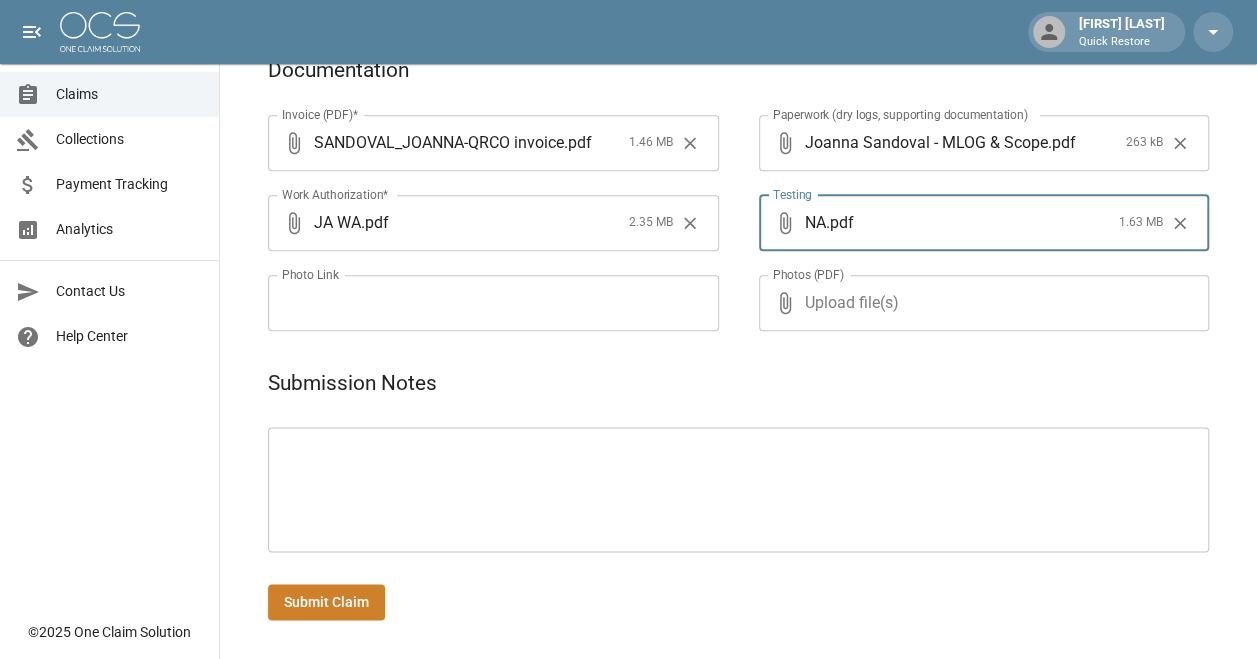 scroll, scrollTop: 1013, scrollLeft: 0, axis: vertical 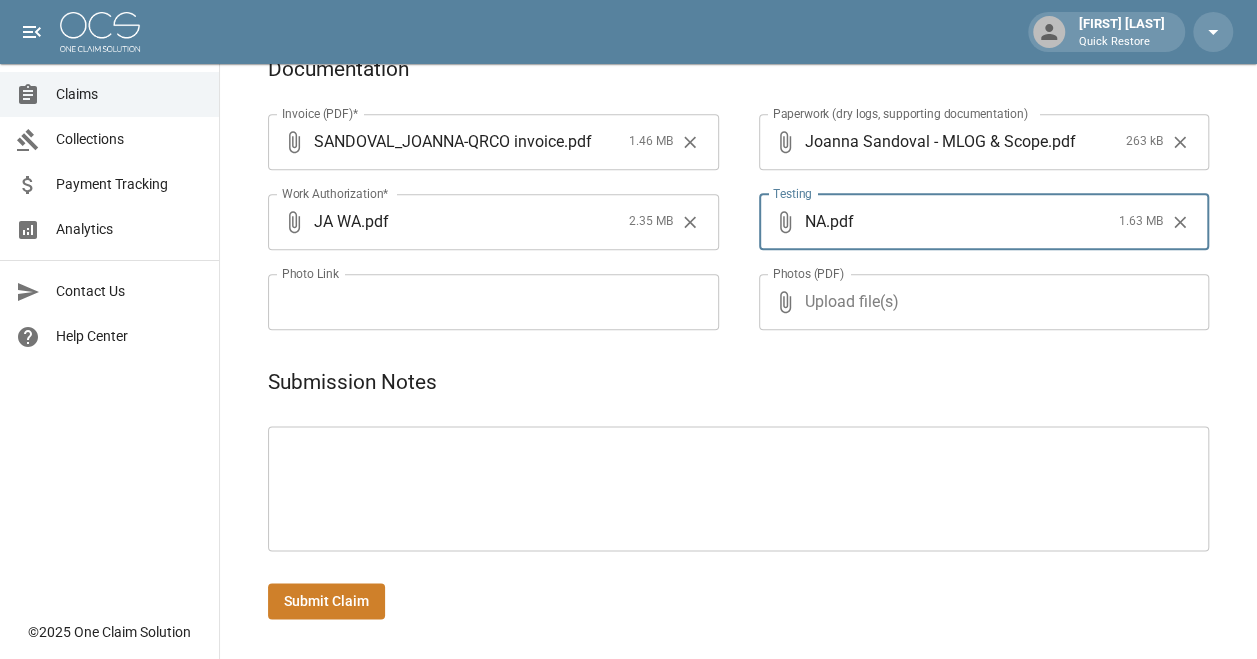 click on "Submit Claim" at bounding box center [326, 601] 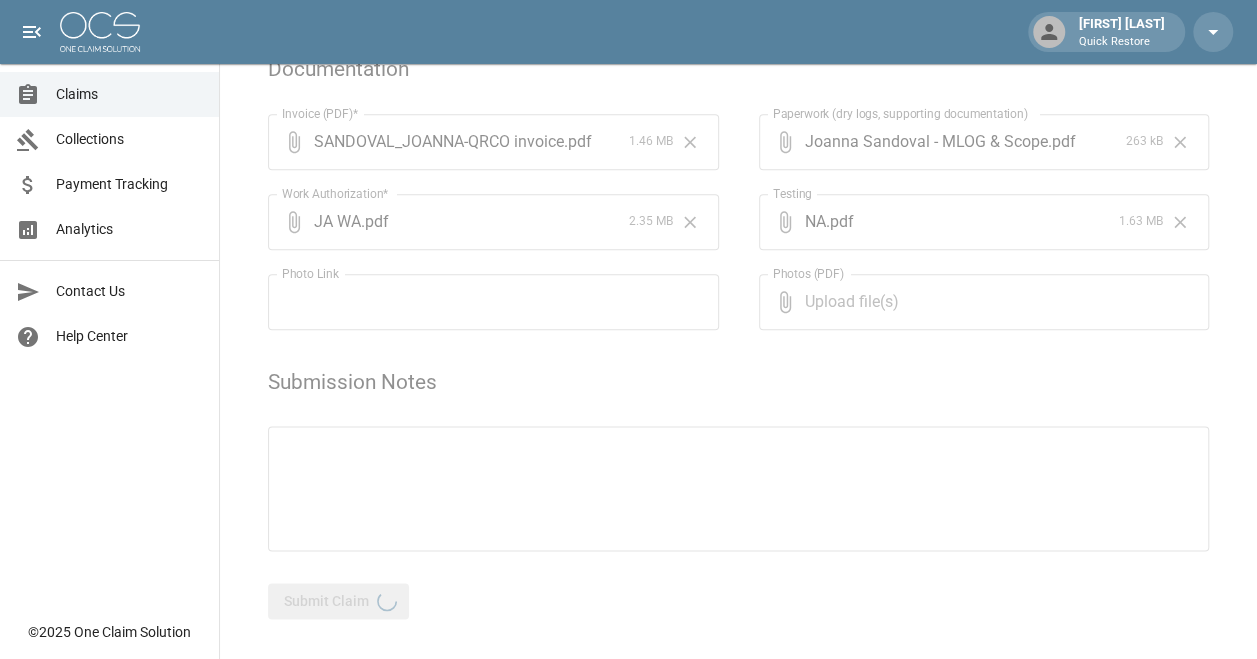 scroll, scrollTop: 0, scrollLeft: 0, axis: both 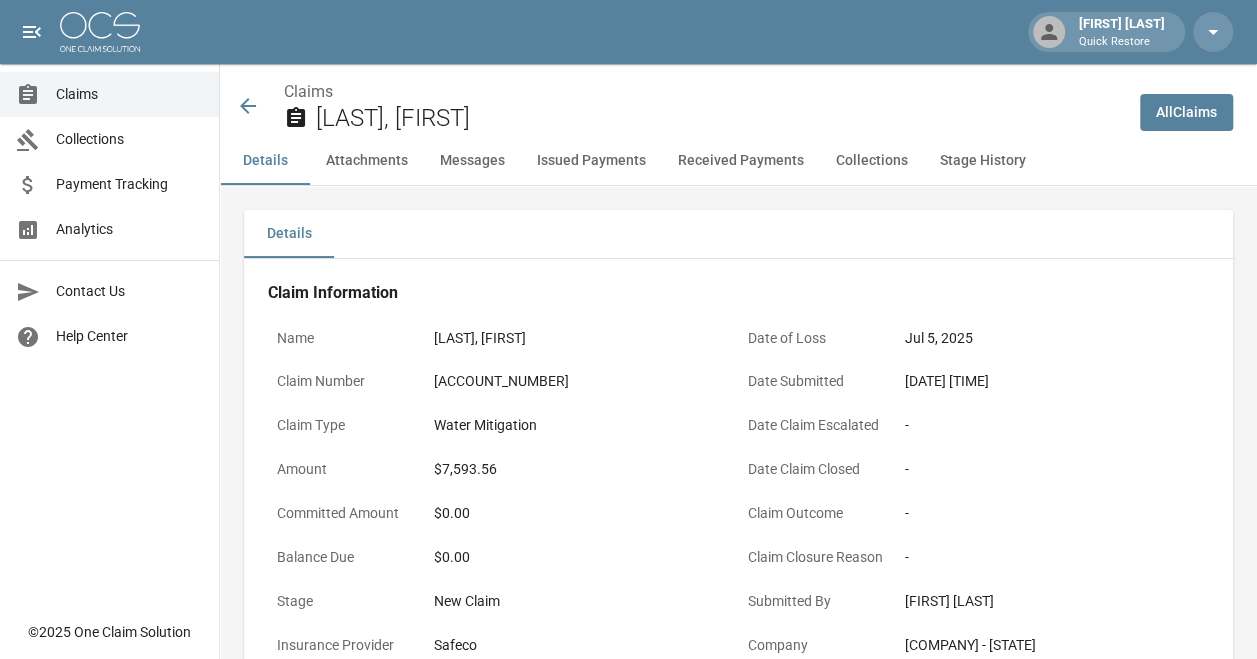 click on "[LAST], [FIRST]" at bounding box center (720, 118) 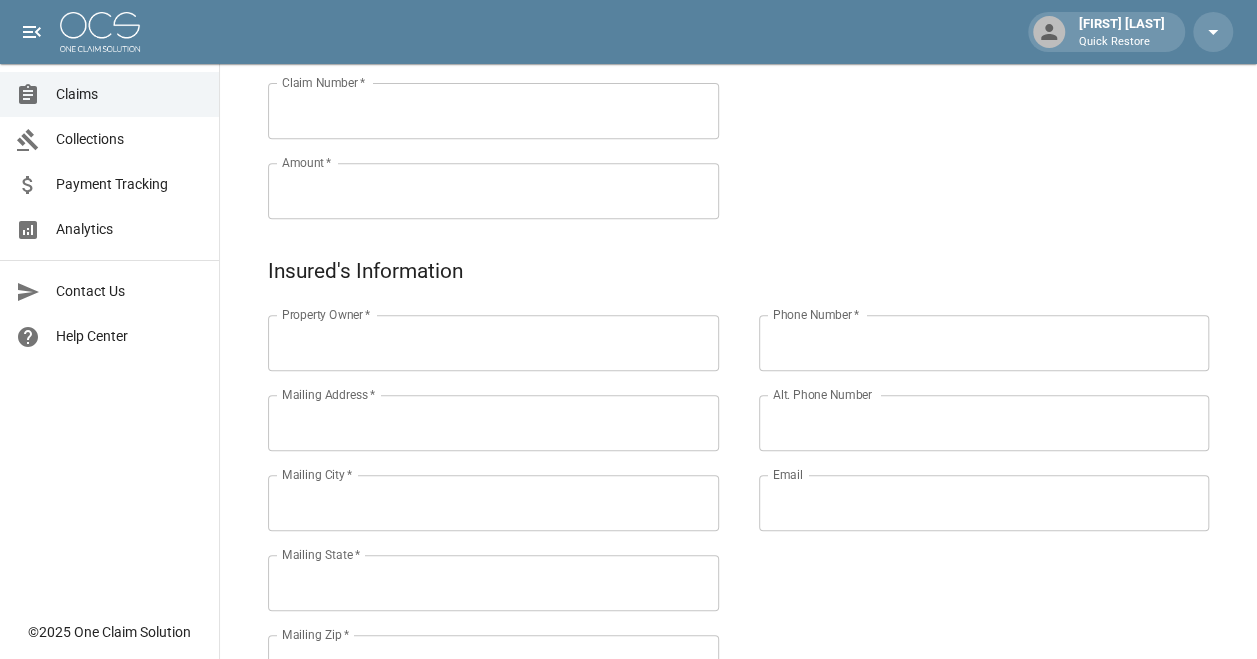 scroll, scrollTop: 0, scrollLeft: 0, axis: both 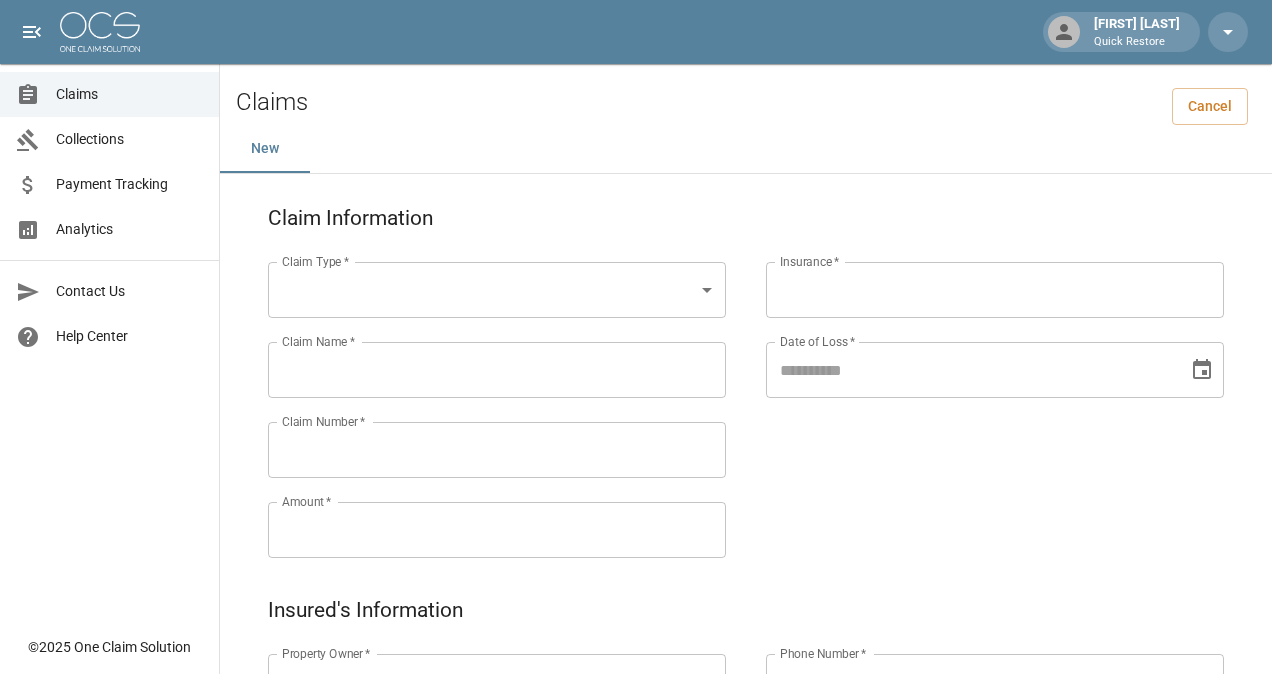 click on "Michelle Martinez Quick Restore Claims Collections Payment Tracking Analytics Contact Us Help Center ©  2025   One Claim Solution Claims Cancel New Claim Information Claim Type   * ​ Claim Type   * Claim Name   * Claim Name   * Claim Number   * Claim Number   * Amount   * Amount   * Insurance   * Insurance   * Date of Loss   * Date of Loss   * Insured's Information Property Owner   * Property Owner   * Mailing Address   * Mailing Address   * Mailing City   * Mailing City   * Mailing State   * Mailing State   * Mailing Zip   * Mailing Zip   * Phone Number   * Phone Number   * Alt. Phone Number Alt. Phone Number Email Email Documentation Invoice (PDF)* ​ Upload file(s) Invoice (PDF)* Work Authorization* ​ Upload file(s) Work Authorization* Photo Link Photo Link Paperwork (dry logs, supporting documentation) ​ Upload file(s) Paperwork (dry logs, supporting documentation) Testing ​ Upload file(s) Testing Photos (PDF) ​ Upload file(s) * ​" at bounding box center (636, 836) 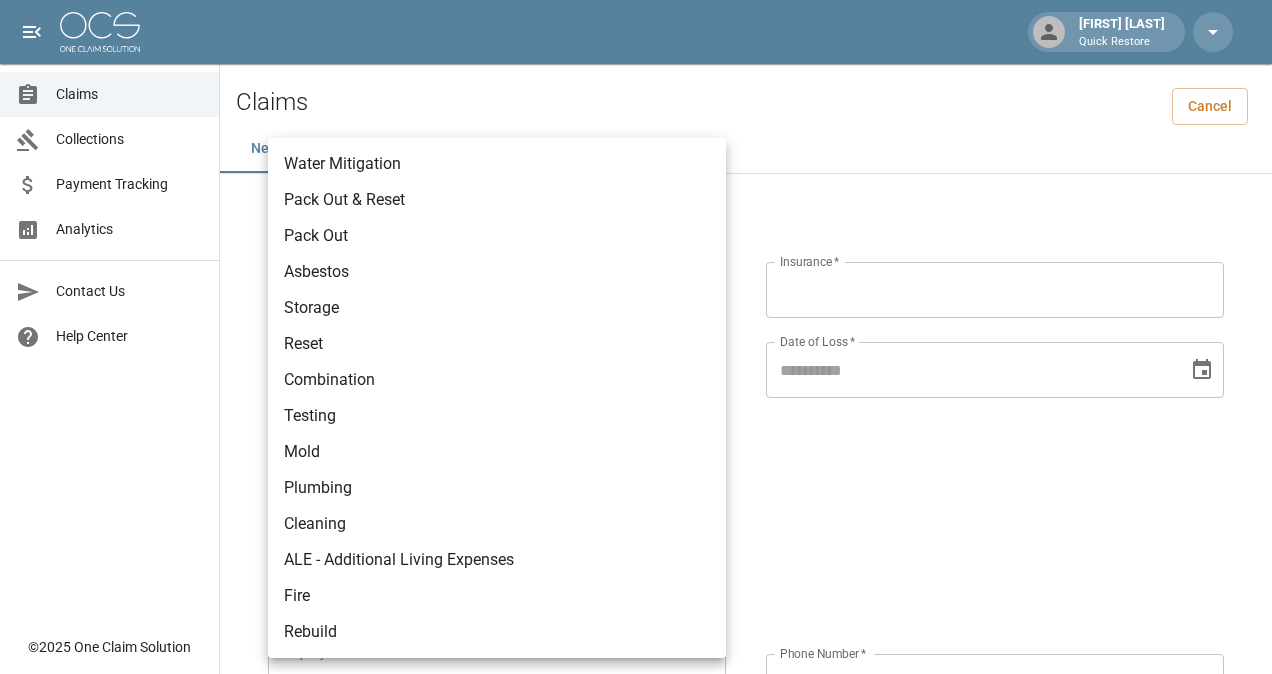 click on "Water Mitigation" at bounding box center (497, 164) 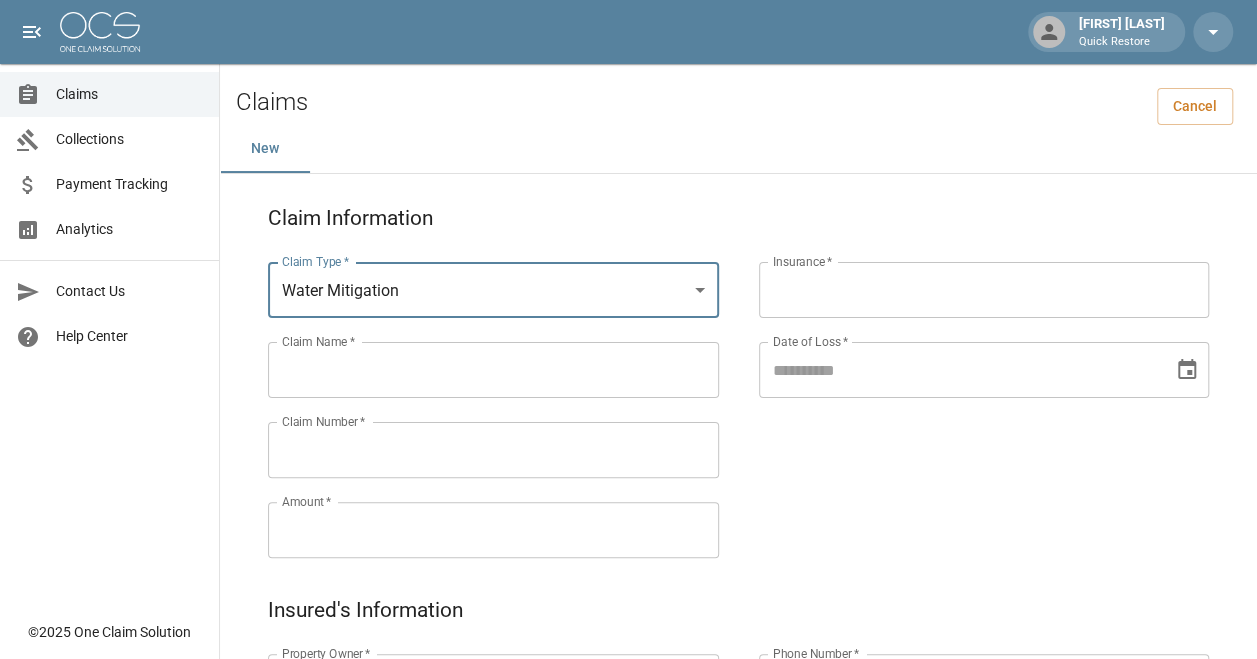 click on "Claim Name   *" at bounding box center (493, 370) 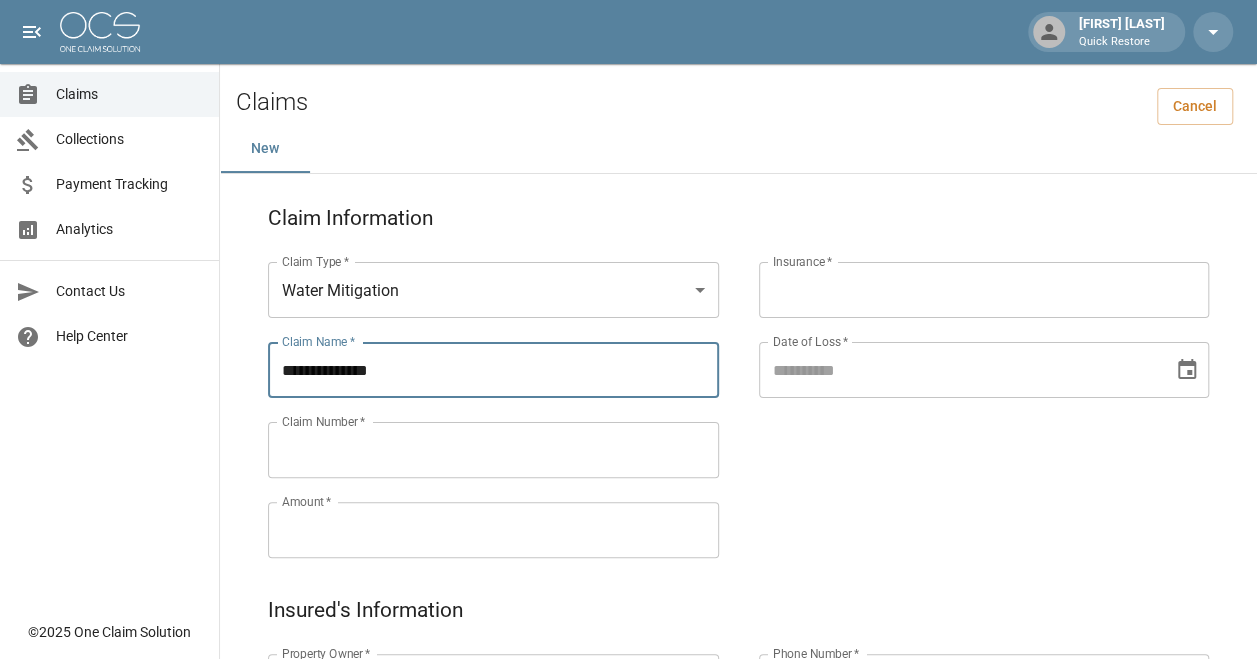 type on "**********" 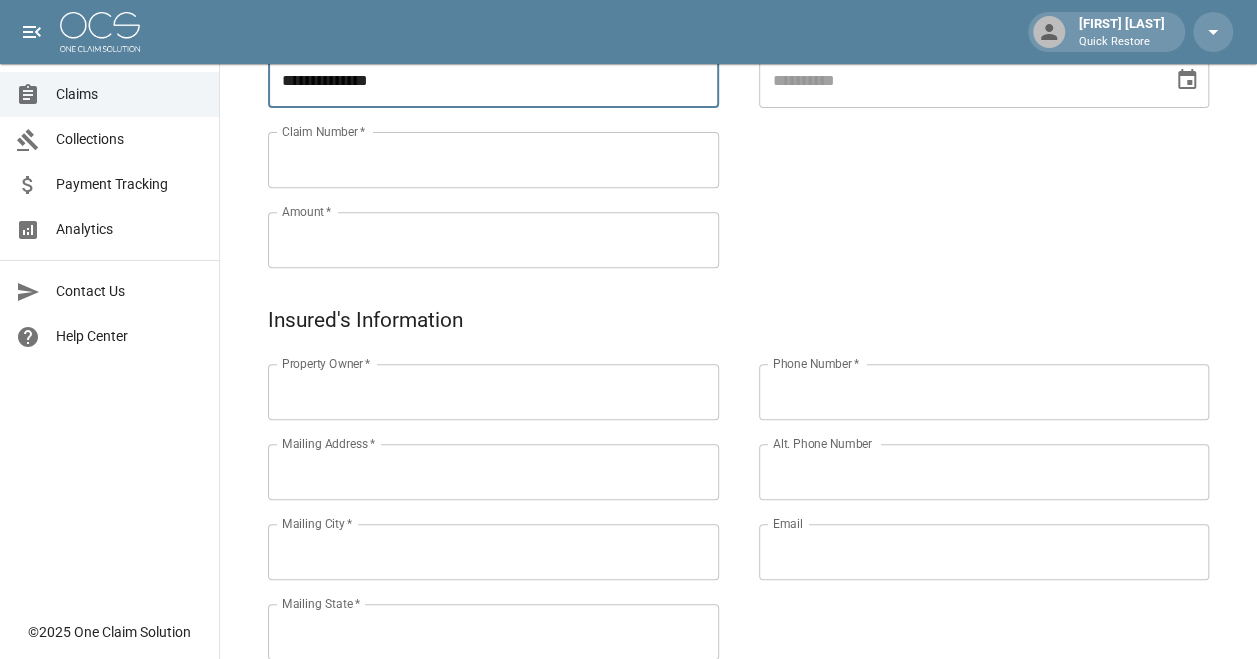 click on "Email" at bounding box center (984, 552) 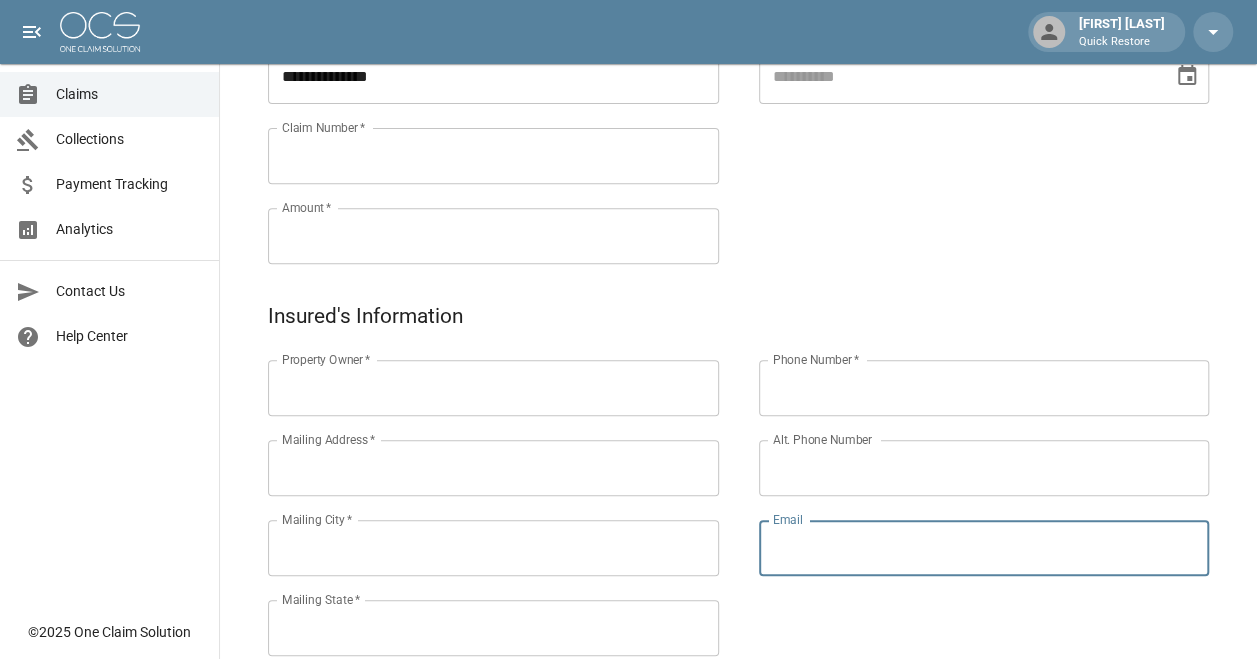 scroll, scrollTop: 296, scrollLeft: 0, axis: vertical 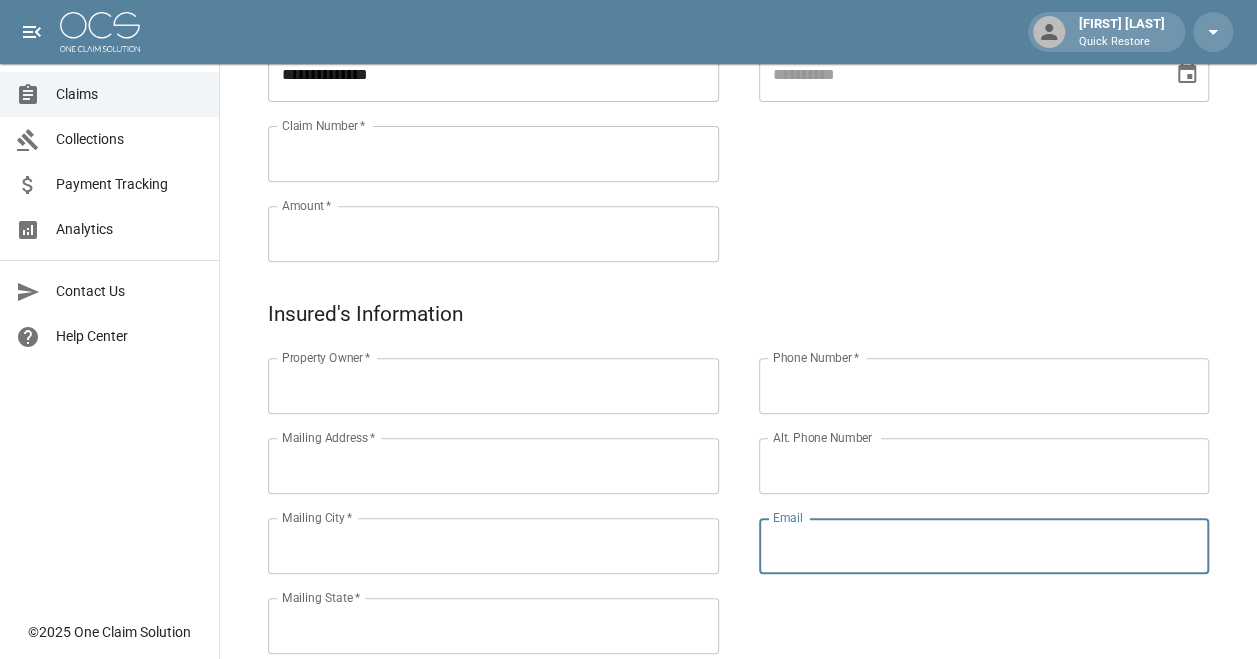 paste on "**********" 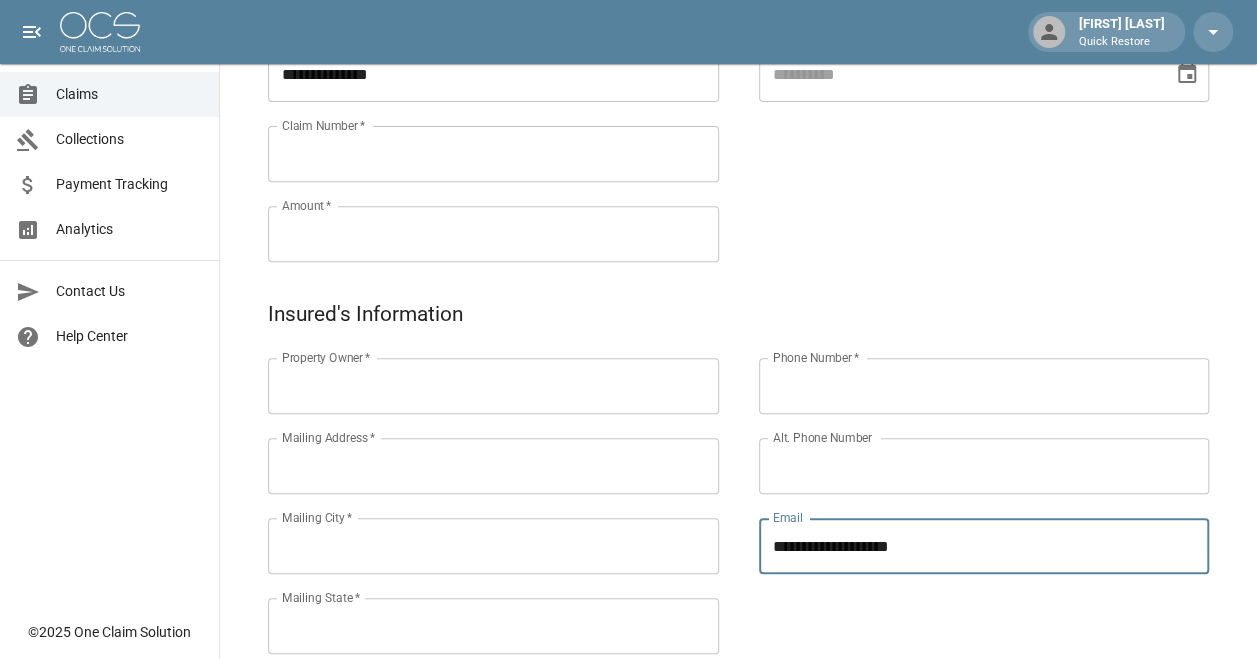 type on "**********" 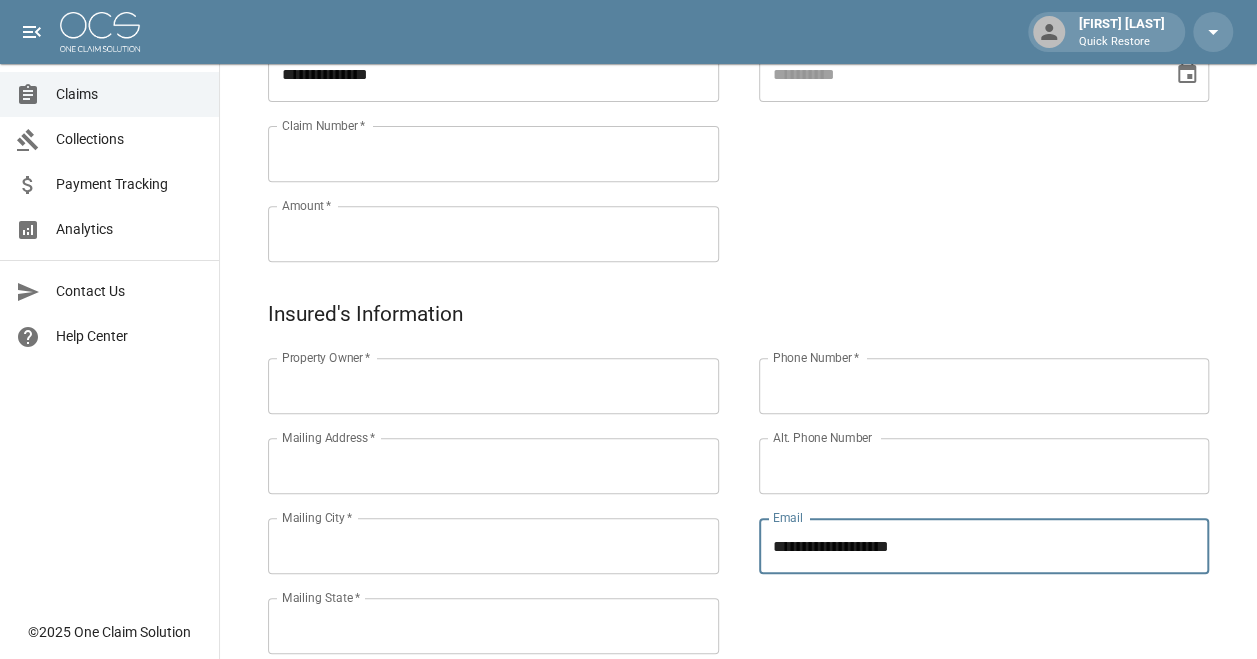click on "Insurance   * Insurance   * Date of Loss   * Date of Loss   *" at bounding box center [964, 90] 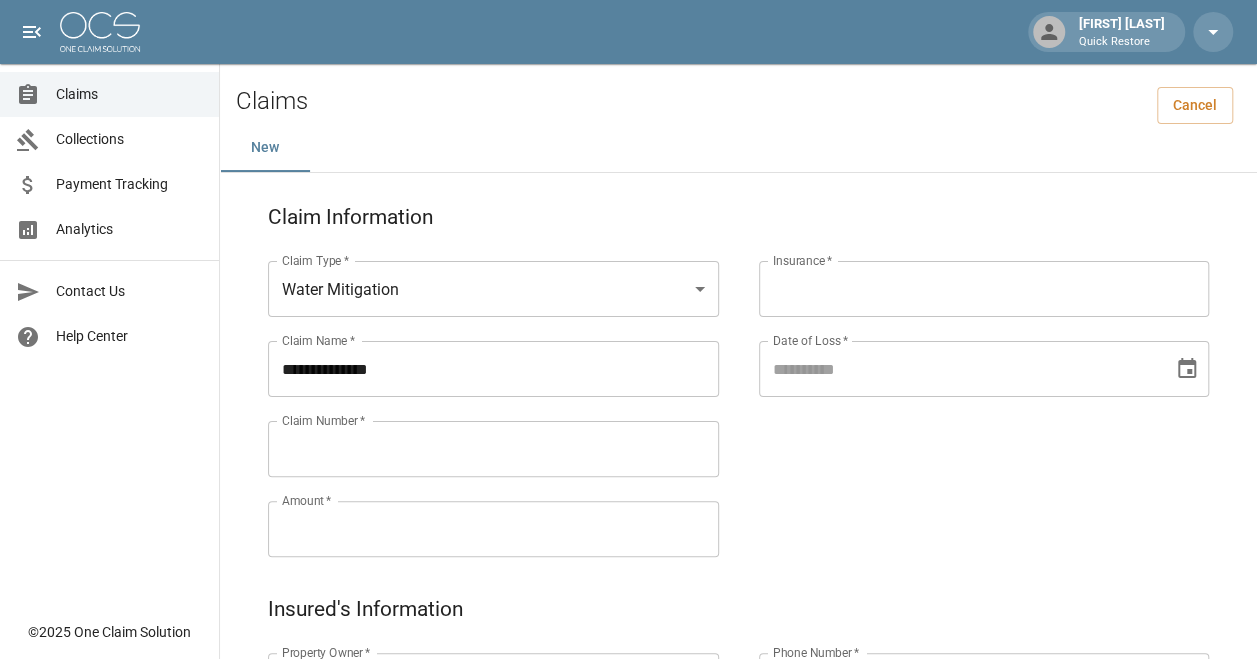 scroll, scrollTop: 0, scrollLeft: 0, axis: both 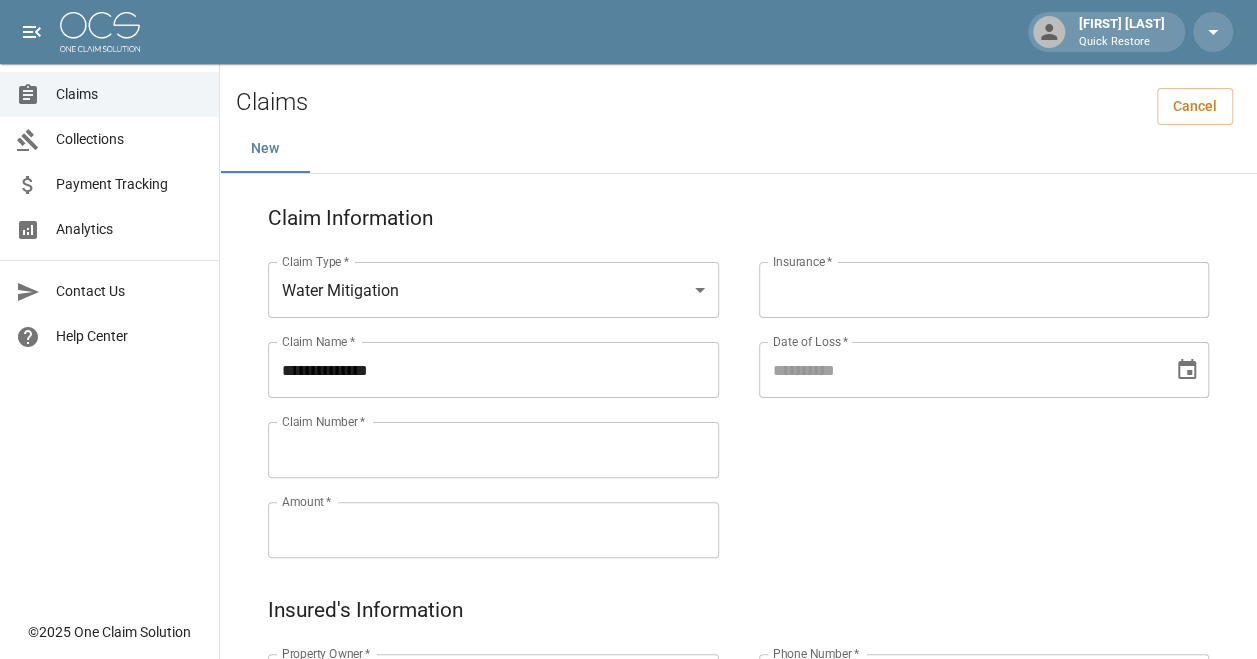 click on "Claim Number   *" at bounding box center (493, 450) 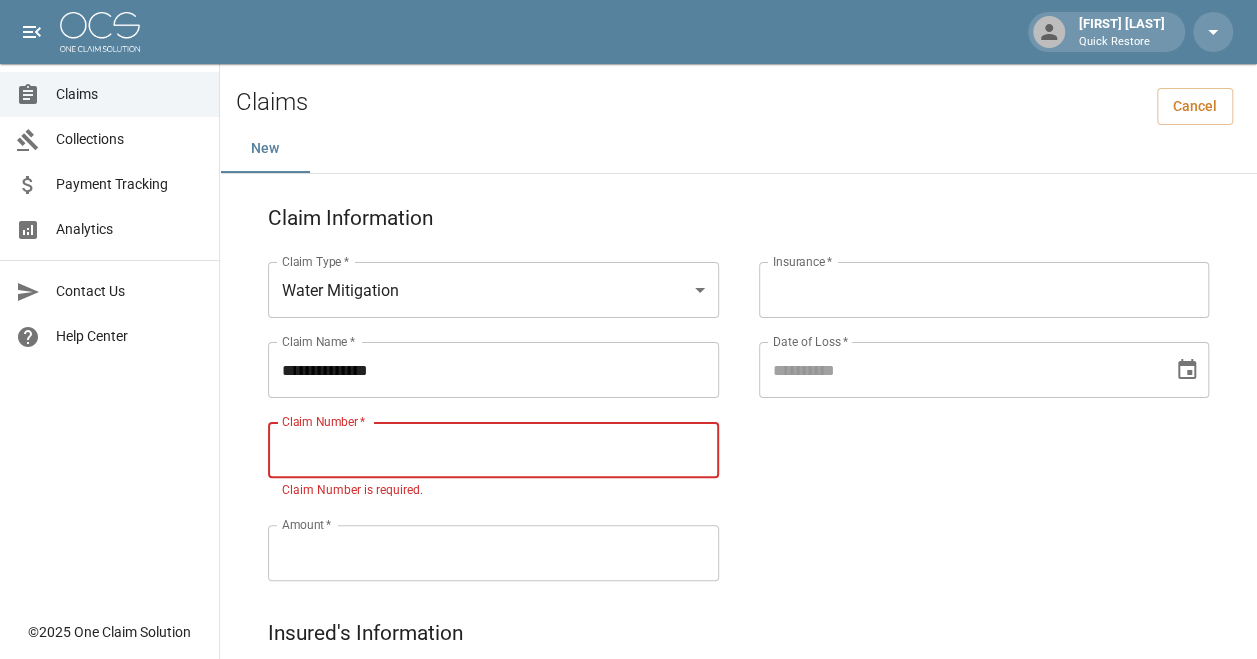 click on "Claim Number   *" at bounding box center [493, 450] 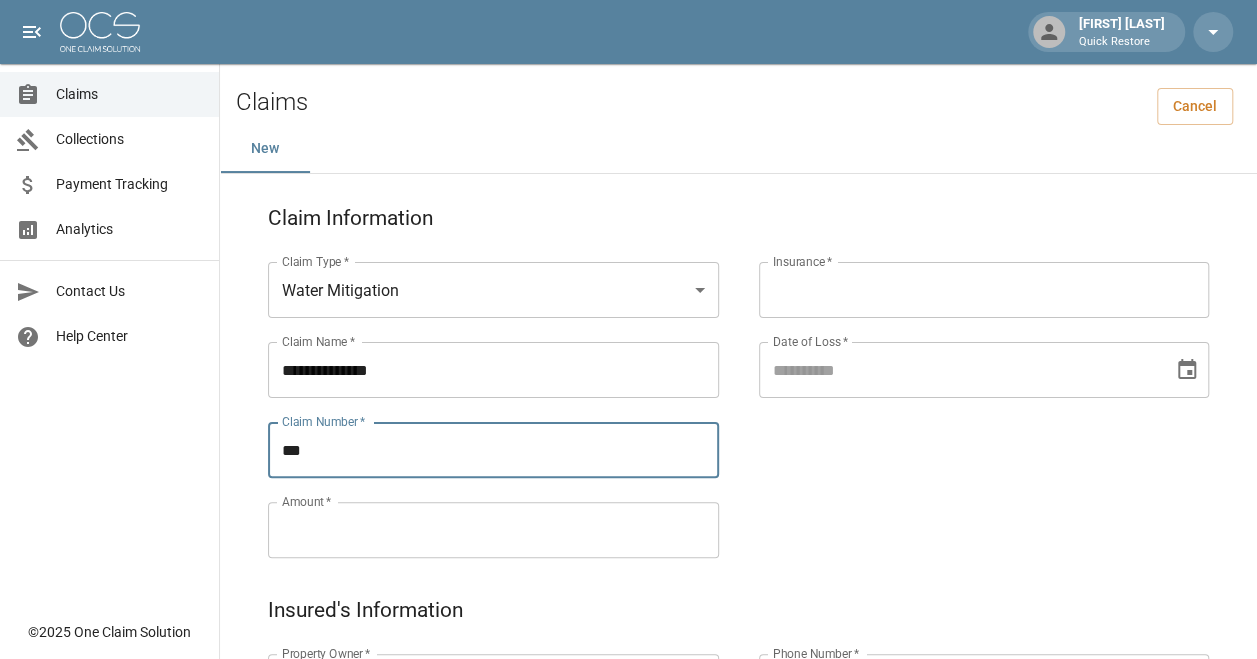 type on "***" 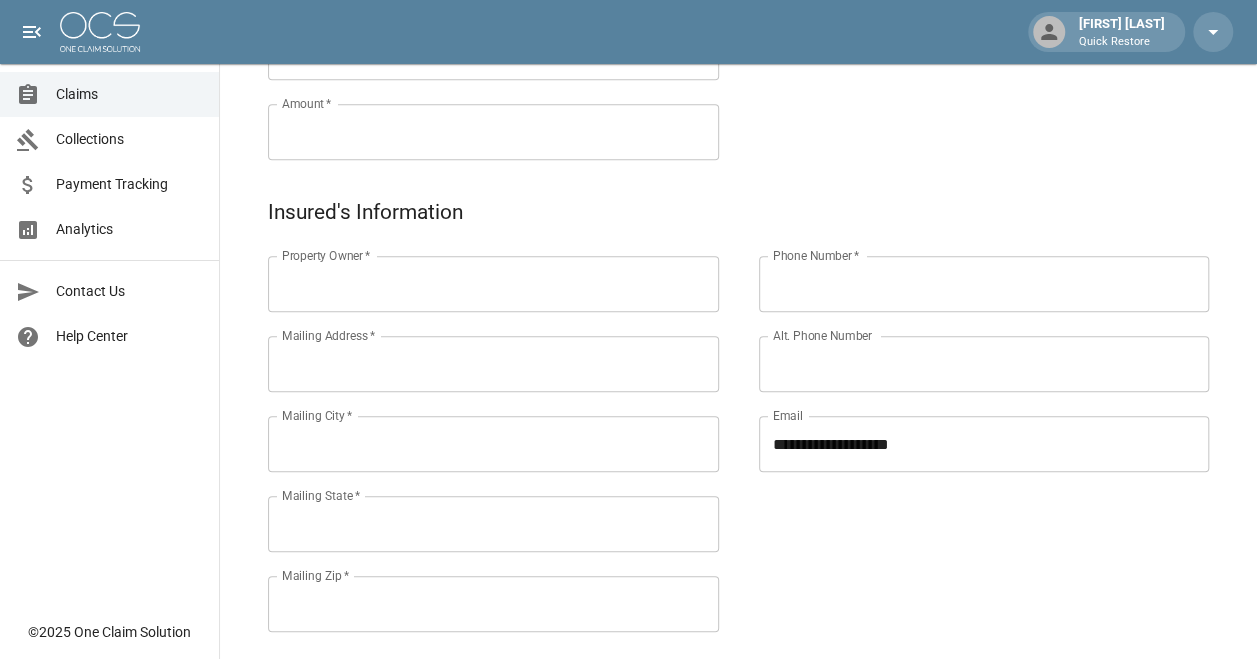 scroll, scrollTop: 399, scrollLeft: 0, axis: vertical 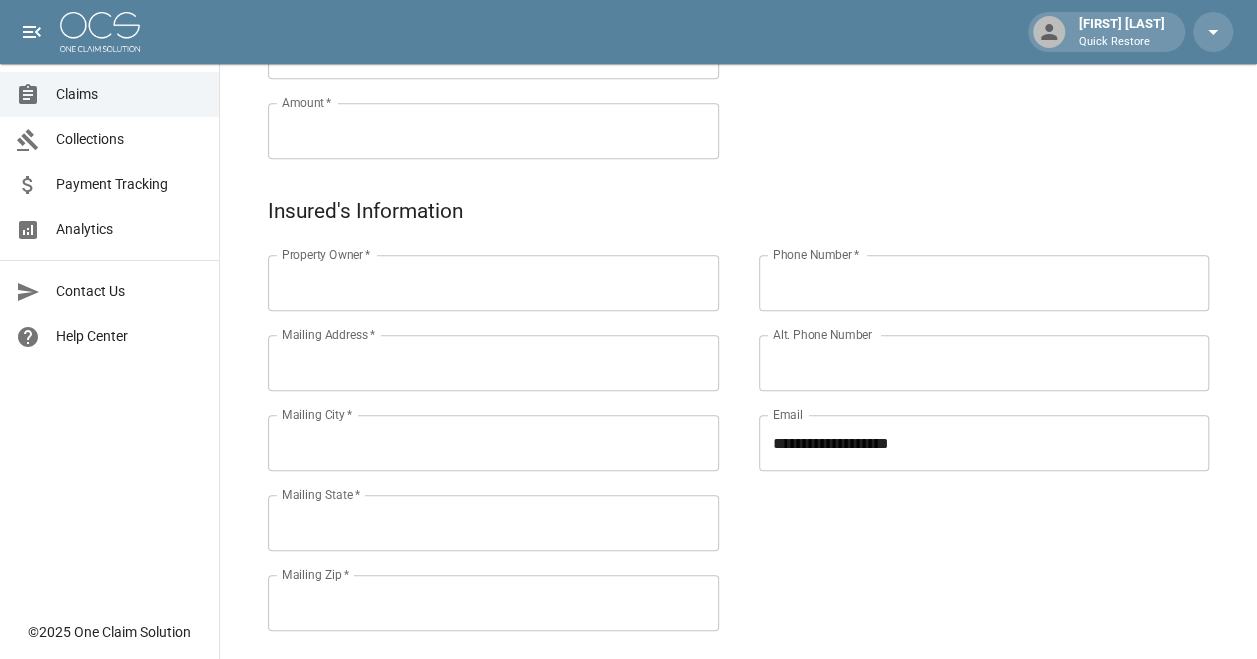 type on "***" 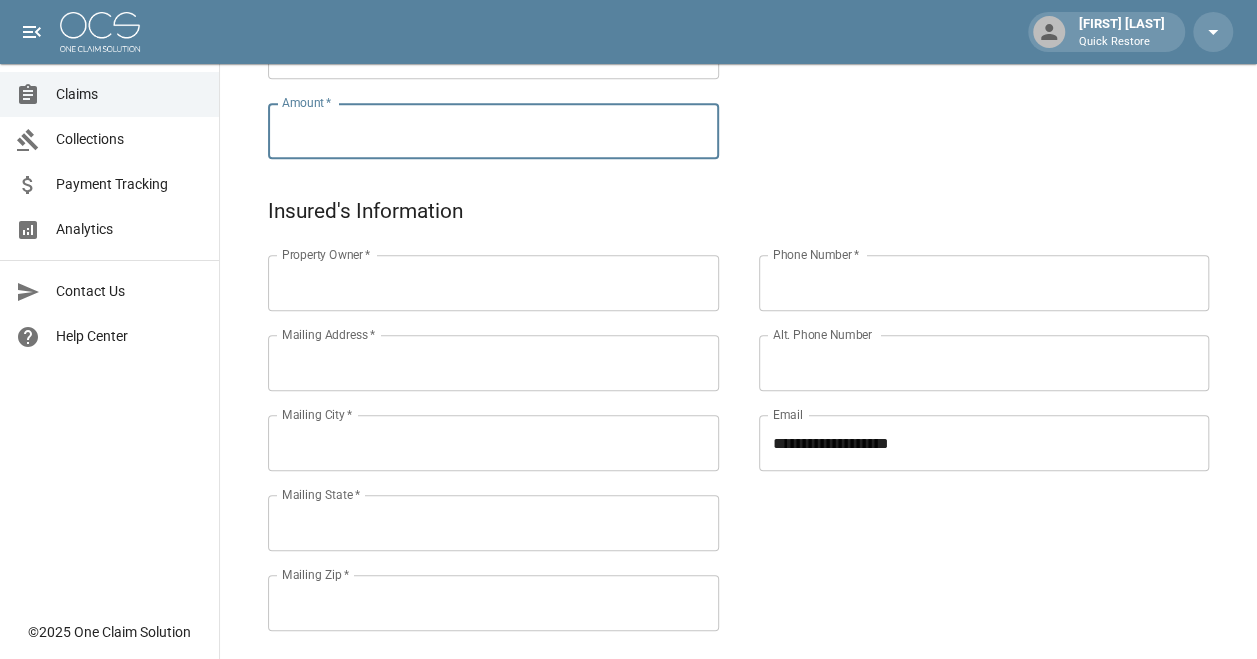 click on "Amount   *" at bounding box center [493, 131] 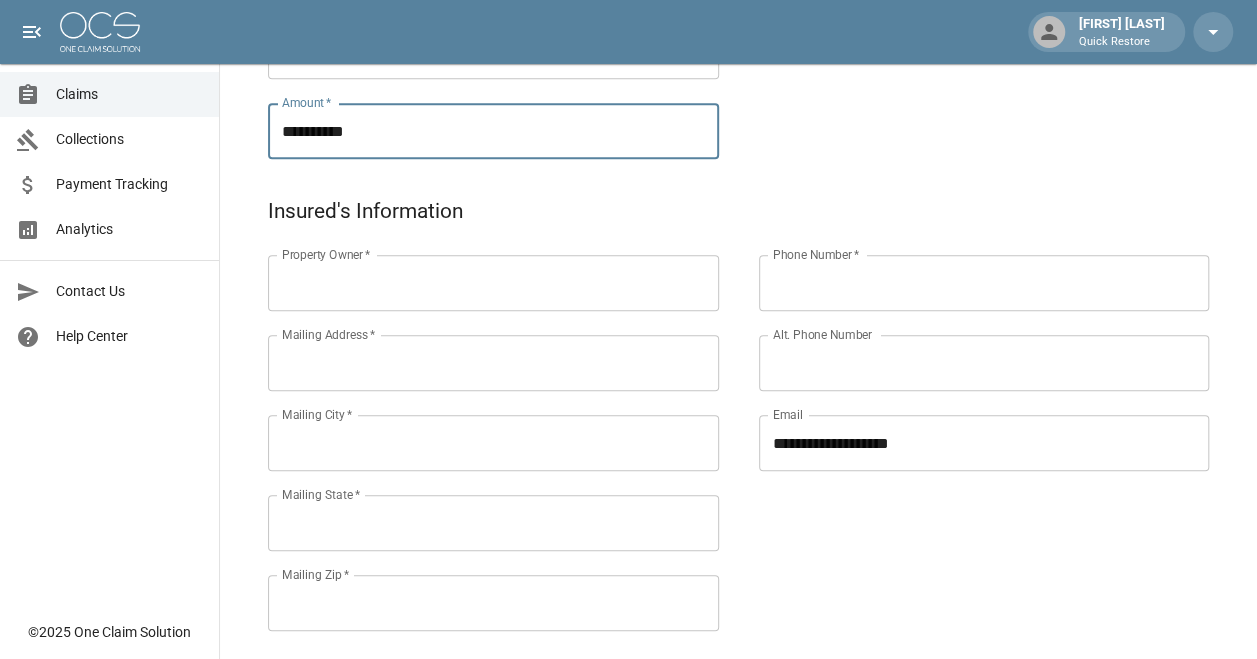 type on "**********" 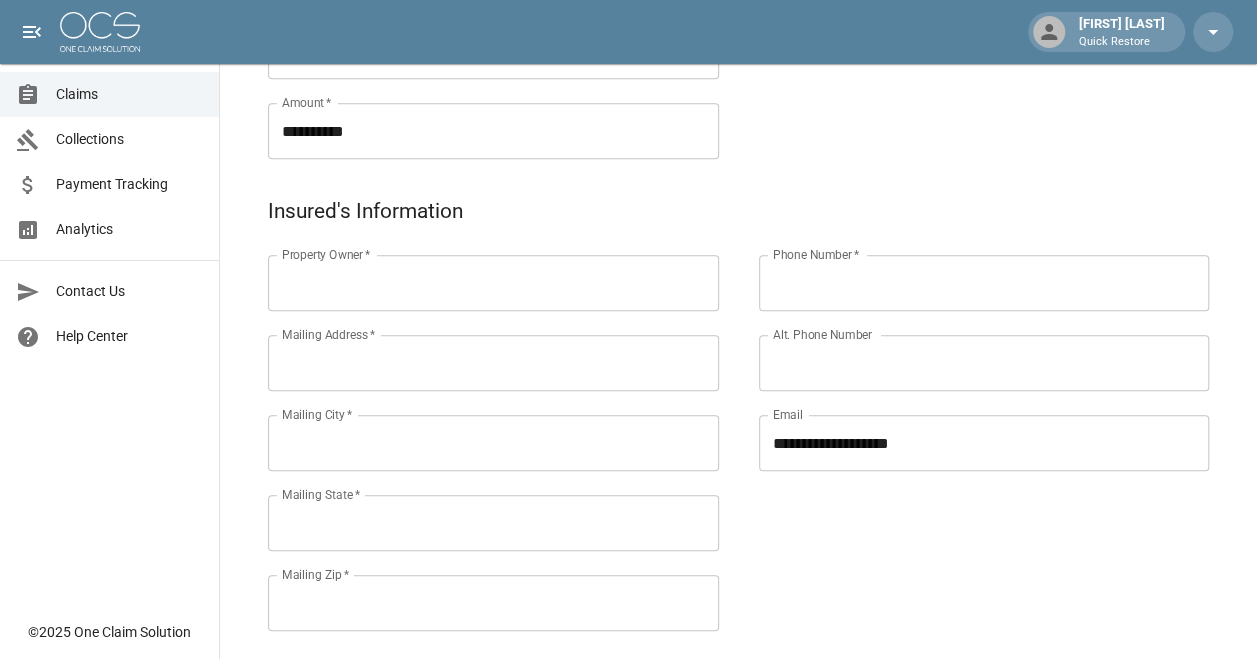 click on "Insurance   * *** Insurance   * Date of Loss   * Date of Loss   *" at bounding box center (964, -13) 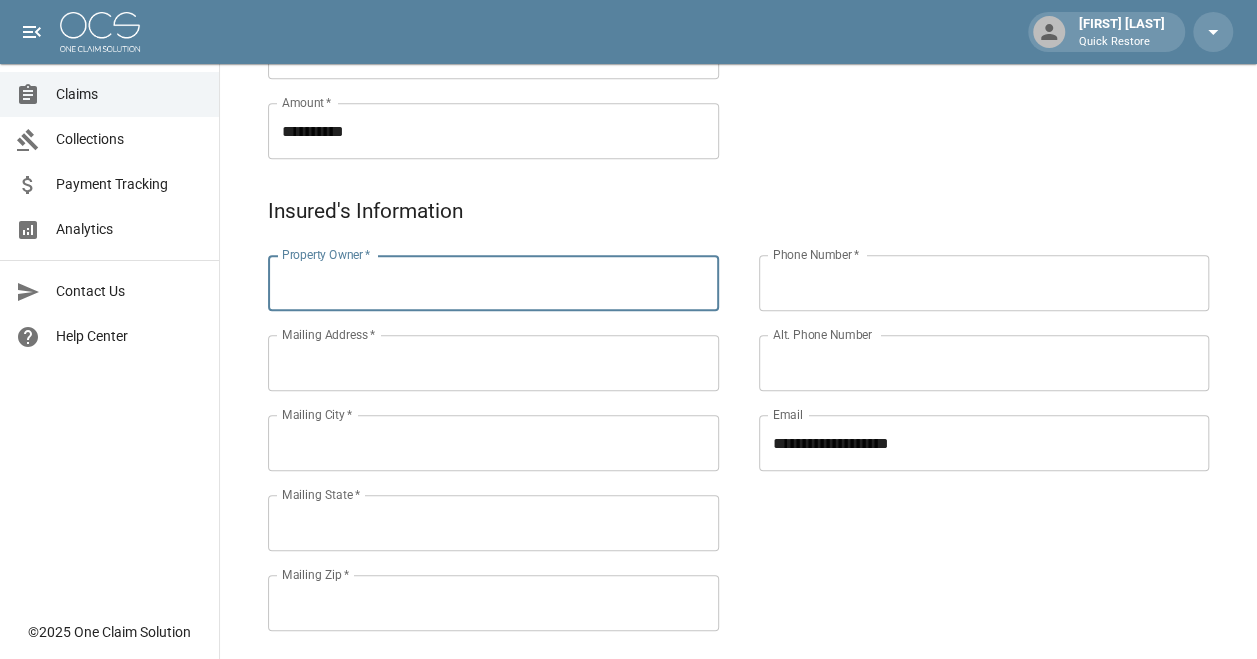 click on "Property Owner   *" at bounding box center (493, 283) 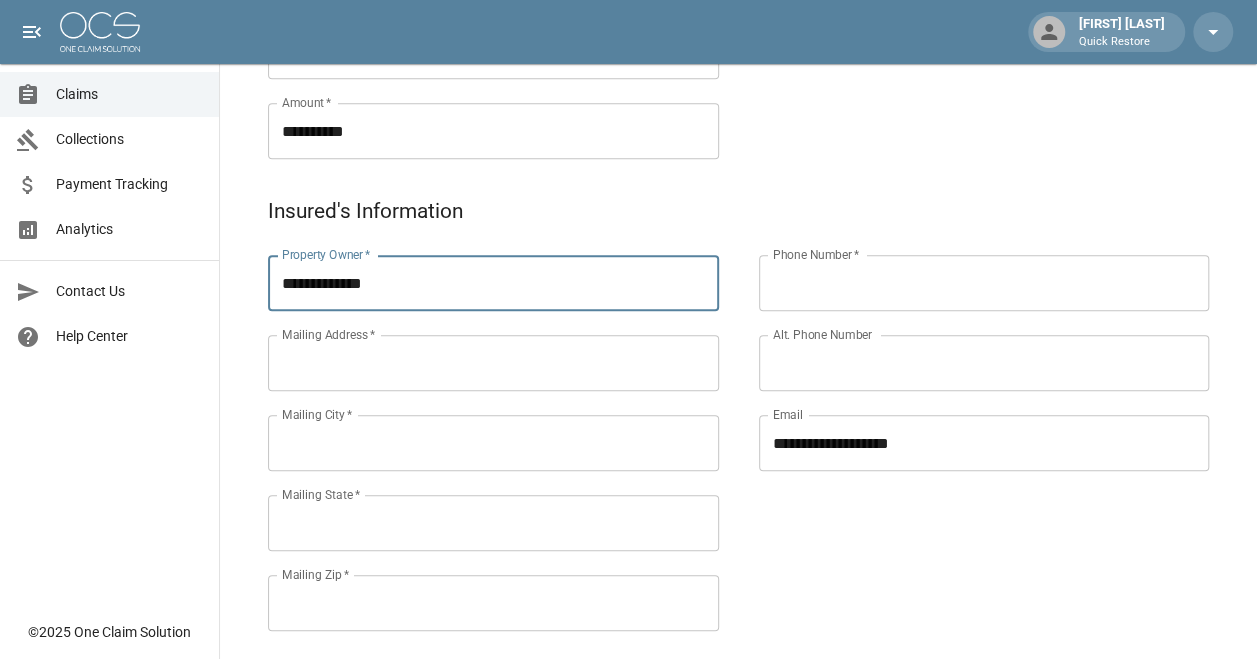 type on "**********" 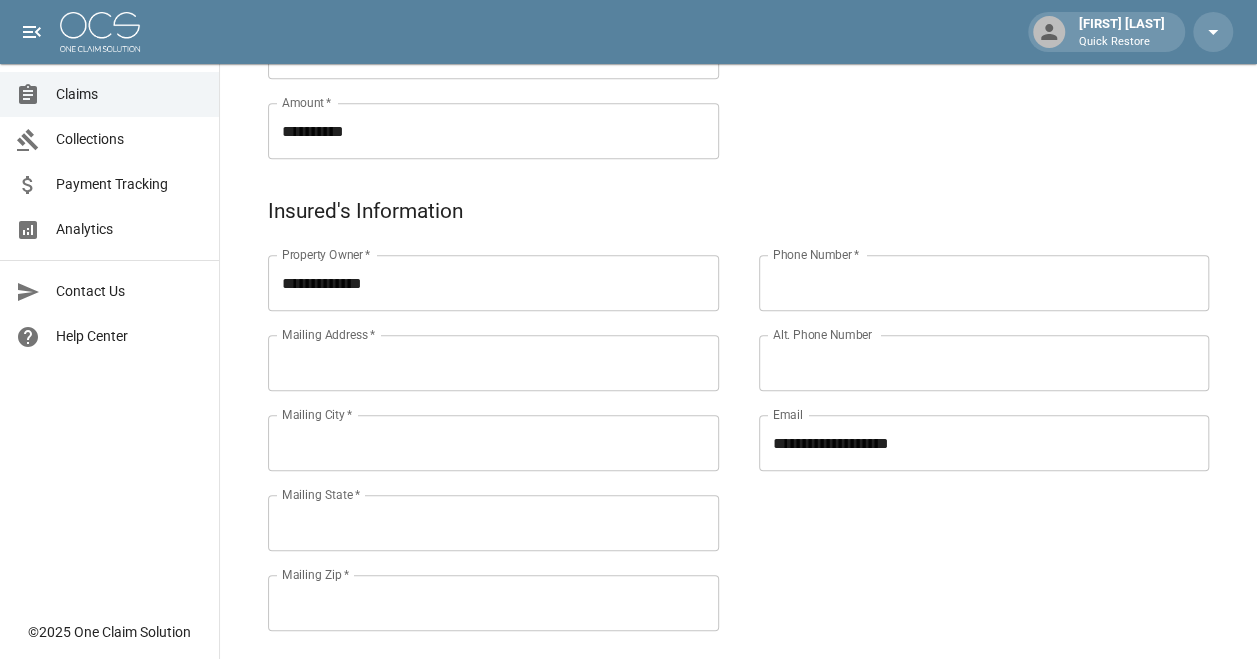 click on "Mailing Address   *" at bounding box center [493, 363] 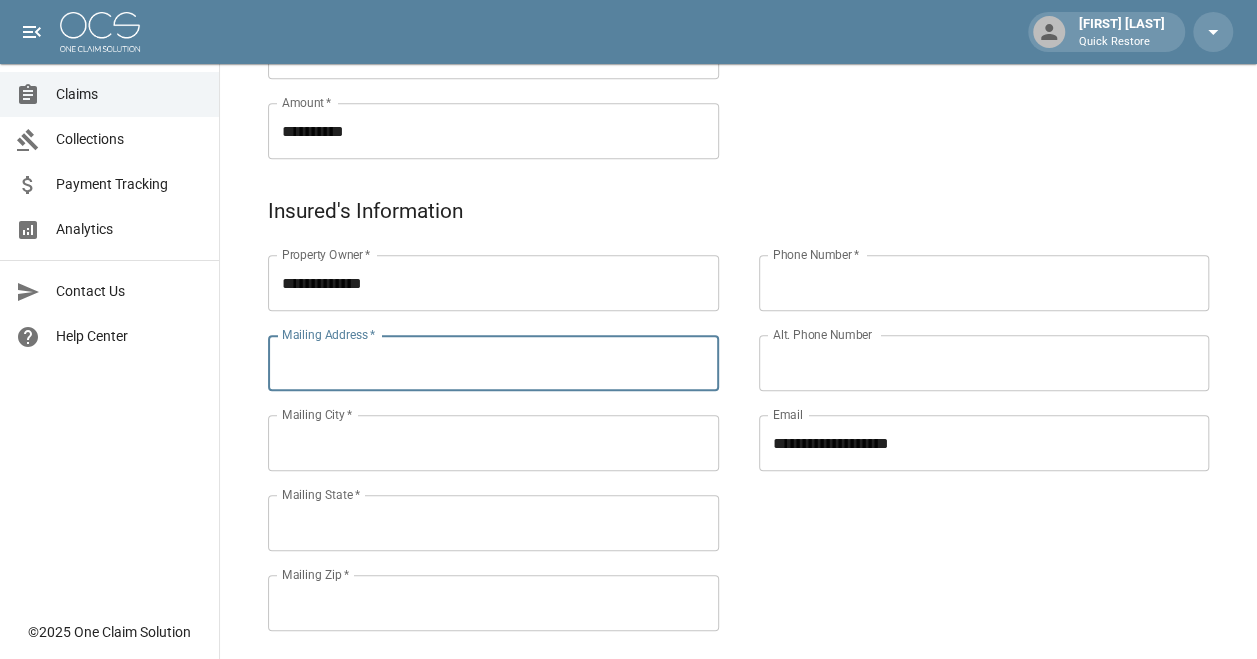 paste on "**********" 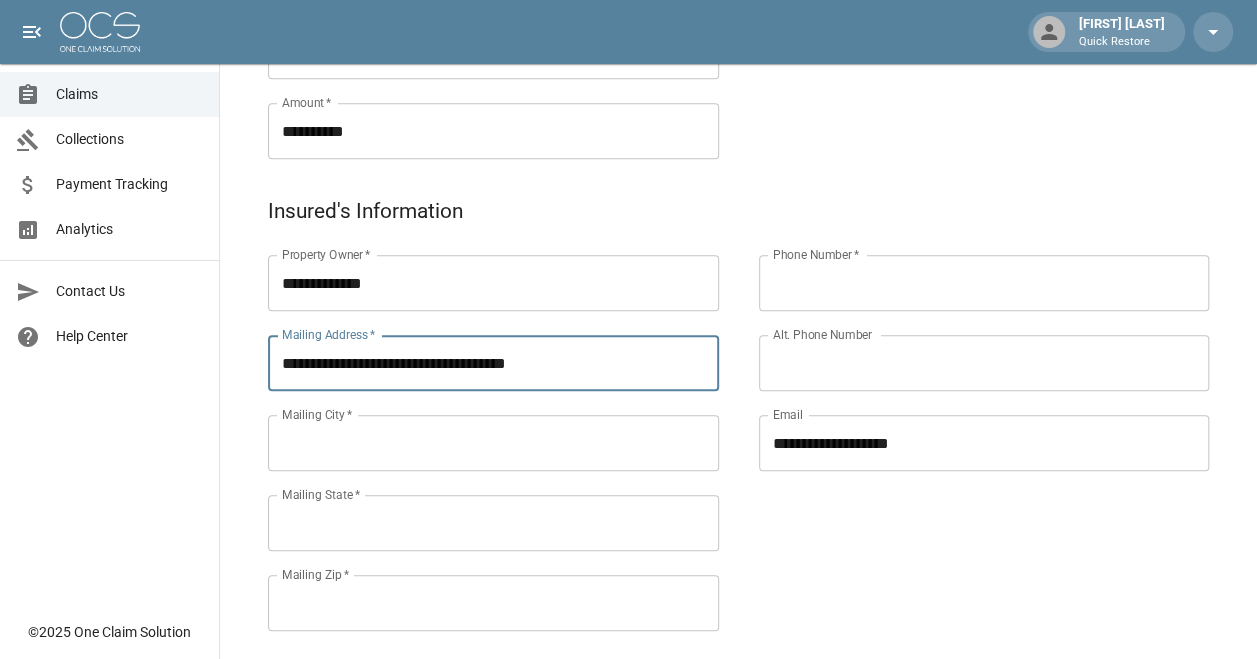 type on "**********" 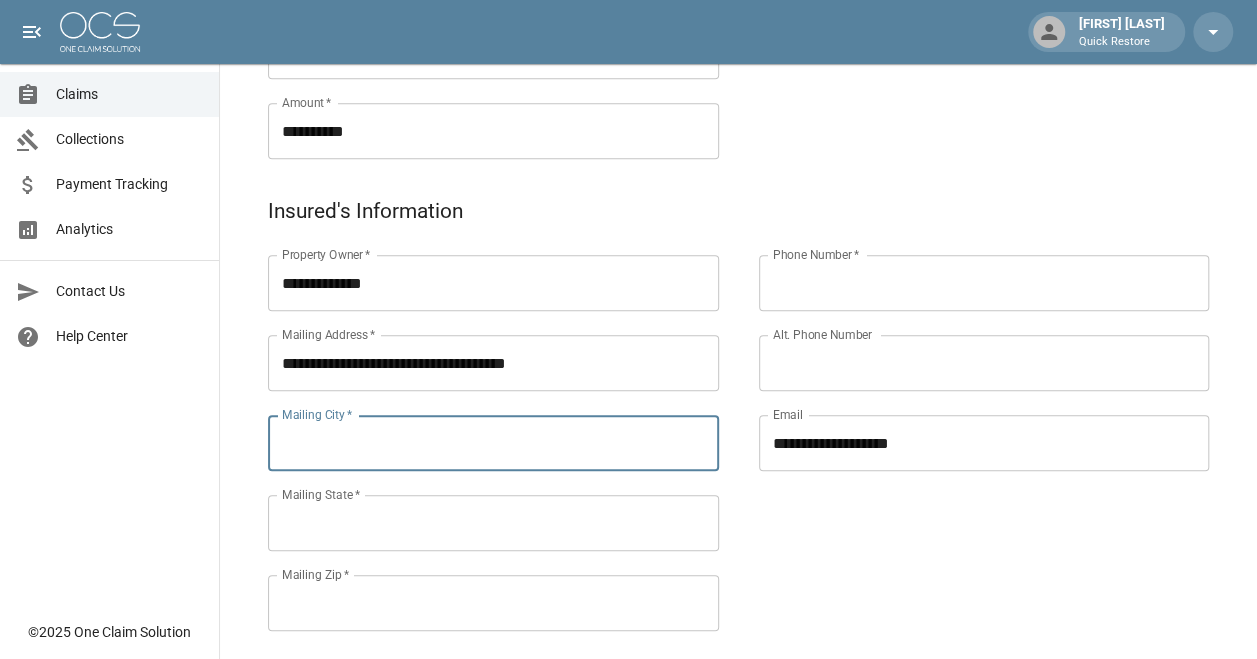 drag, startPoint x: 377, startPoint y: 448, endPoint x: 392, endPoint y: 422, distance: 30.016663 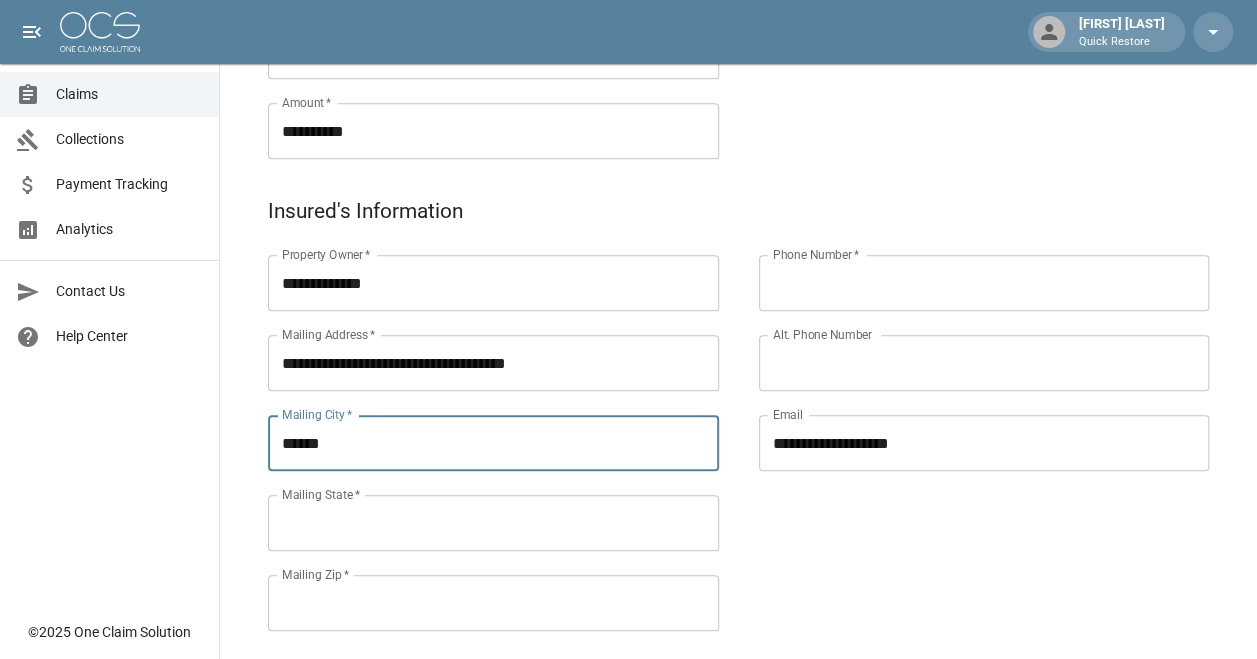type on "**********" 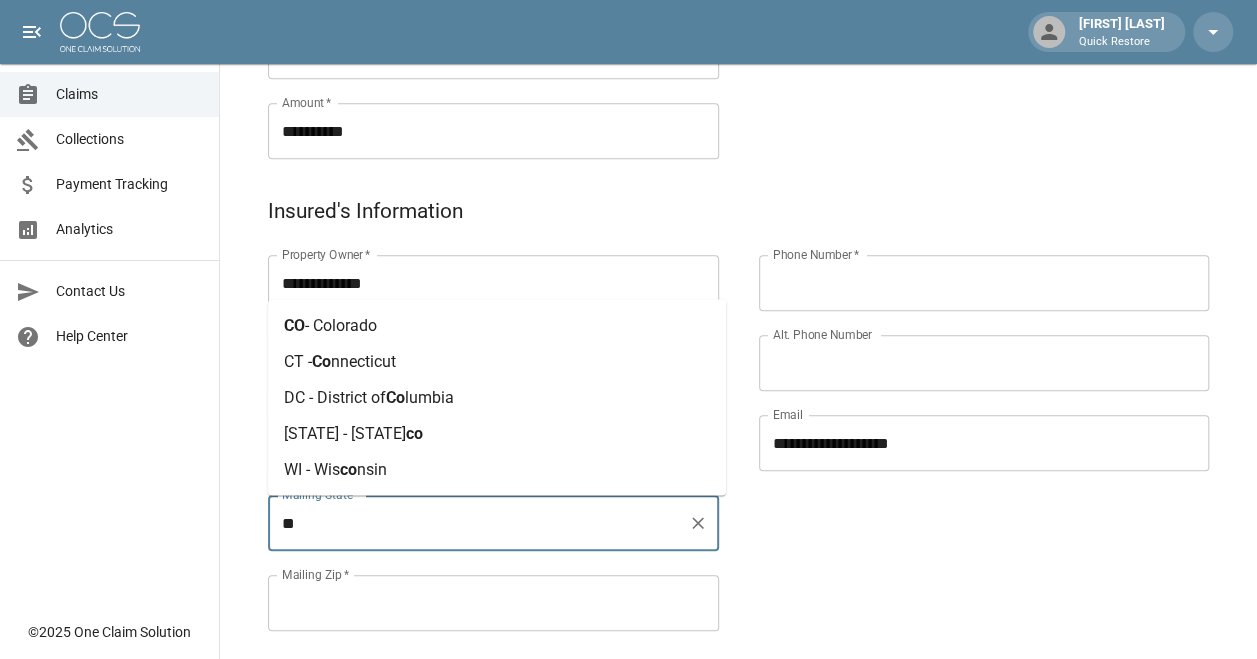 type on "**" 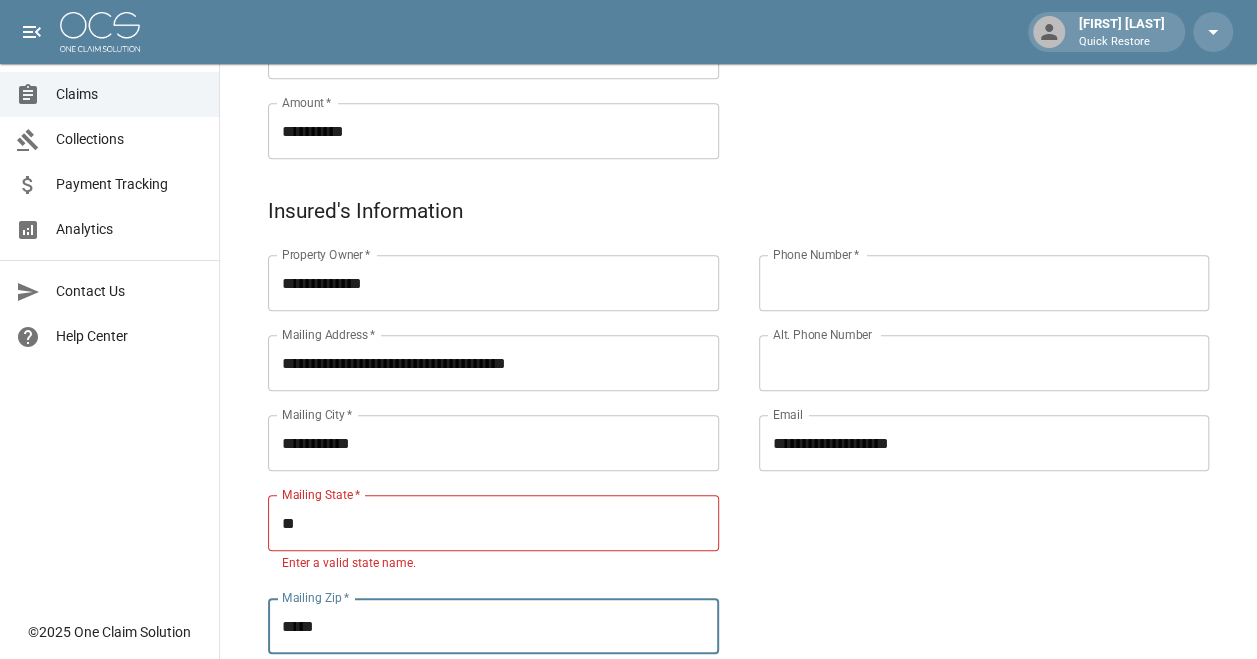 type on "*****" 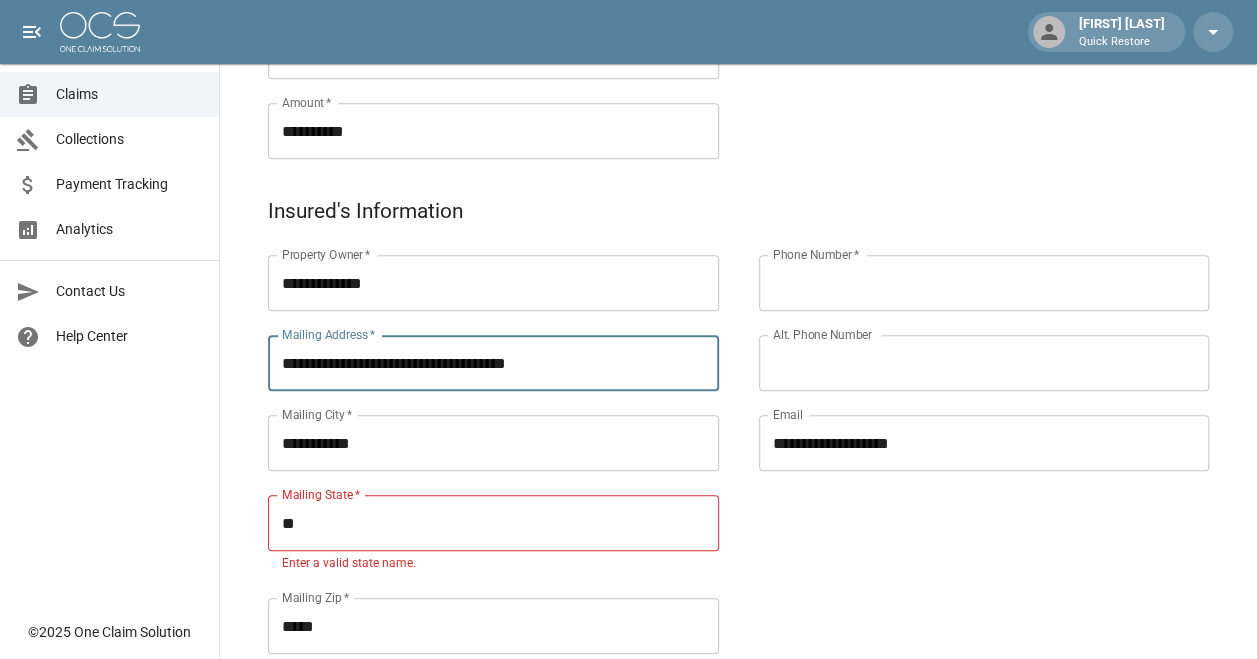 drag, startPoint x: 386, startPoint y: 361, endPoint x: 775, endPoint y: 362, distance: 389.00128 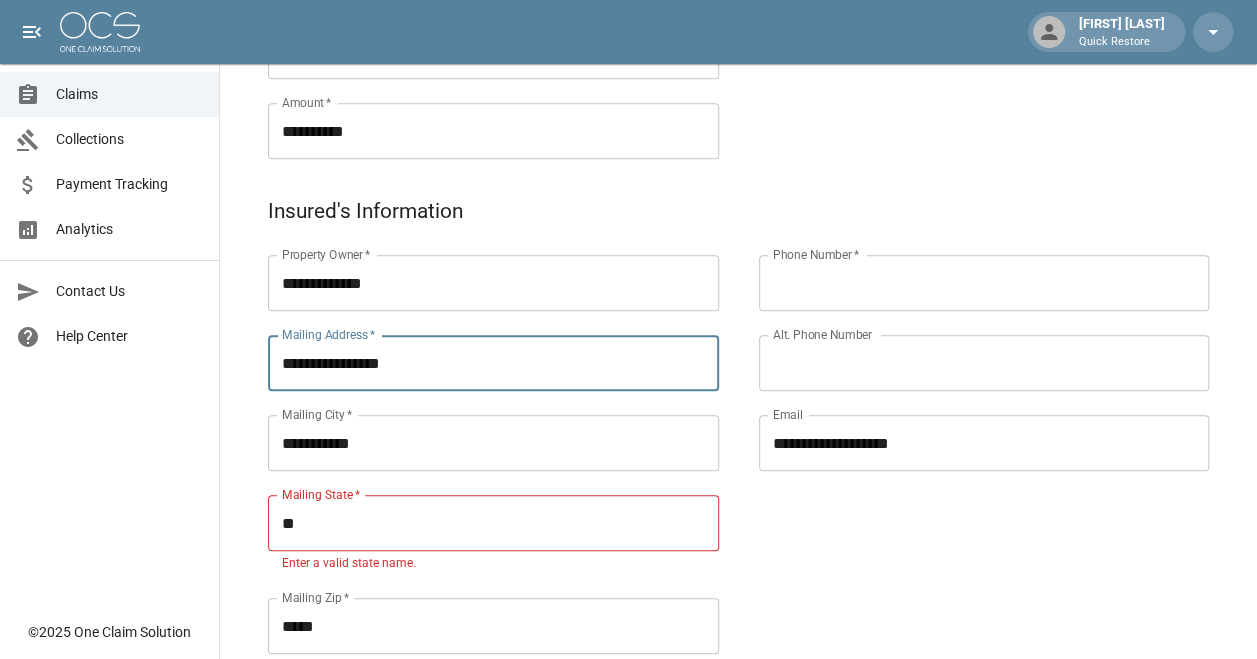 type on "**********" 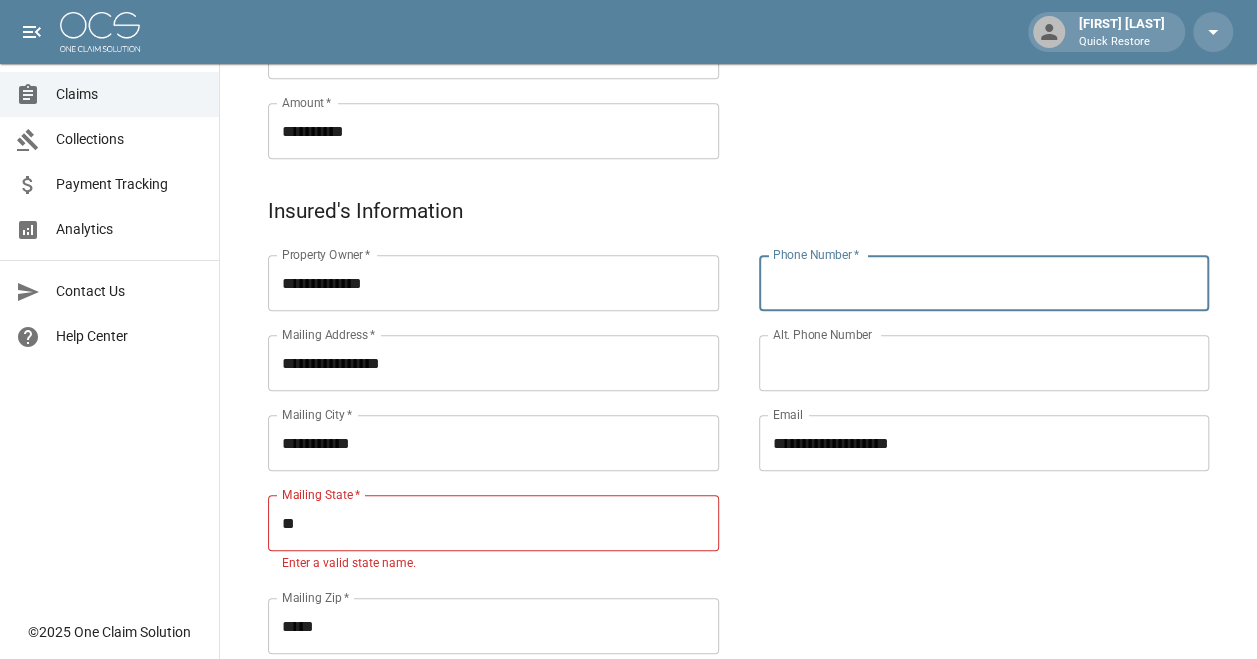 click on "Phone Number   *" at bounding box center [984, 283] 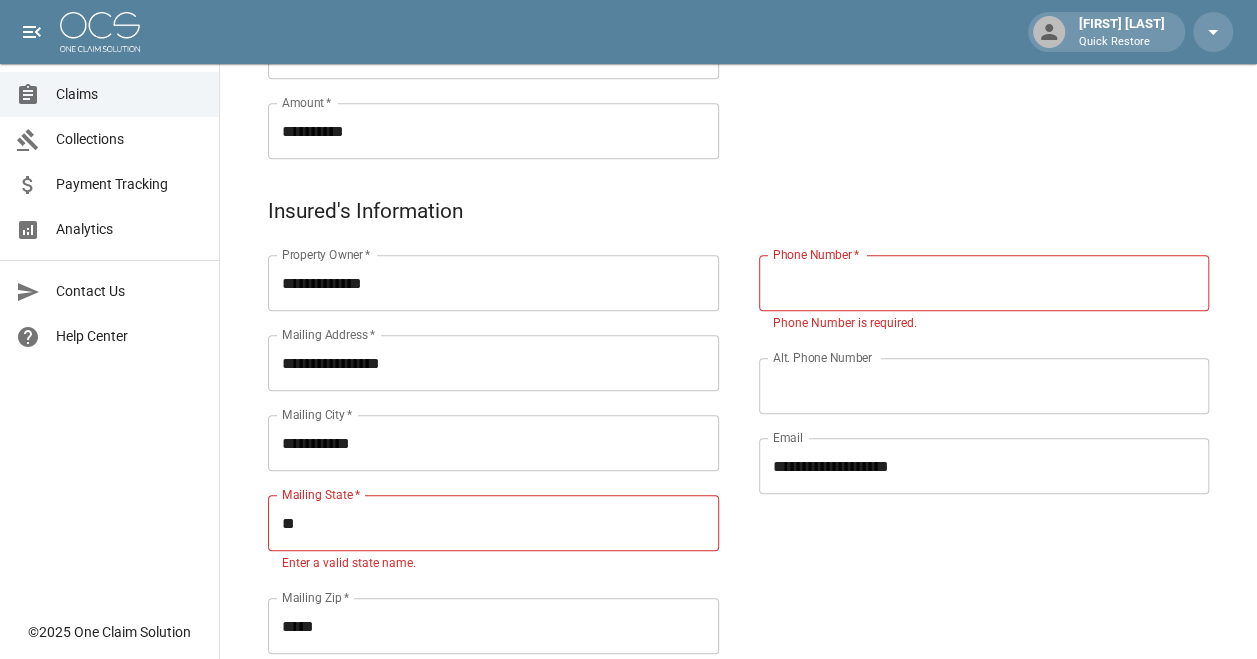 click on "Phone Number   *" at bounding box center [984, 283] 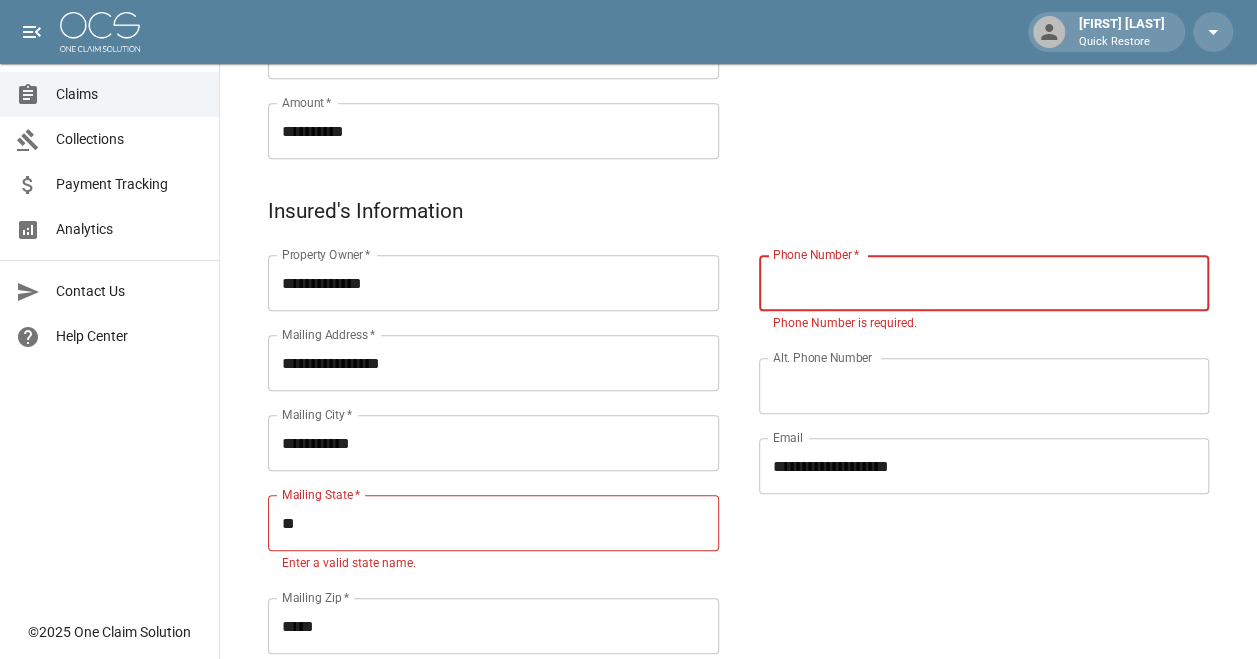 paste on "**********" 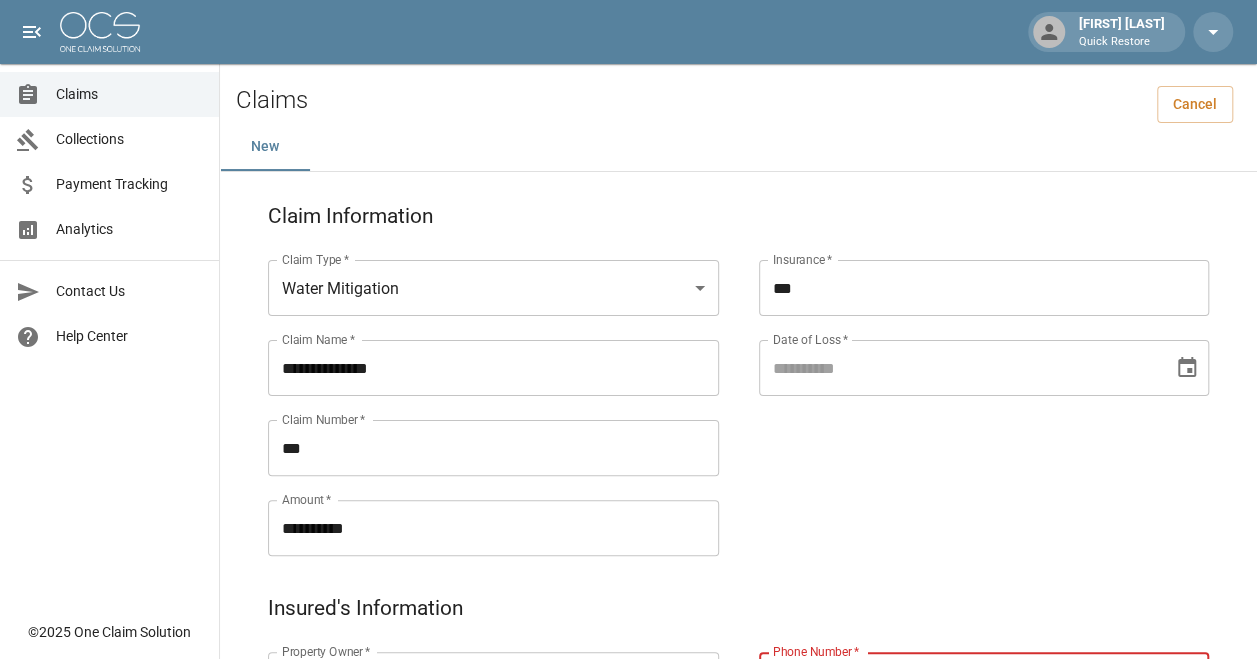 scroll, scrollTop: 0, scrollLeft: 0, axis: both 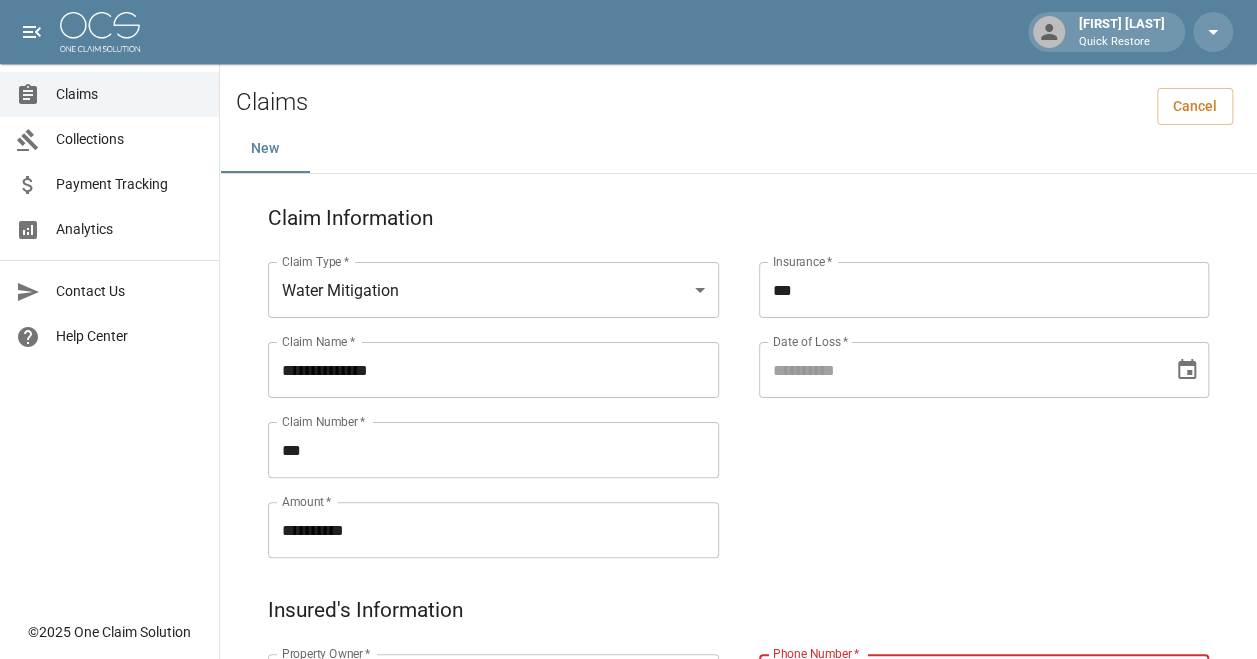 type on "**********" 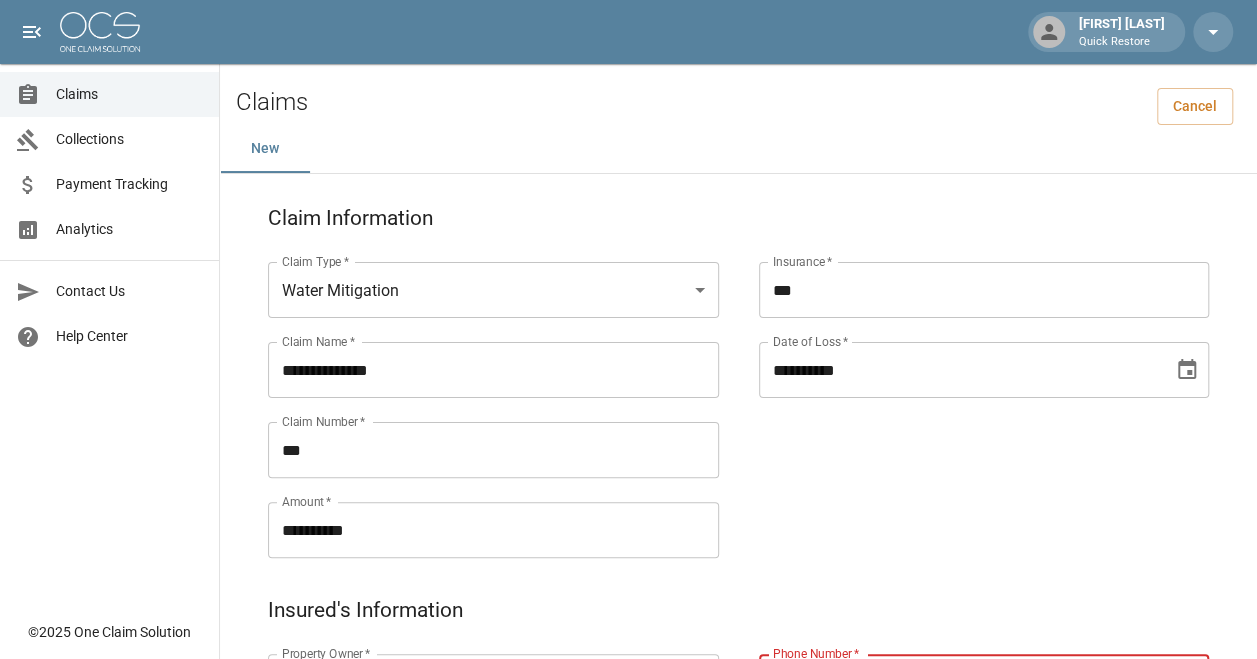 click on "**********" at bounding box center [959, 370] 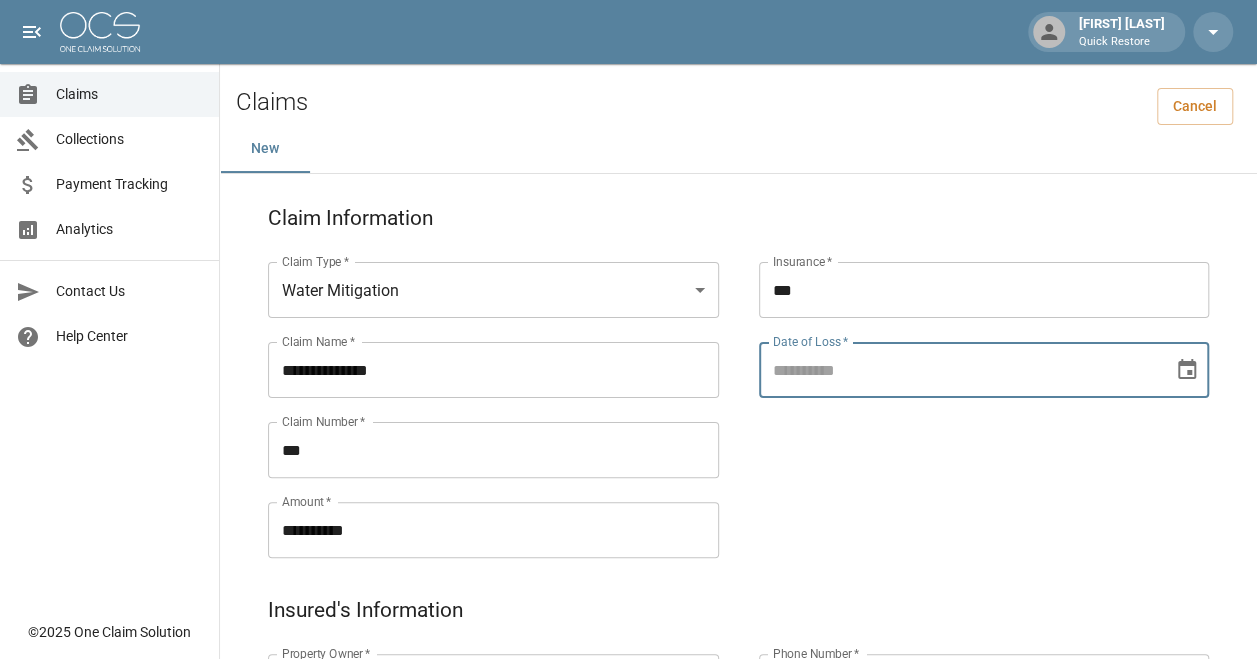 click 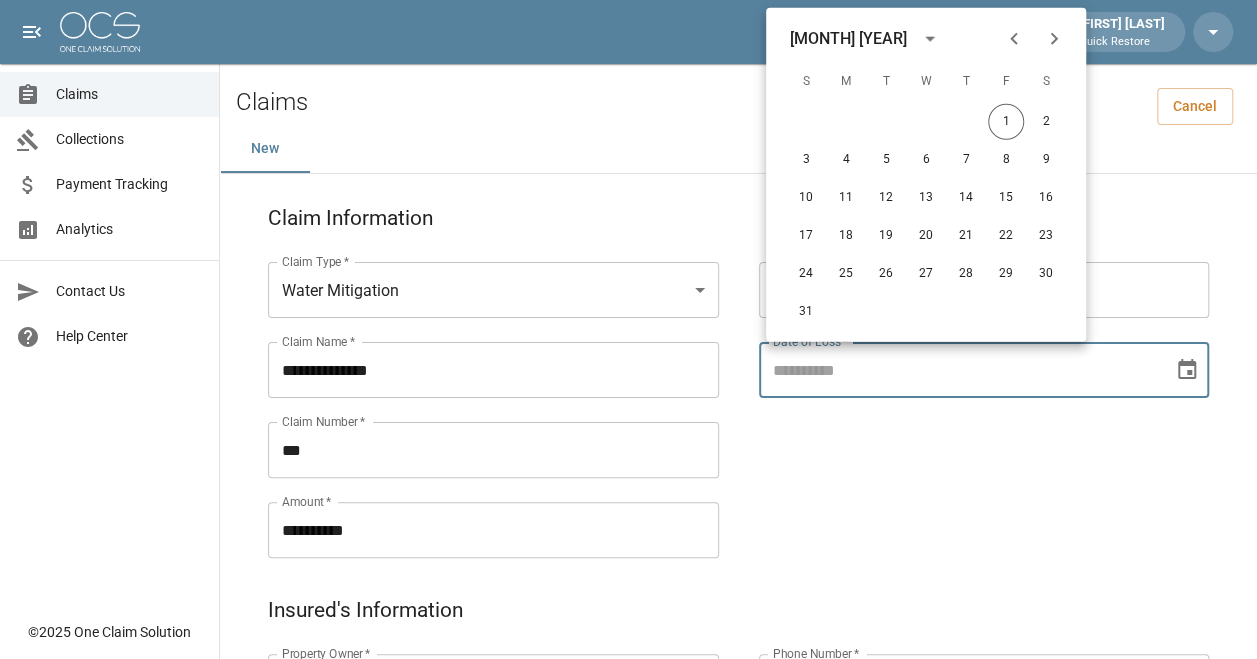 click 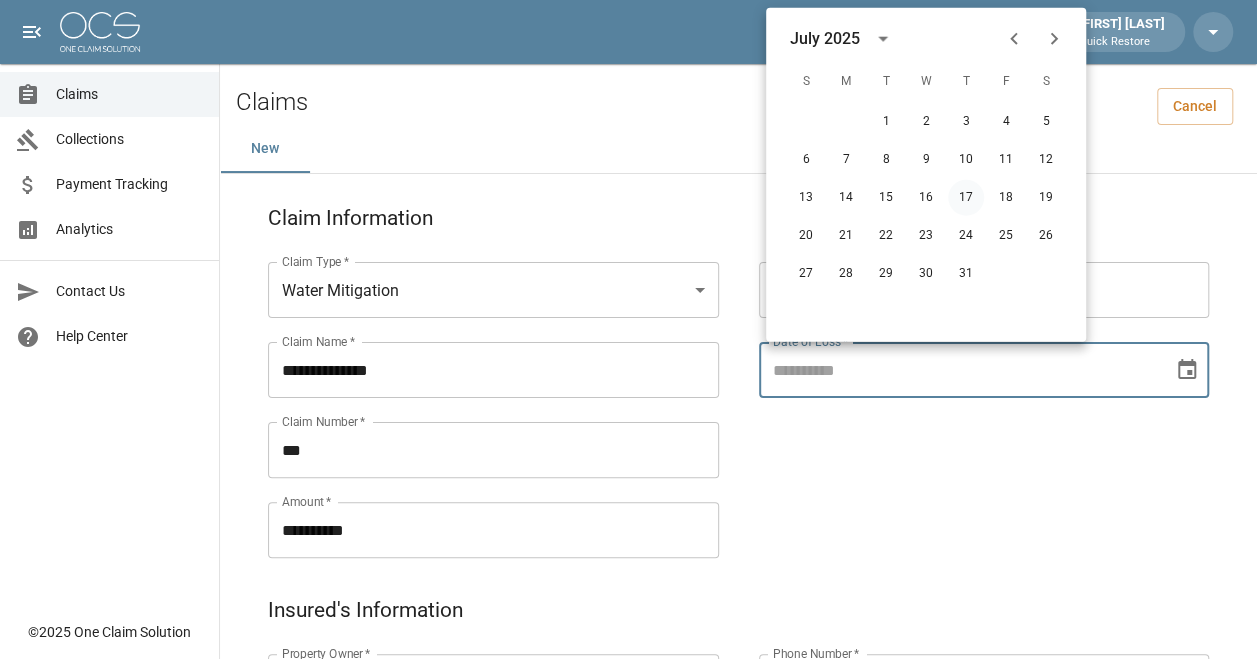 click on "17" at bounding box center [966, 198] 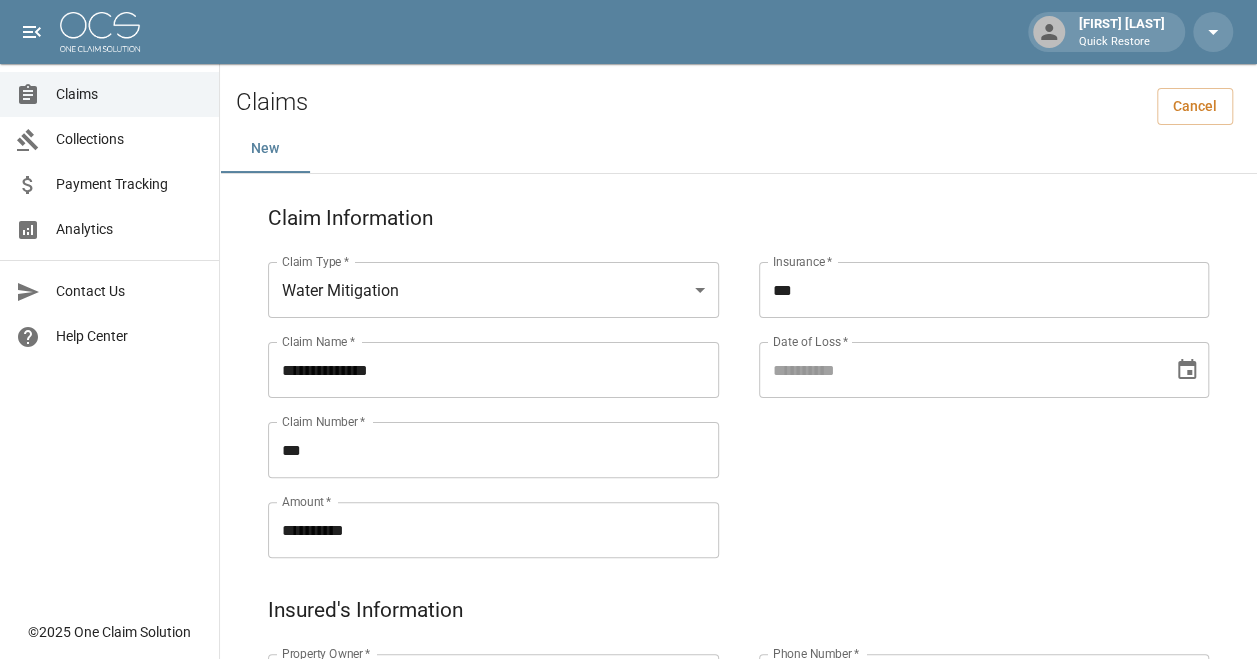 type on "**********" 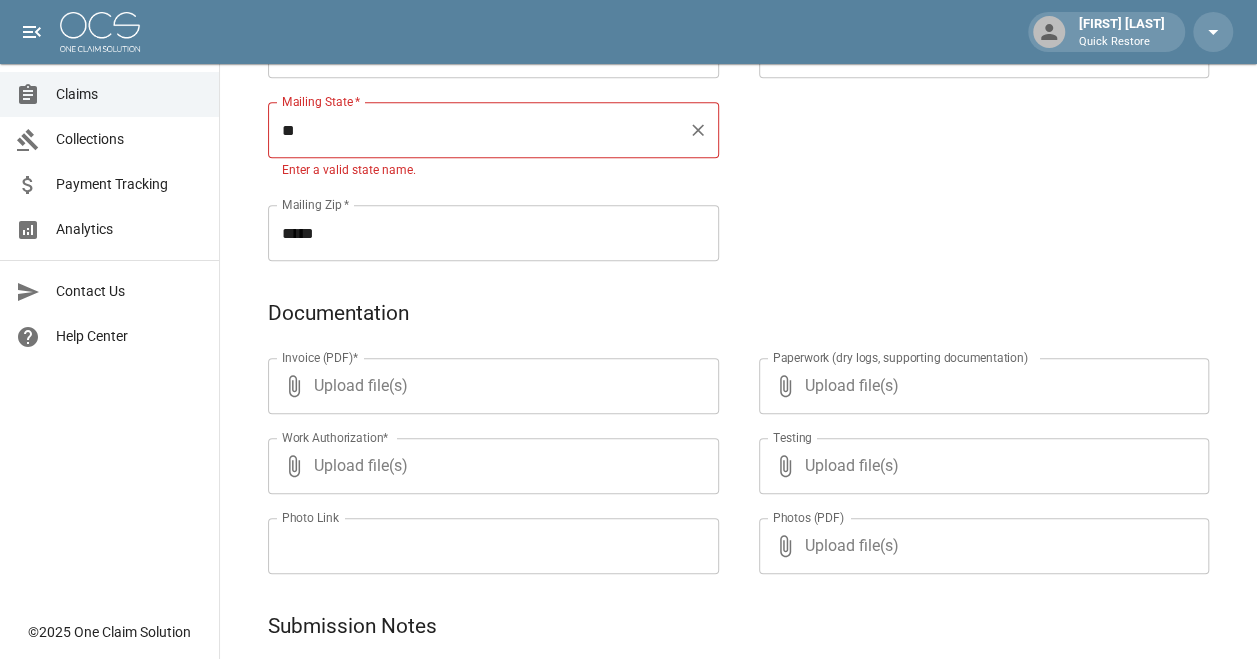 click on "**" at bounding box center (478, 130) 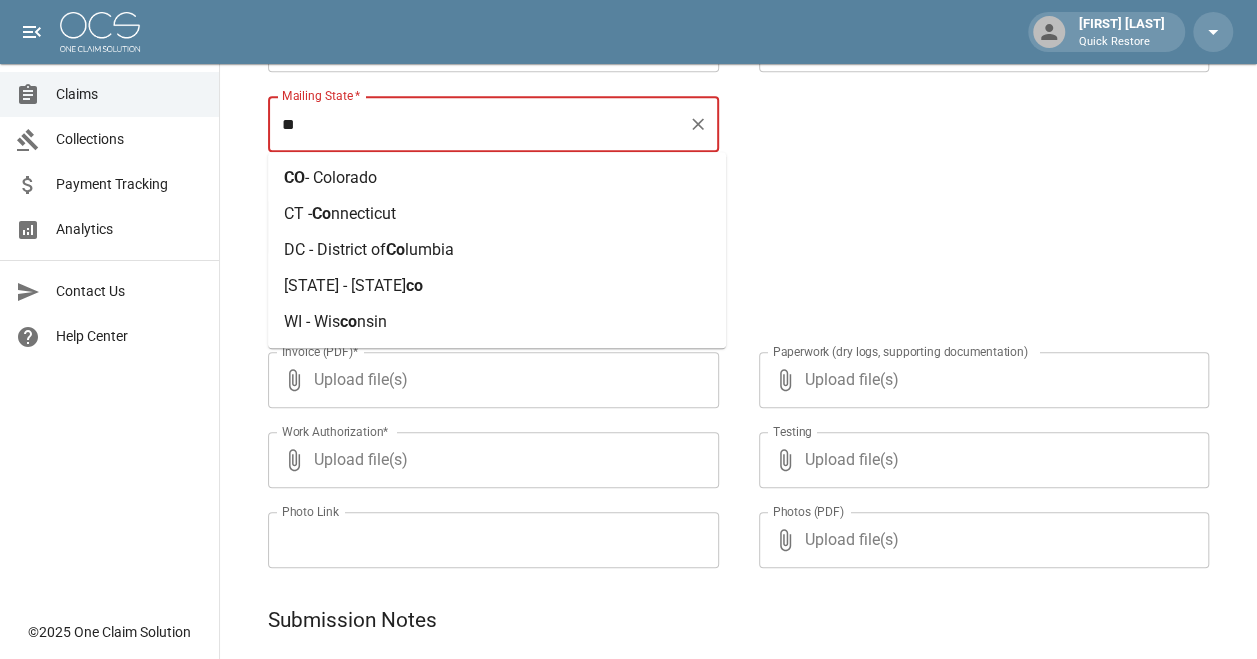 scroll, scrollTop: 799, scrollLeft: 0, axis: vertical 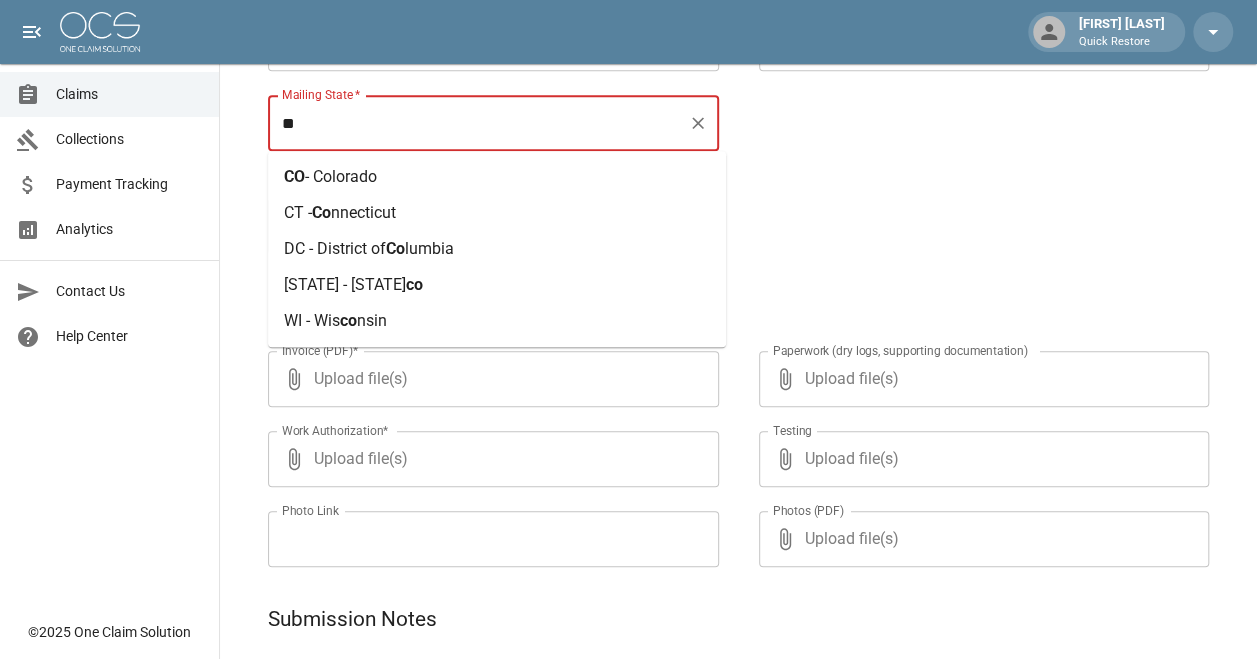 click on "[STATE] - [STATE]" at bounding box center (330, 177) 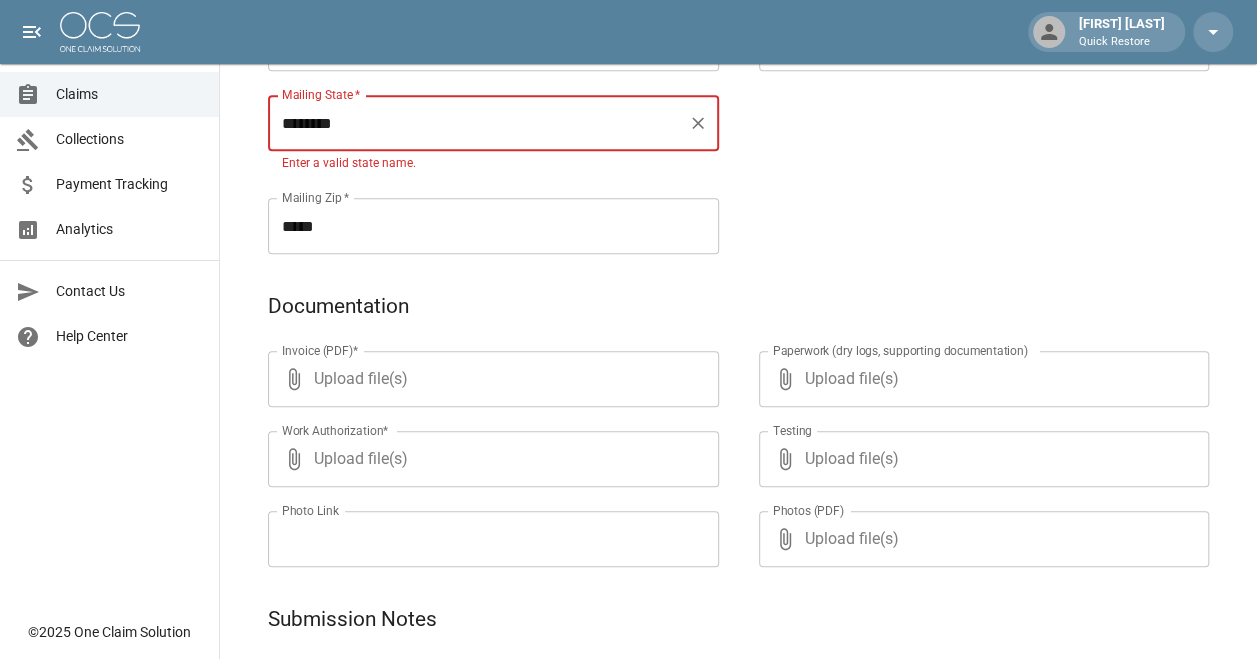 click on "**********" at bounding box center (964, 30) 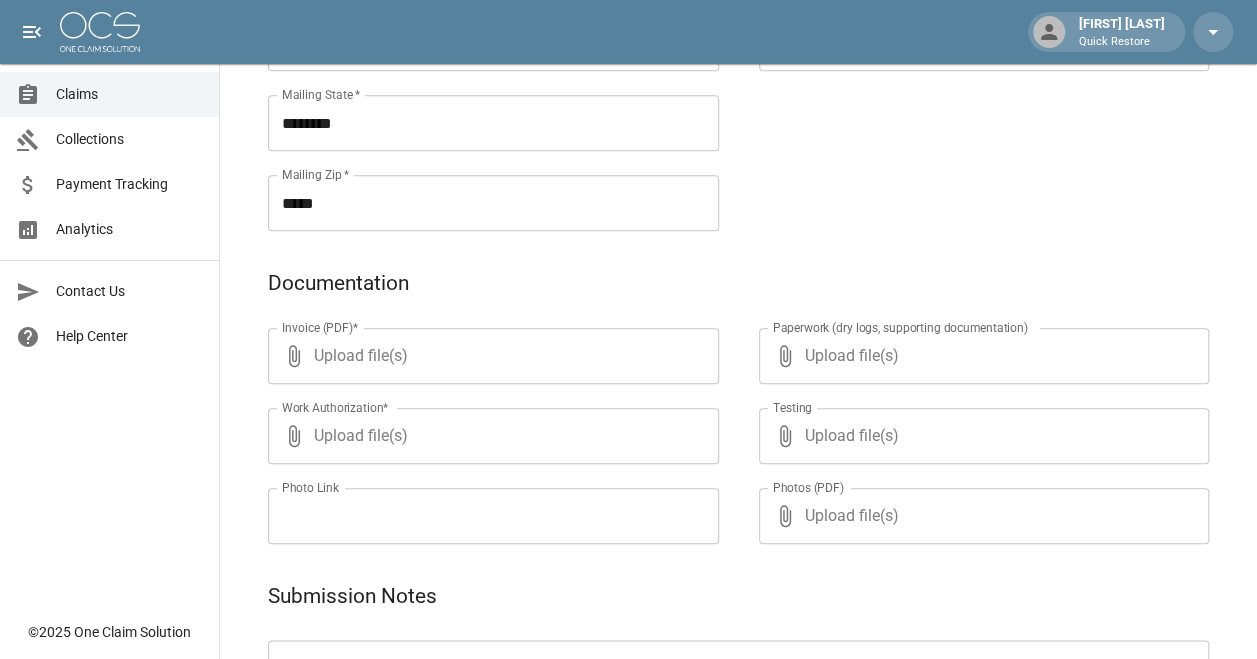 click on "Upload file(s)" at bounding box center (489, 356) 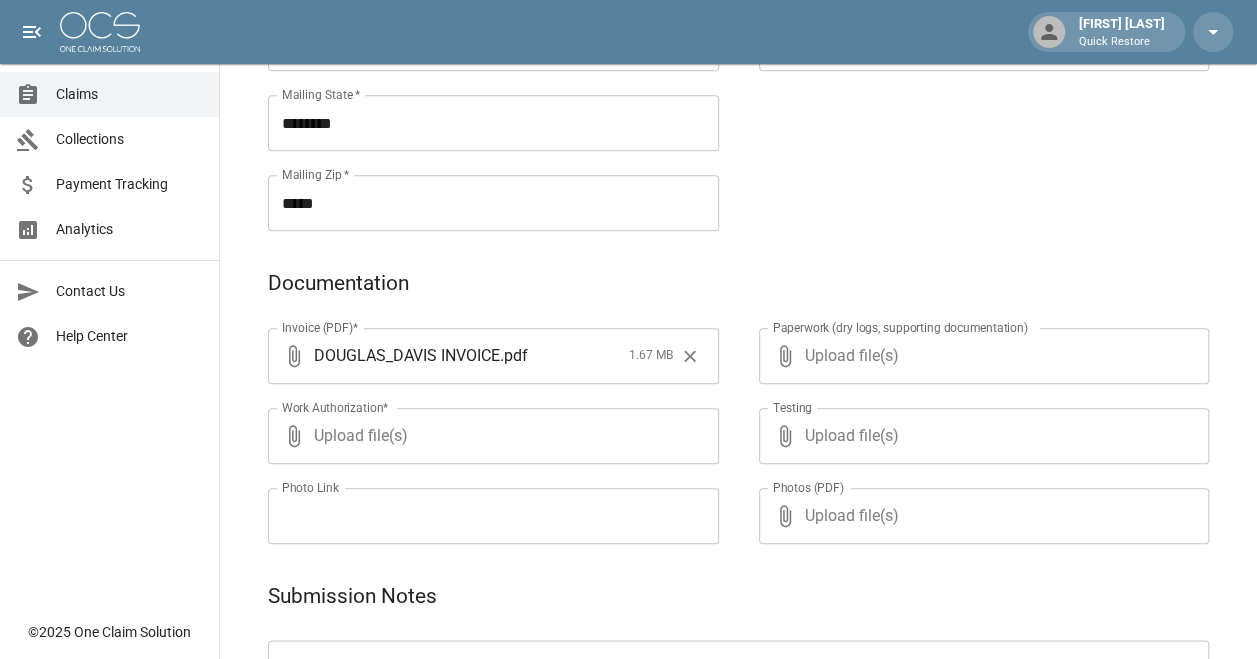 click on "Upload file(s)" at bounding box center (980, 356) 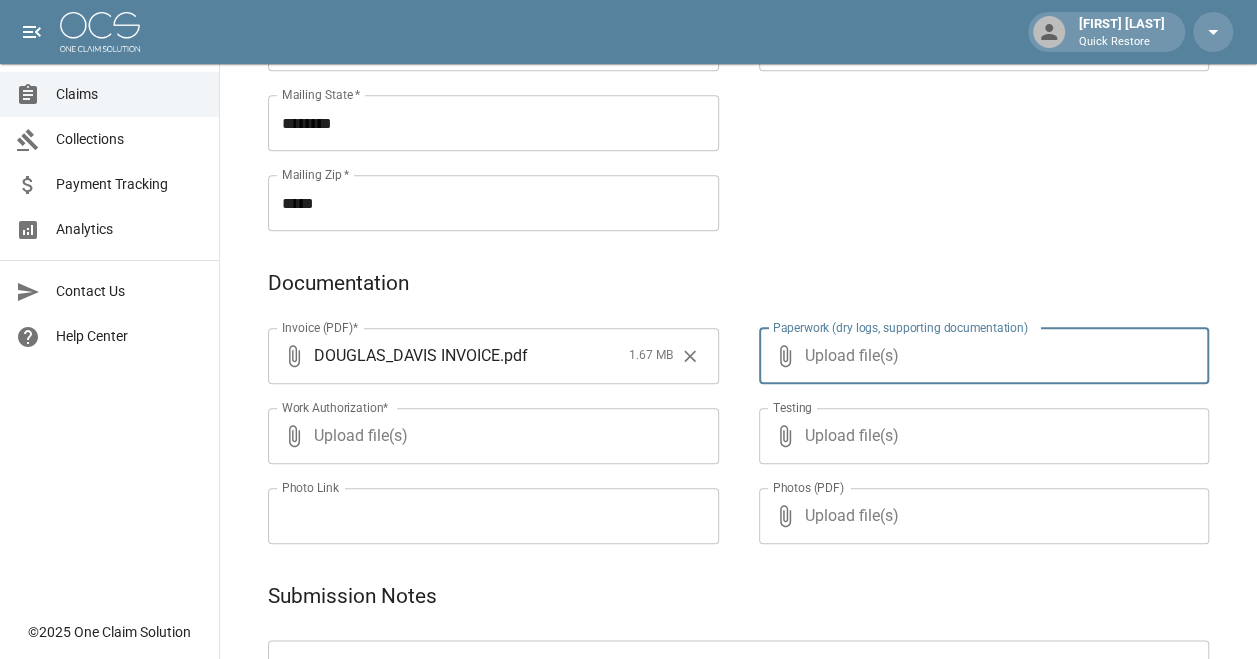 type on "**********" 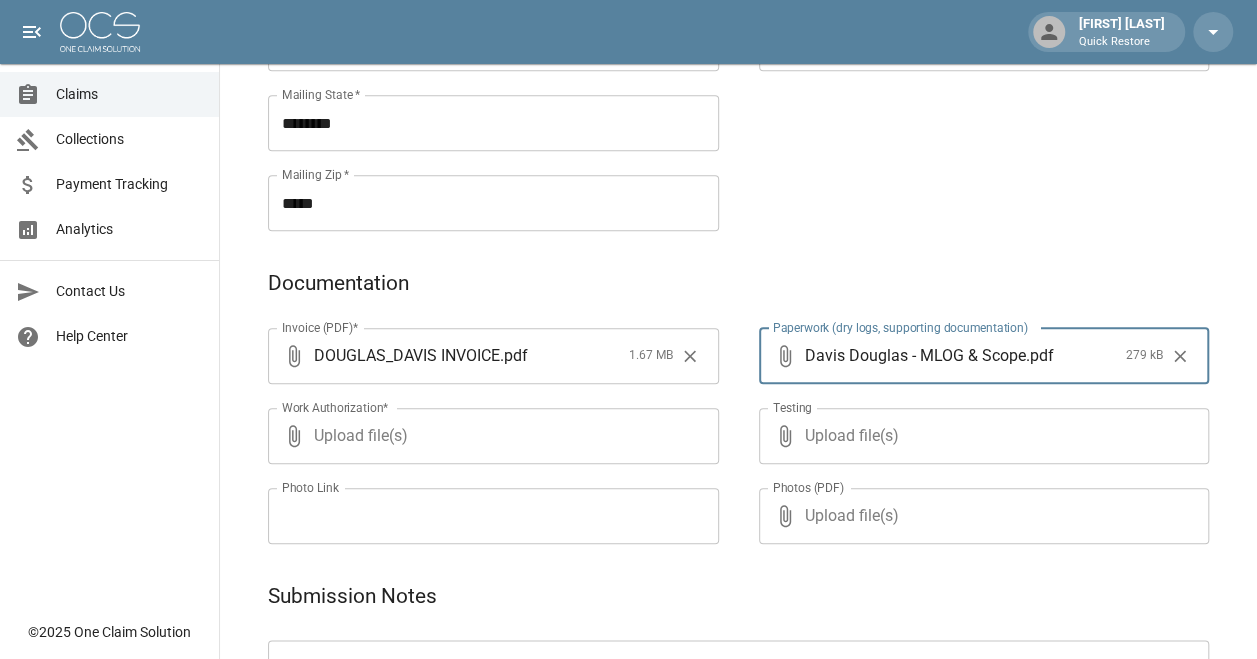 click on "Upload file(s)" at bounding box center [489, 436] 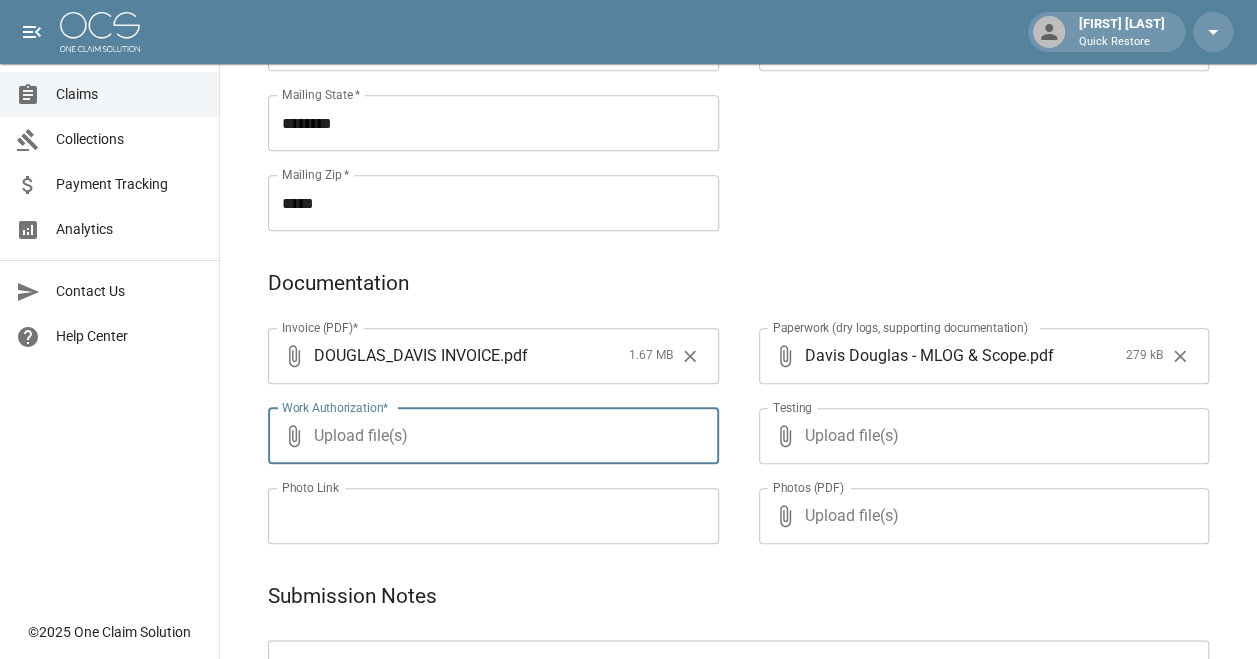 type on "**********" 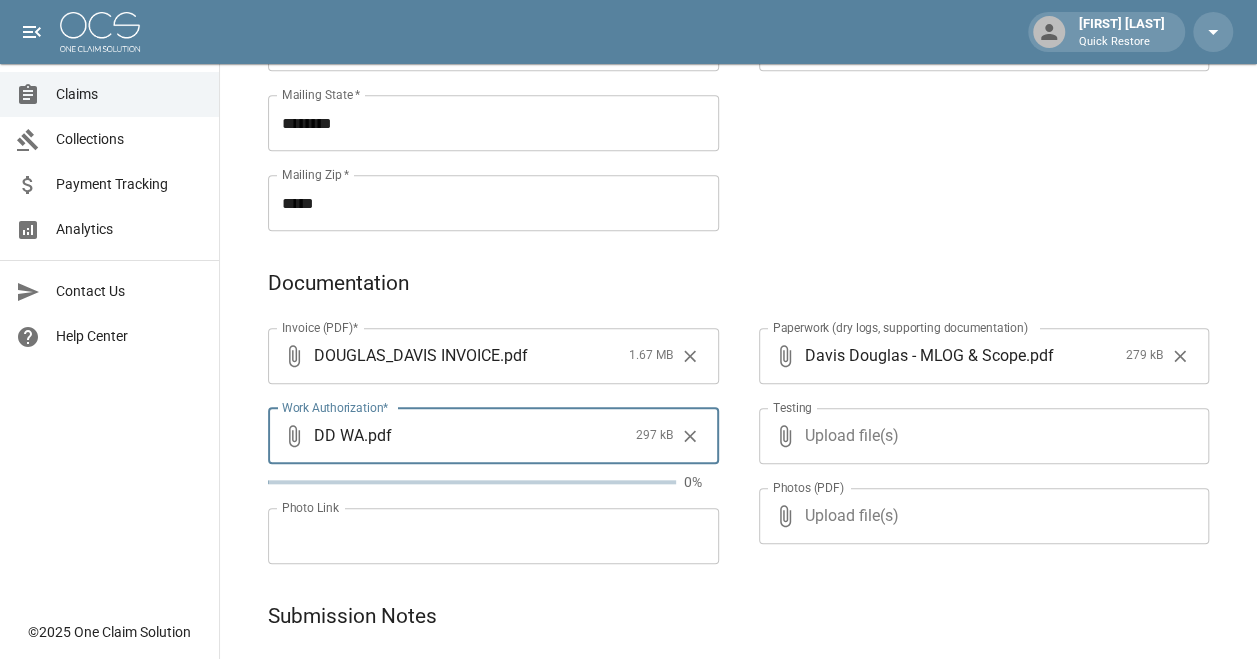click on "Upload file(s)" at bounding box center (980, 436) 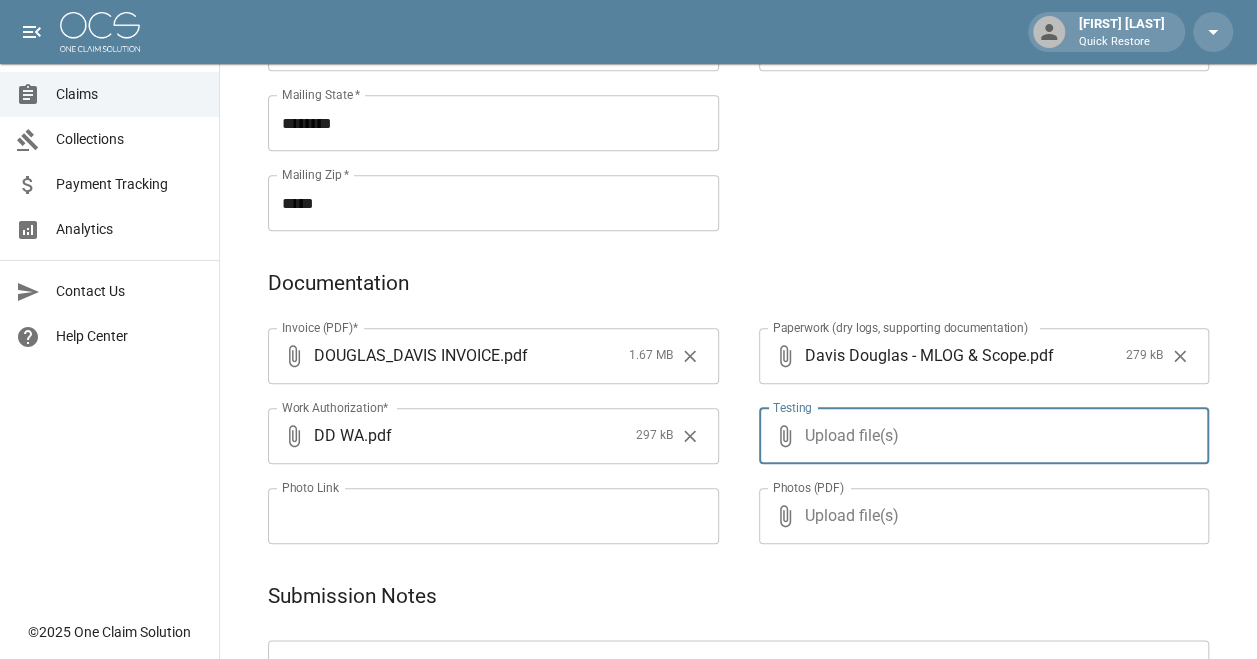 type on "**********" 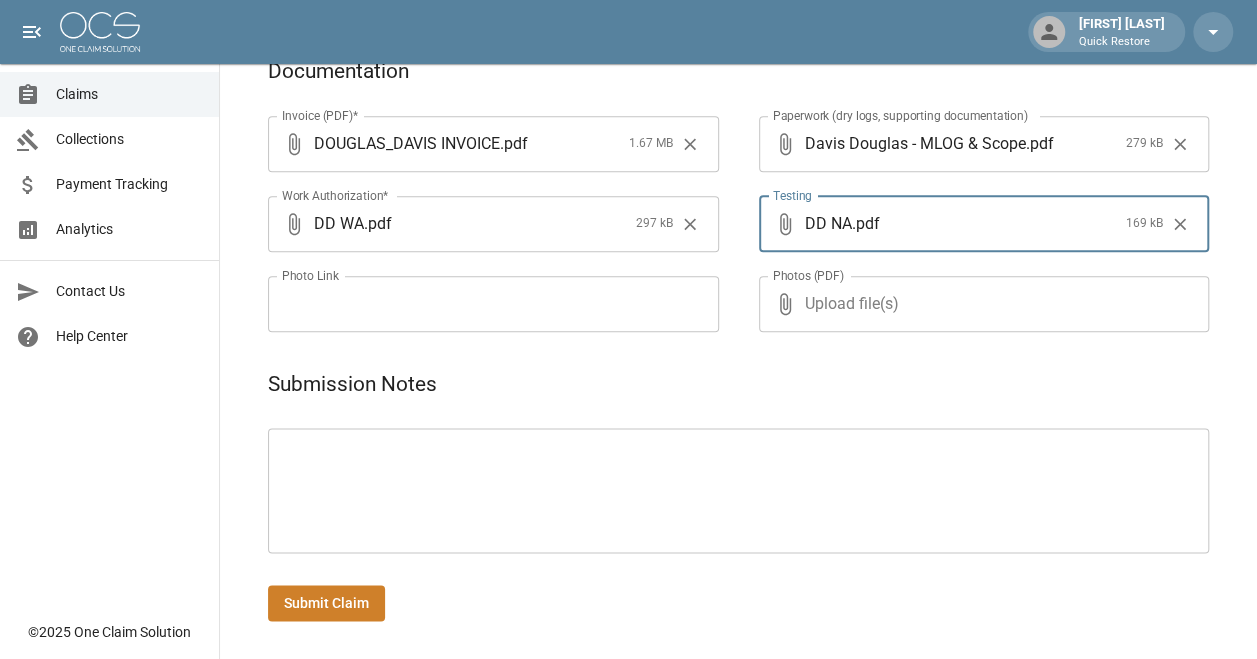scroll, scrollTop: 1013, scrollLeft: 0, axis: vertical 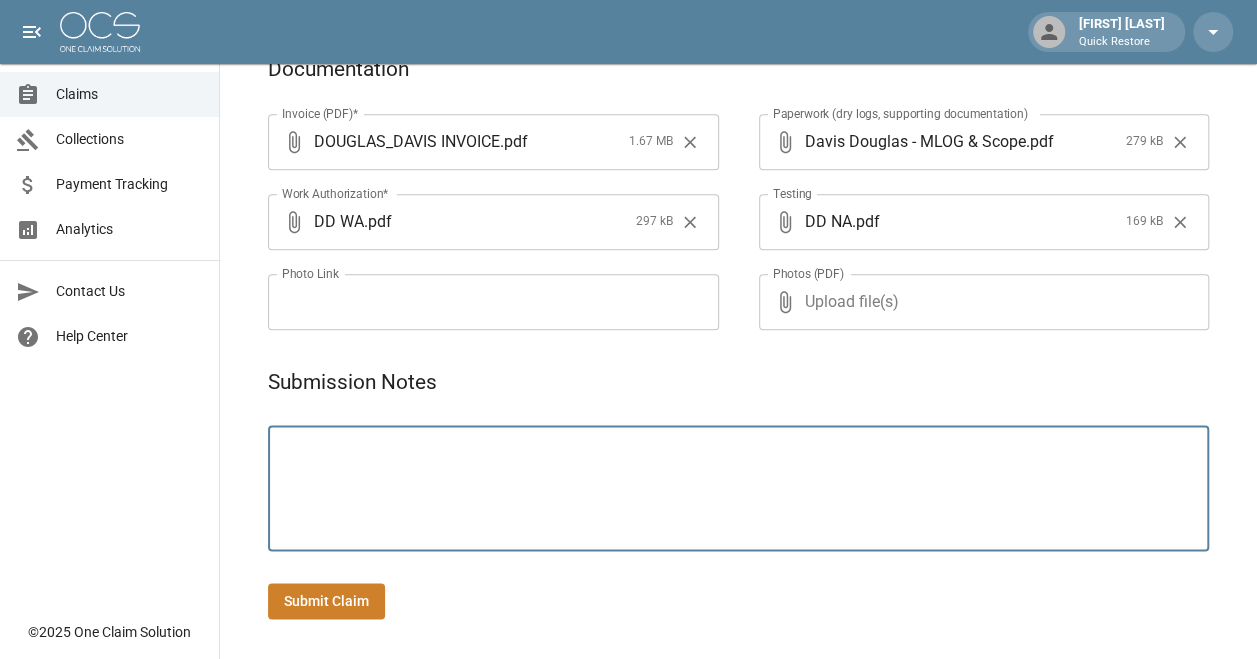 click at bounding box center [738, 488] 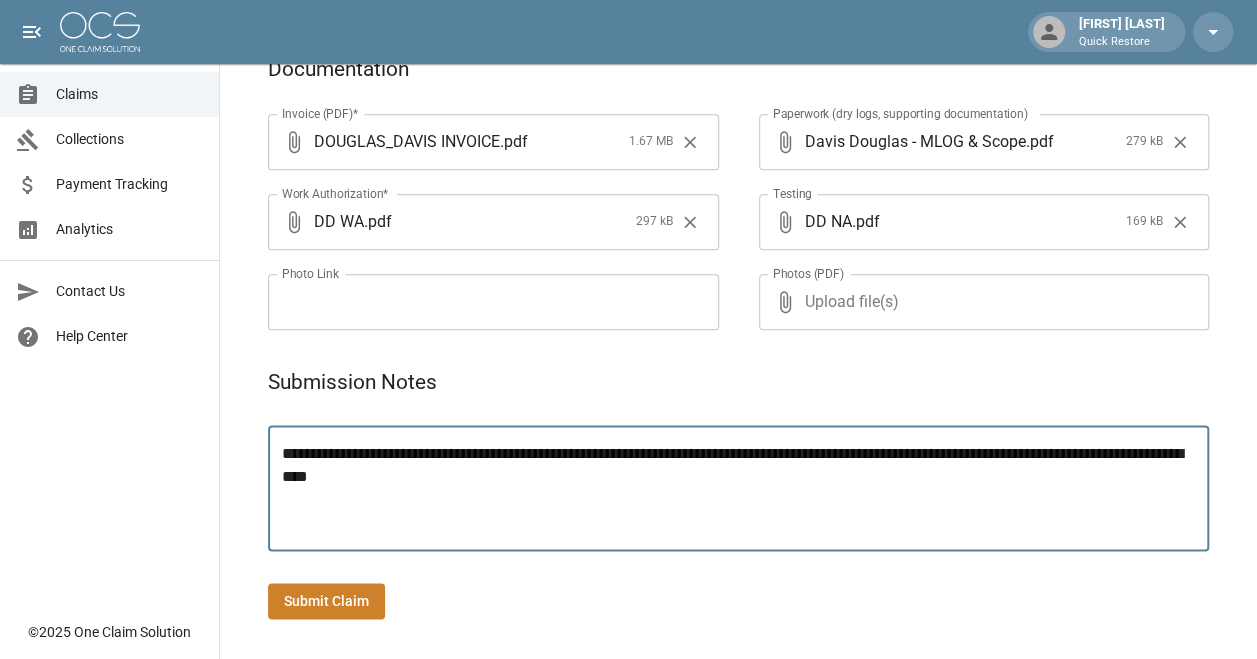 type on "**********" 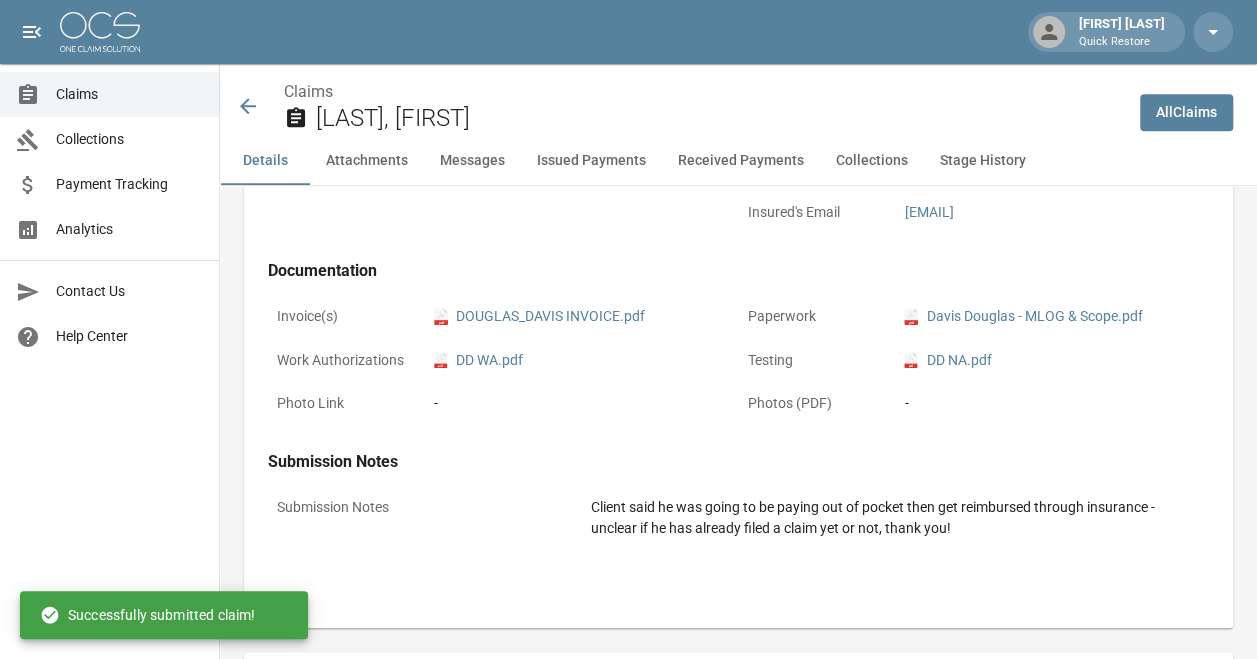 scroll, scrollTop: 1013, scrollLeft: 0, axis: vertical 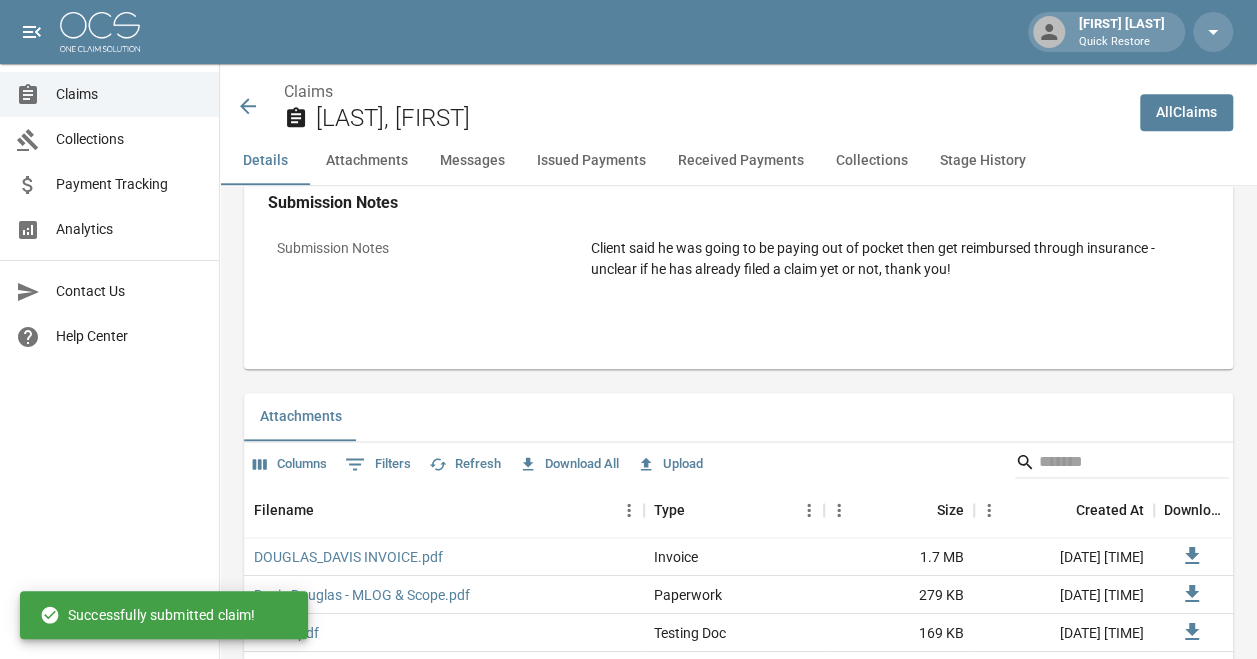 click on "All  Claims" at bounding box center (1186, 112) 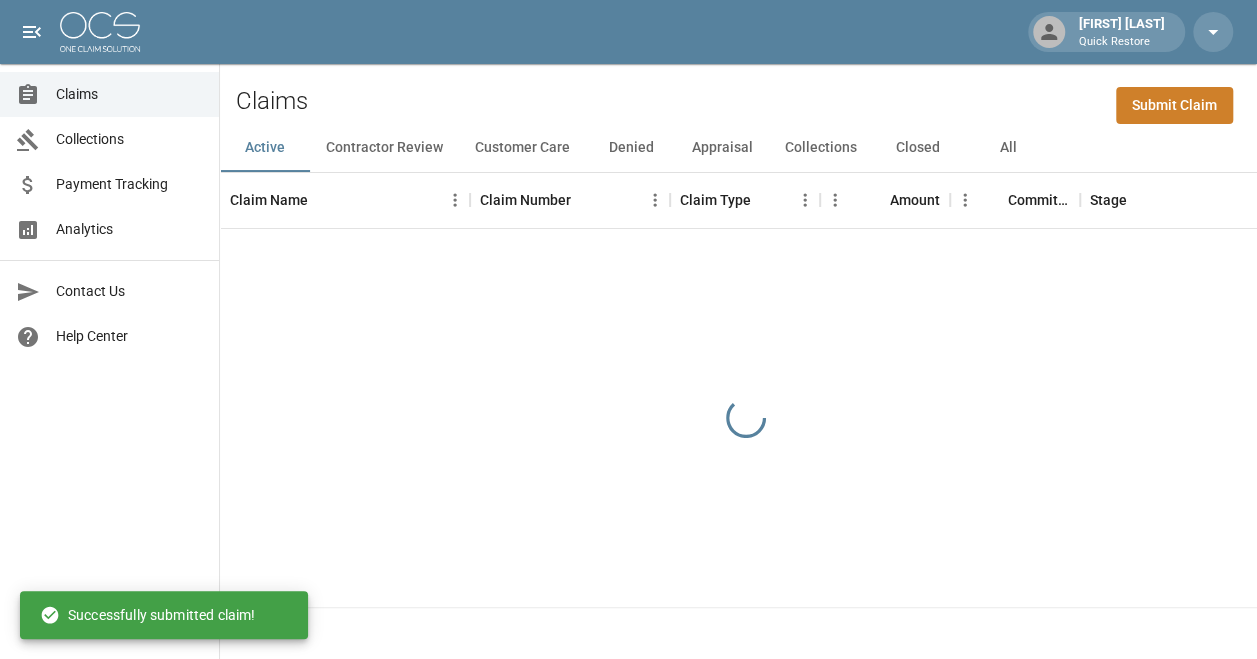 scroll, scrollTop: 0, scrollLeft: 0, axis: both 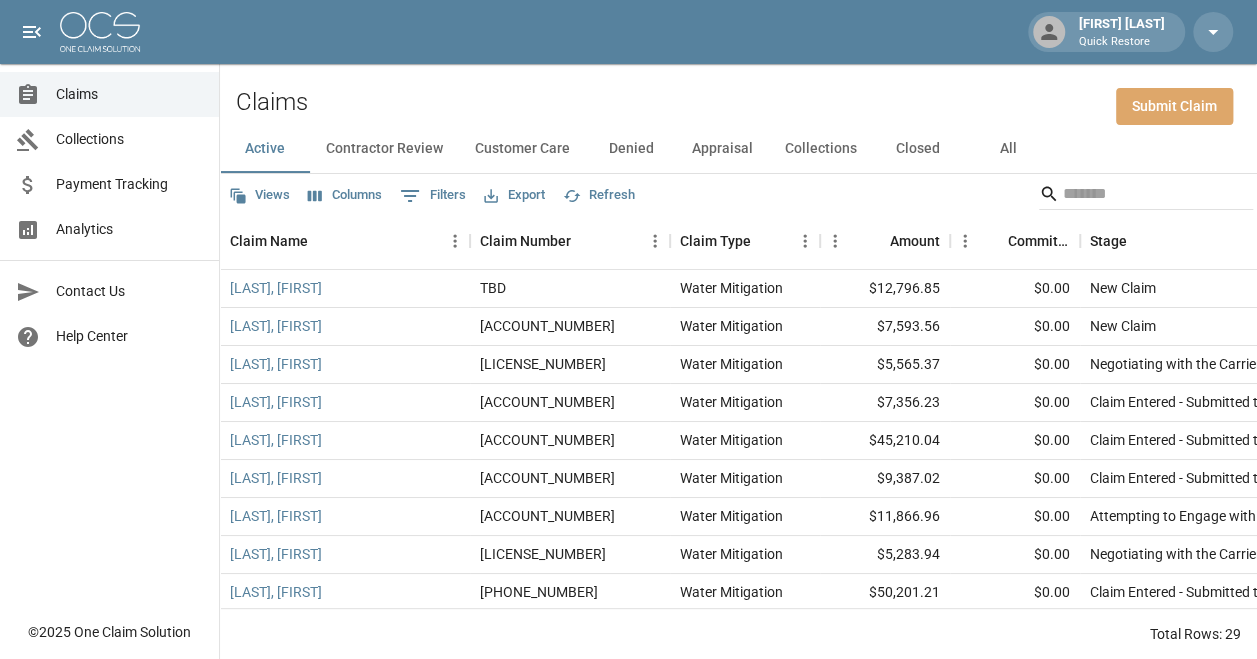 click on "Submit Claim" at bounding box center [1174, 106] 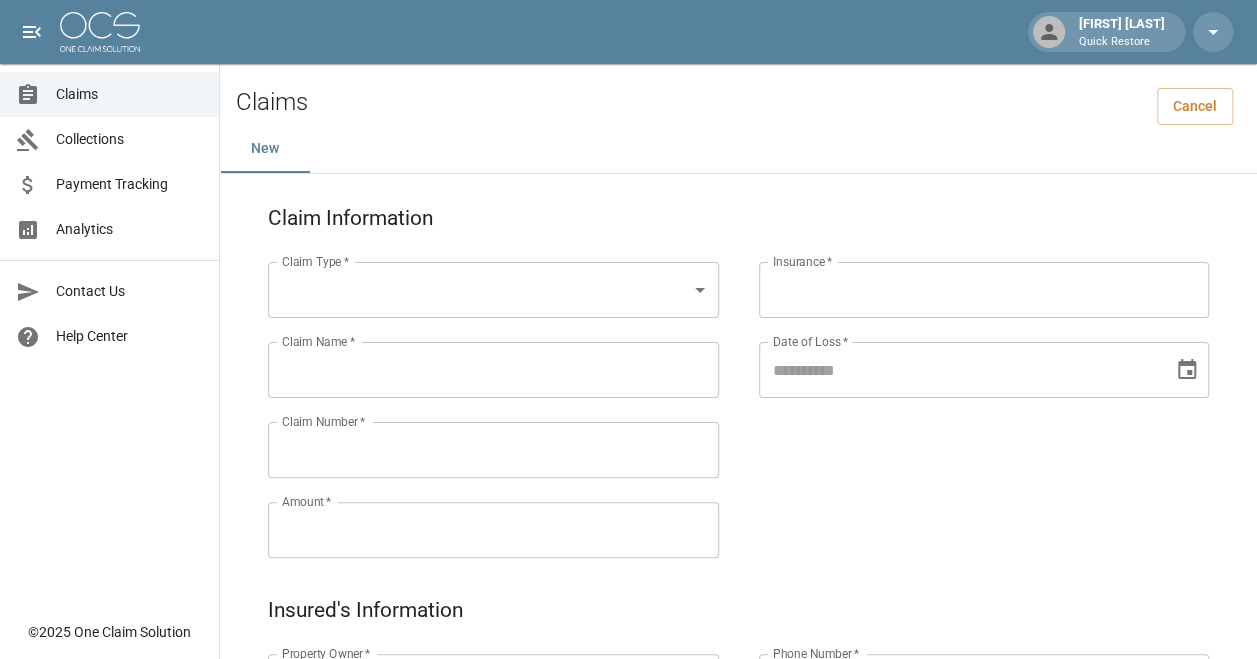 click on "Michelle Martinez Quick Restore Claims Collections Payment Tracking Analytics Contact Us Help Center ©  2025   One Claim Solution Claims Cancel New Claim Information Claim Type   * ​ Claim Type   * Claim Name   * Claim Name   * Claim Number   * Claim Number   * Amount   * Amount   * Insurance   * Insurance   * Date of Loss   * Date of Loss   * Insured's Information Property Owner   * Property Owner   * Mailing Address   * Mailing Address   * Mailing City   * Mailing City   * Mailing State   * Mailing State   * Mailing Zip   * Mailing Zip   * Phone Number   * Phone Number   * Alt. Phone Number Alt. Phone Number Email Email Documentation Invoice (PDF)* ​ Upload file(s) Invoice (PDF)* Work Authorization* ​ Upload file(s) Work Authorization* Photo Link Photo Link Paperwork (dry logs, supporting documentation) ​ Upload file(s) Paperwork (dry logs, supporting documentation) Testing ​ Upload file(s) Testing Photos (PDF) ​ Upload file(s) * ​" at bounding box center [628, 836] 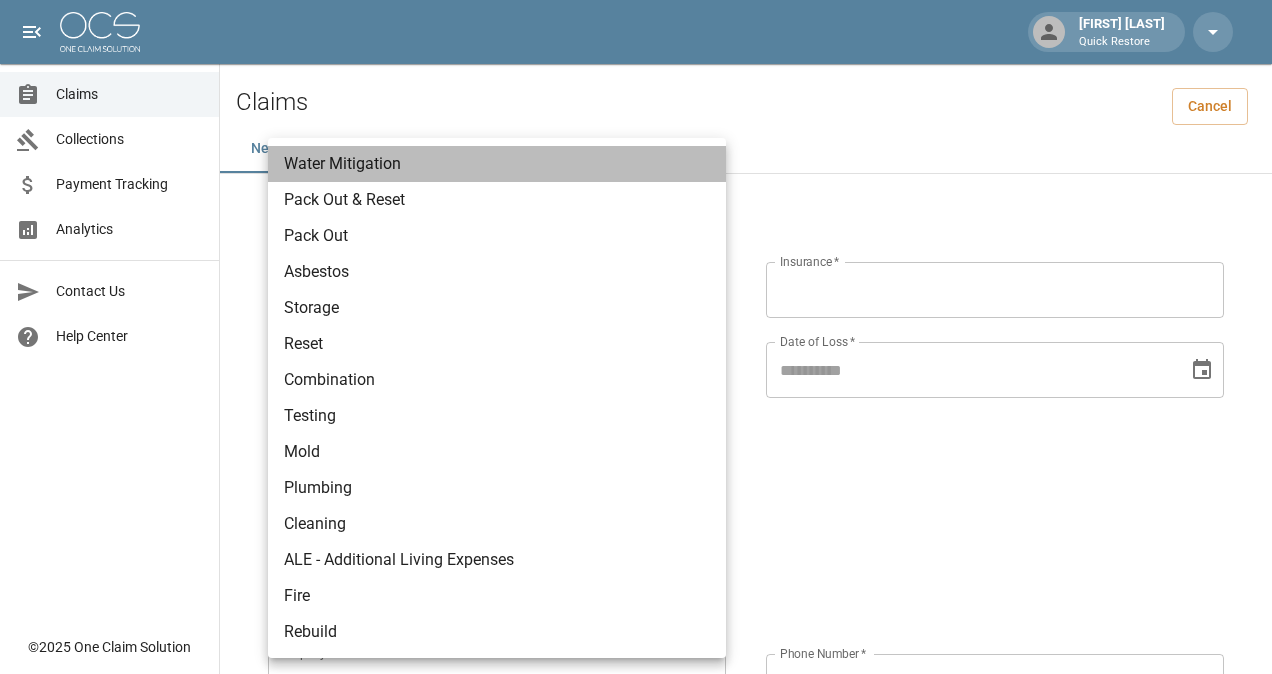 click on "Water Mitigation" at bounding box center (497, 164) 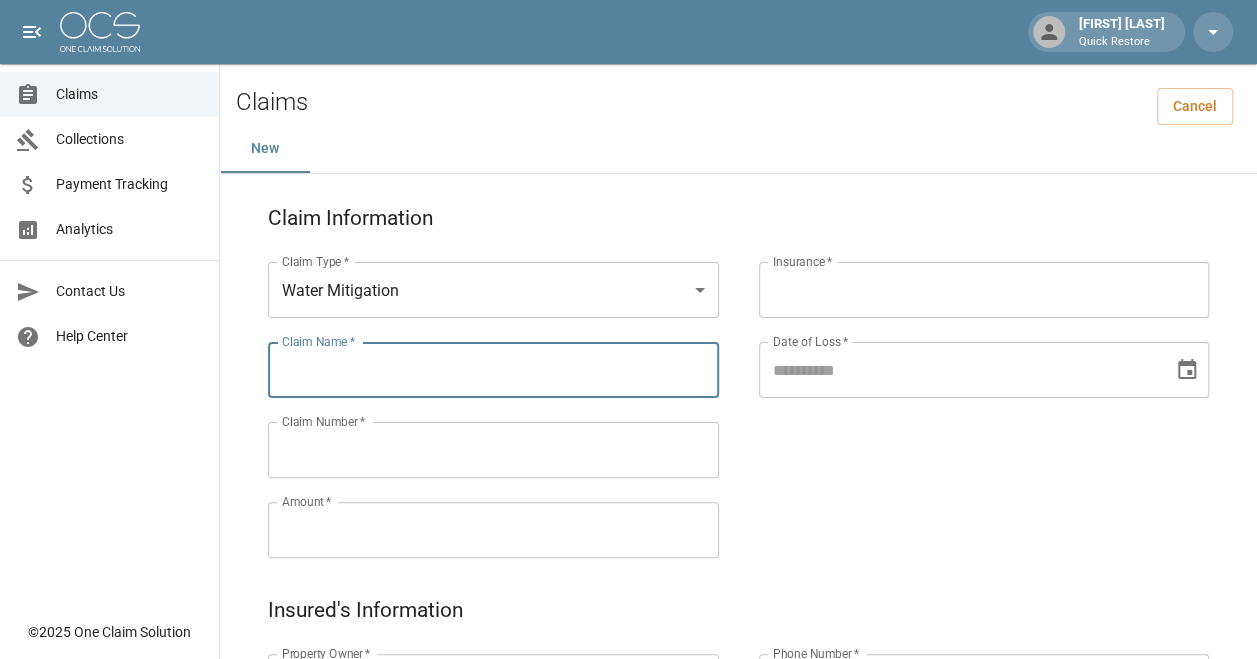 drag, startPoint x: 437, startPoint y: 370, endPoint x: 454, endPoint y: 360, distance: 19.723083 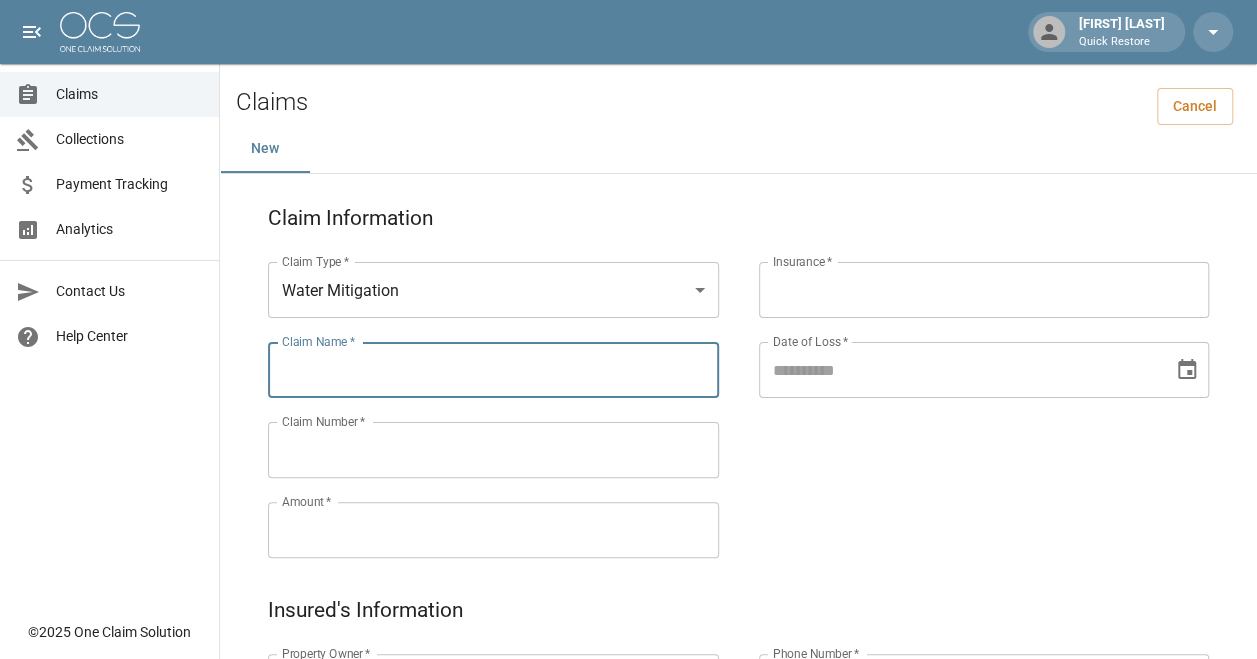 click on "Claim Name   *" at bounding box center [493, 370] 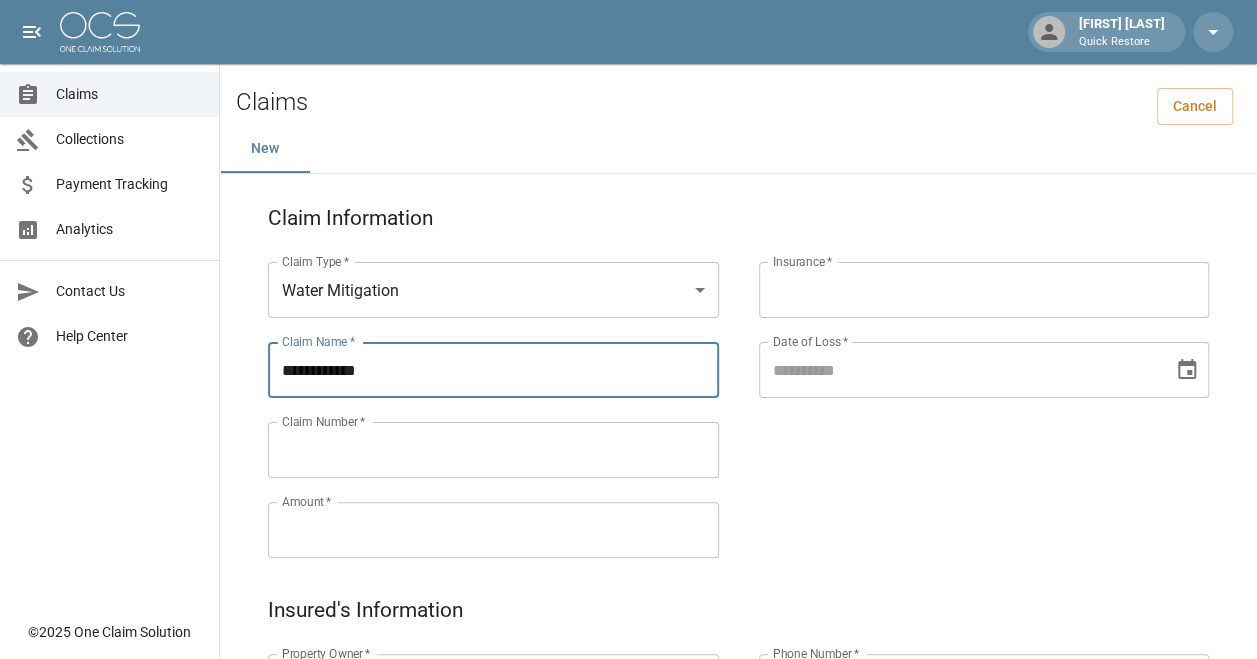 type on "**********" 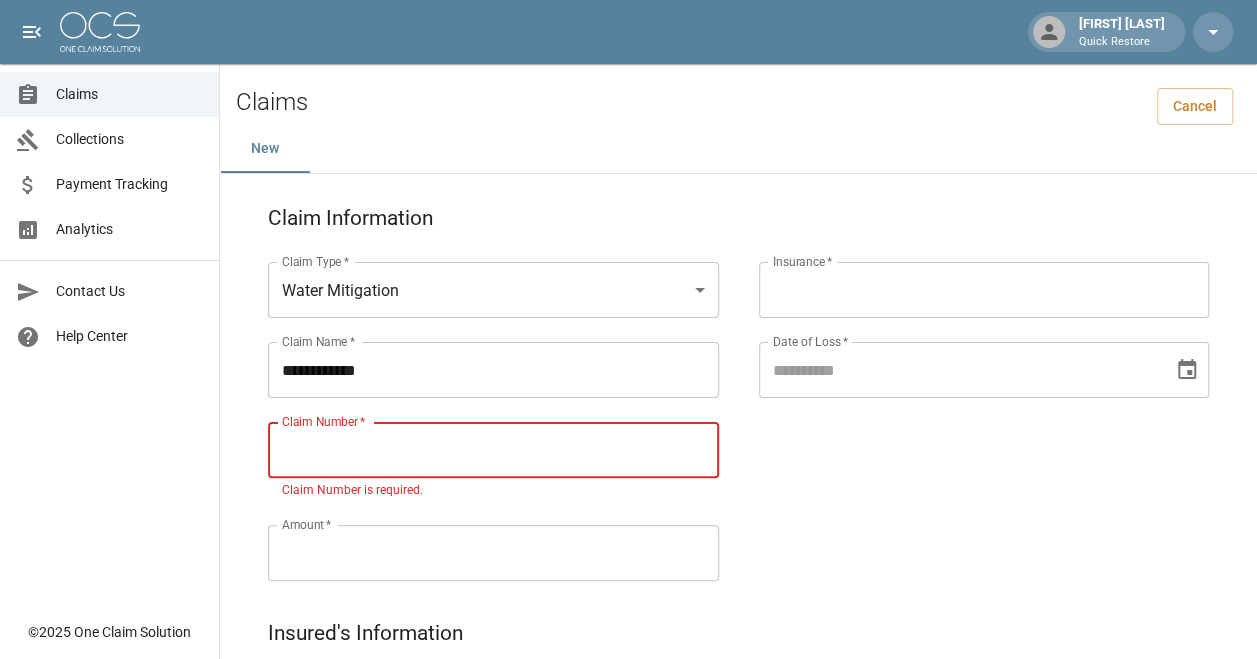 click on "Insurance   *" at bounding box center [984, 290] 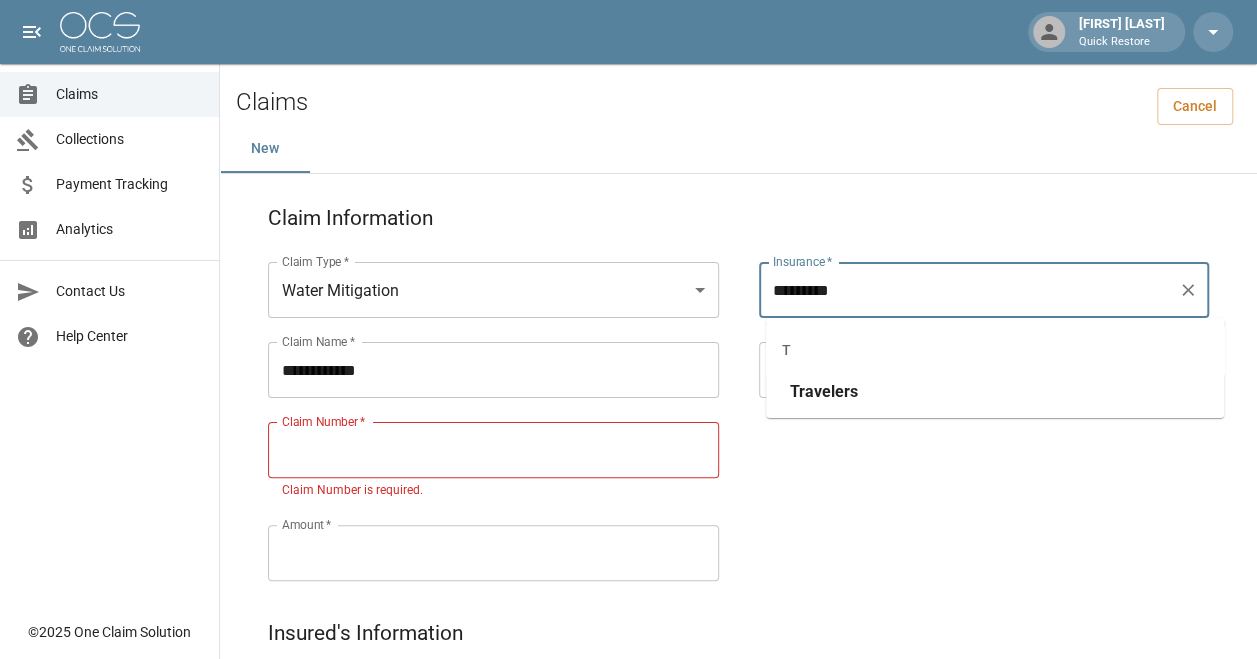 click on "Travelers" at bounding box center [995, 392] 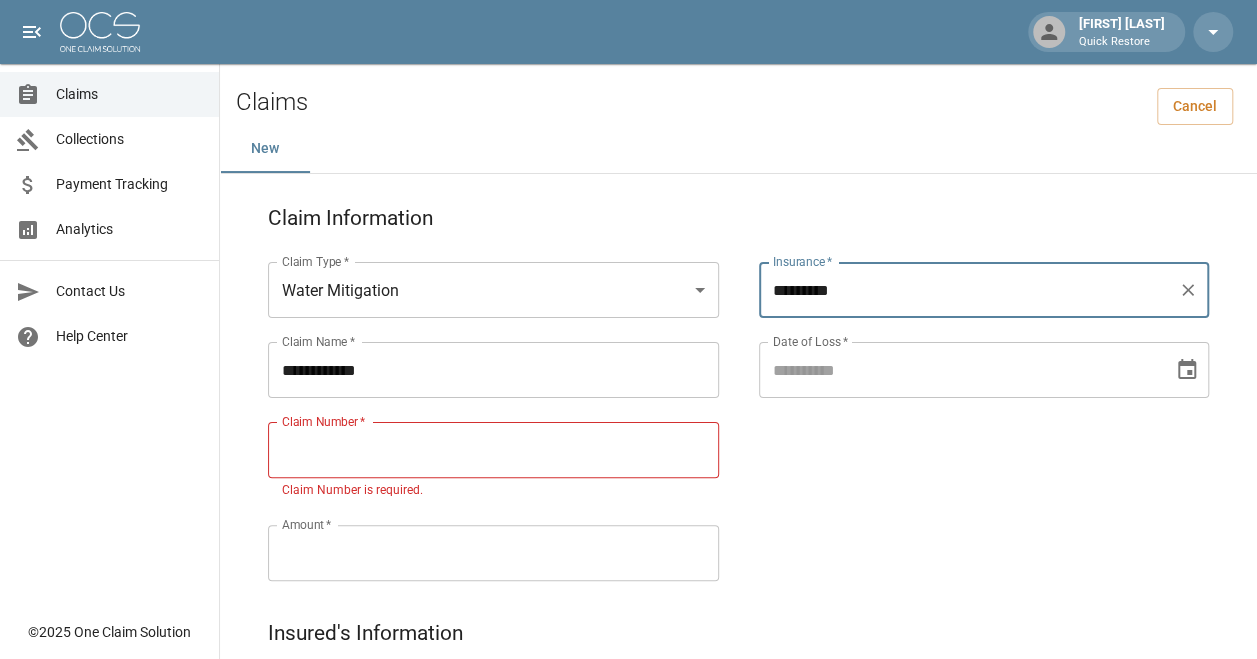 type on "*********" 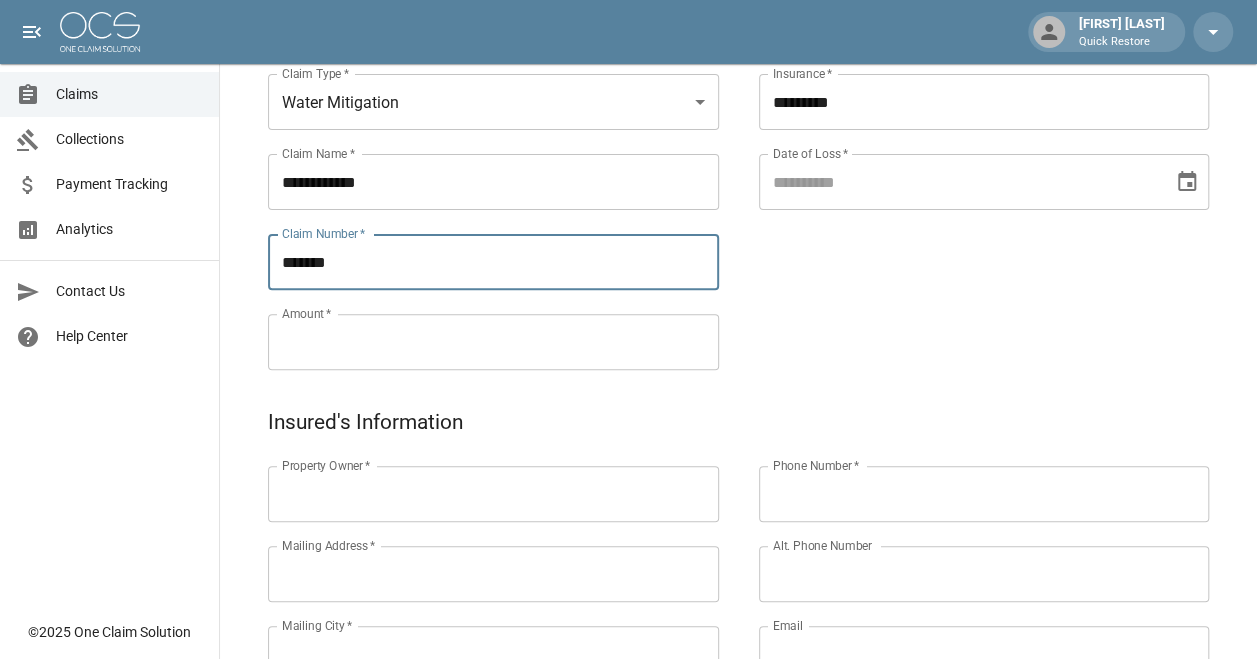 scroll, scrollTop: 190, scrollLeft: 0, axis: vertical 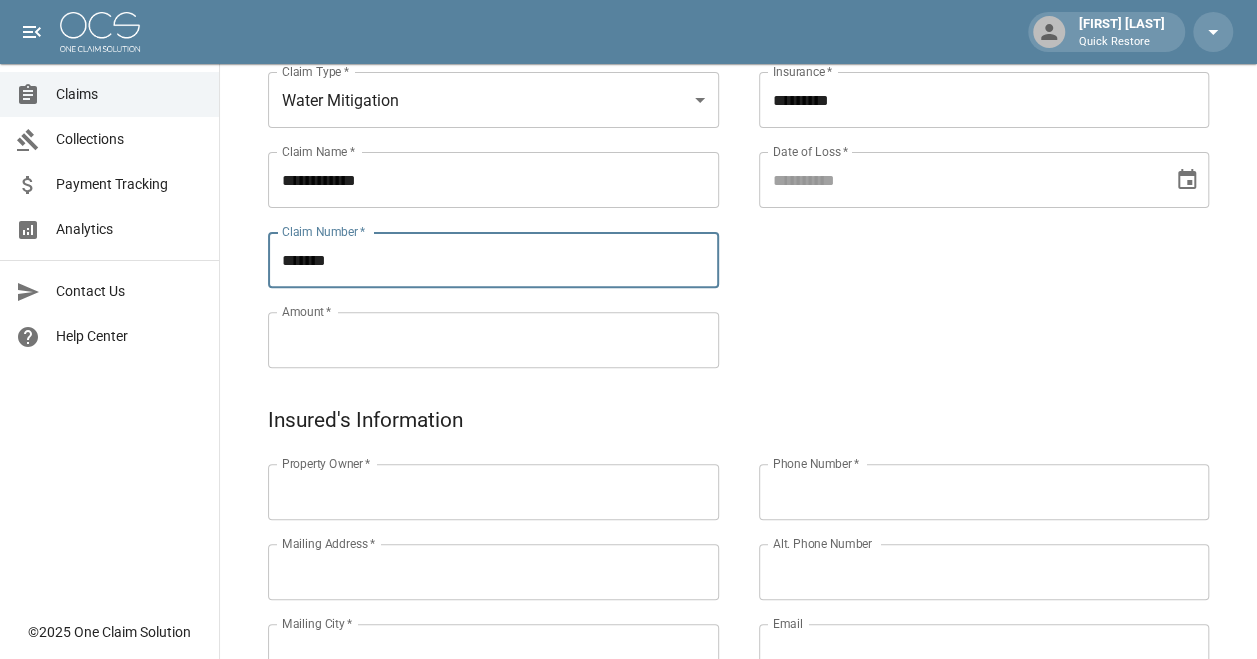 type on "*******" 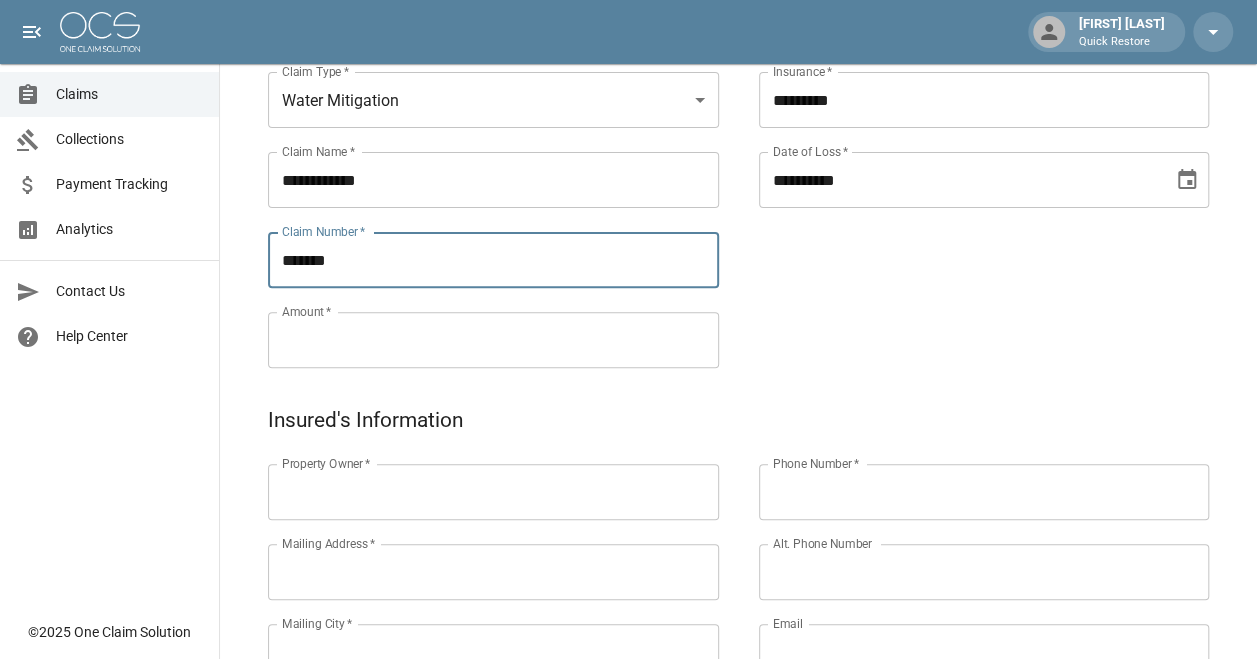 click on "**********" at bounding box center (959, 180) 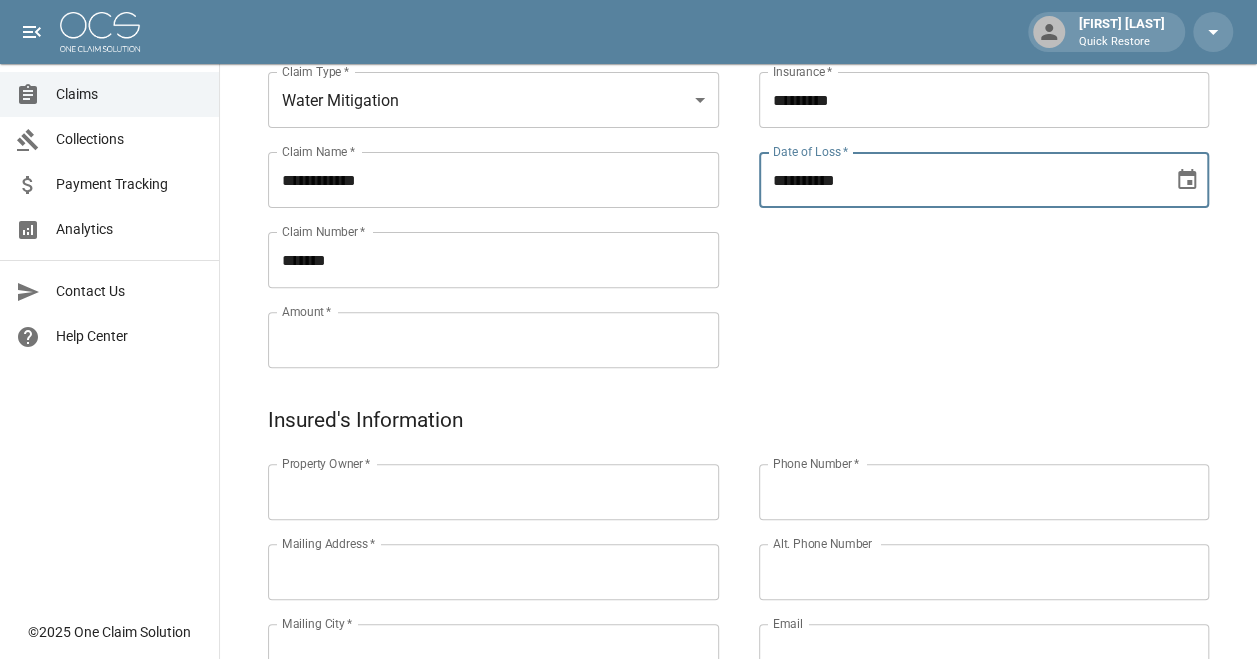click on "**********" at bounding box center [959, 180] 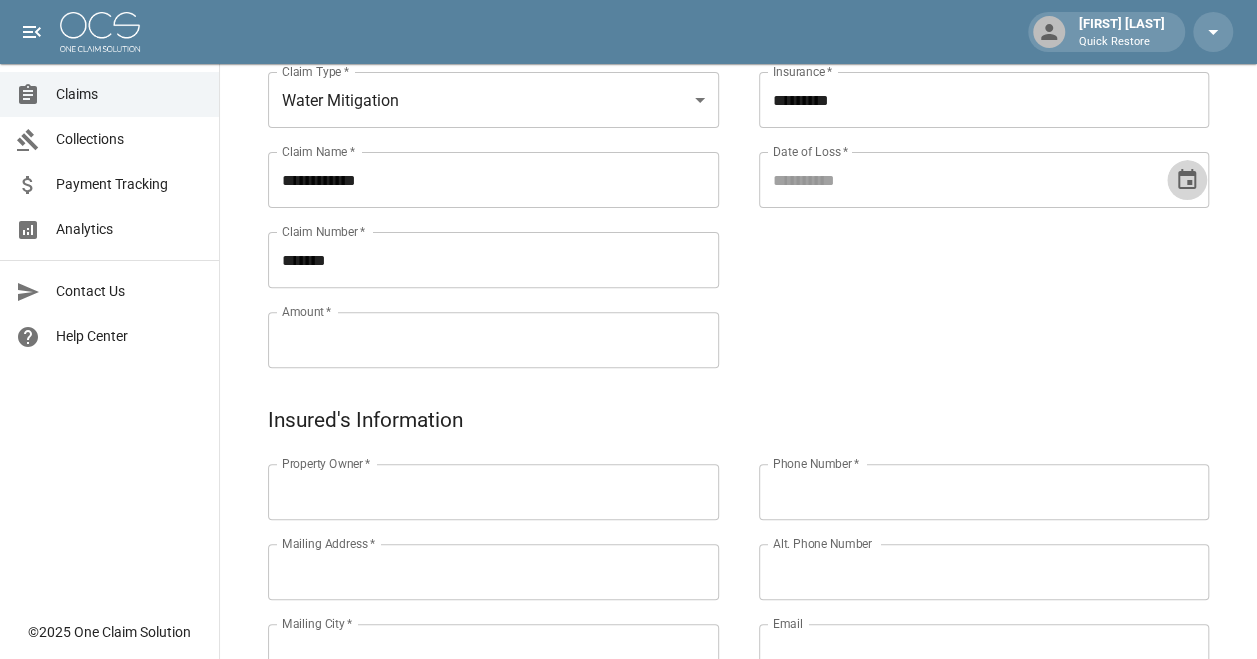 click 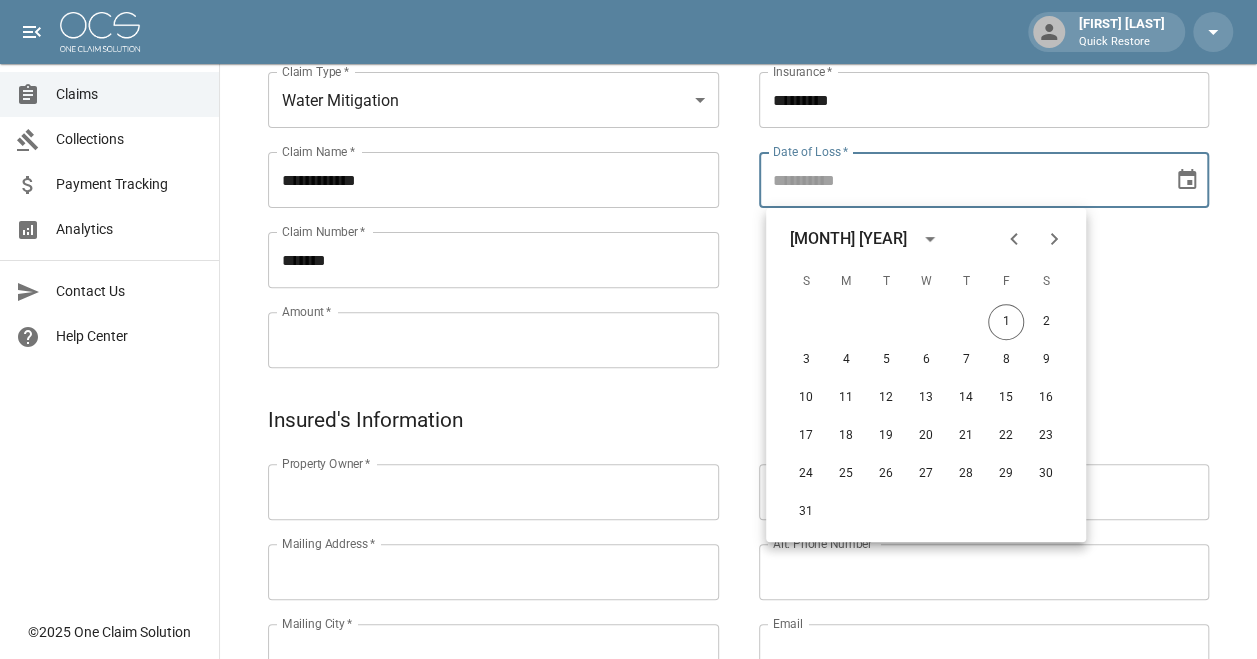 click 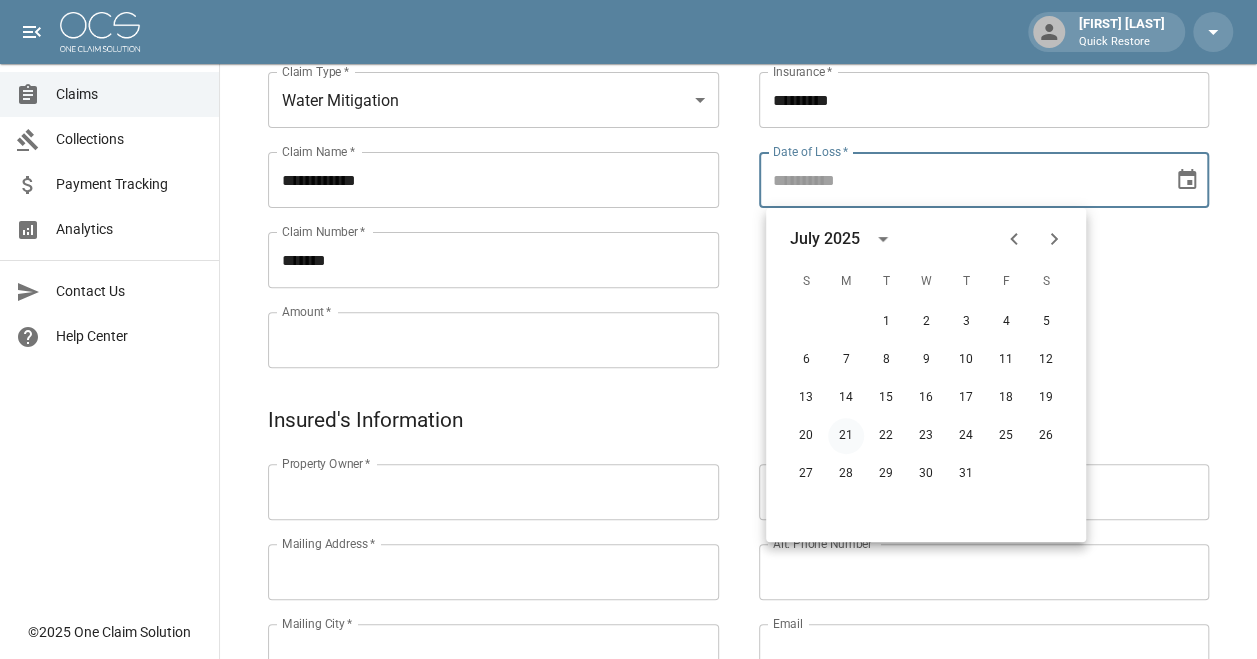 click on "21" at bounding box center (846, 436) 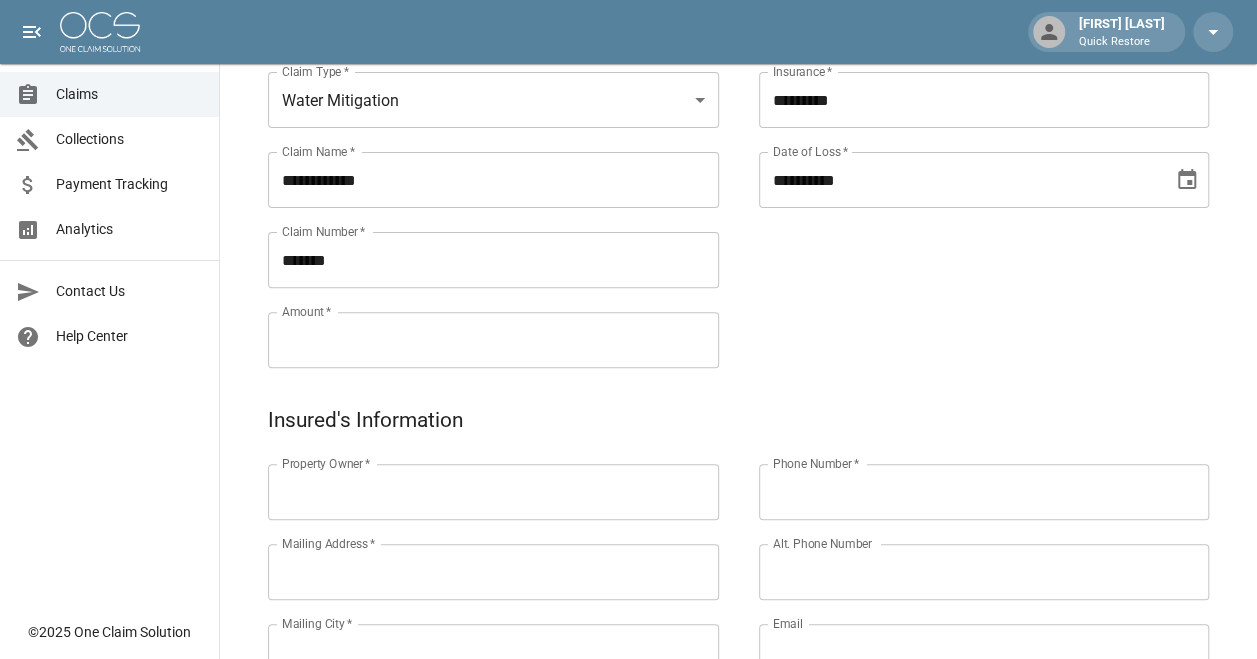 click on "**********" at bounding box center [964, 196] 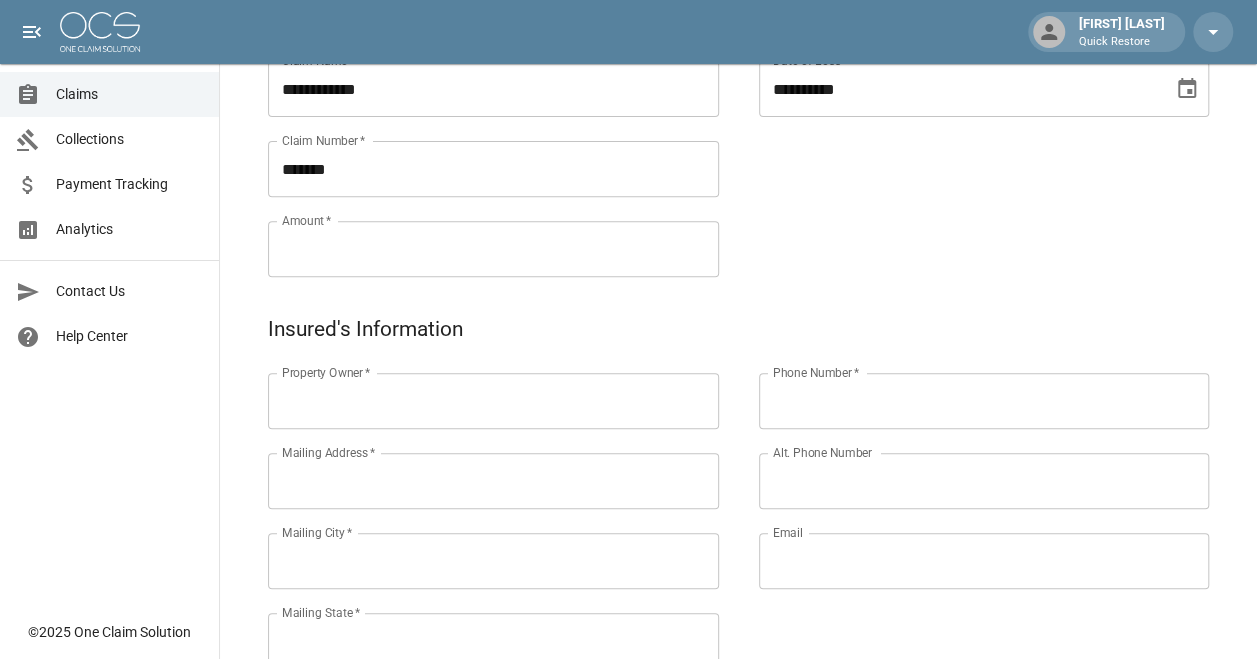 click on "Property Owner   *" at bounding box center [493, 401] 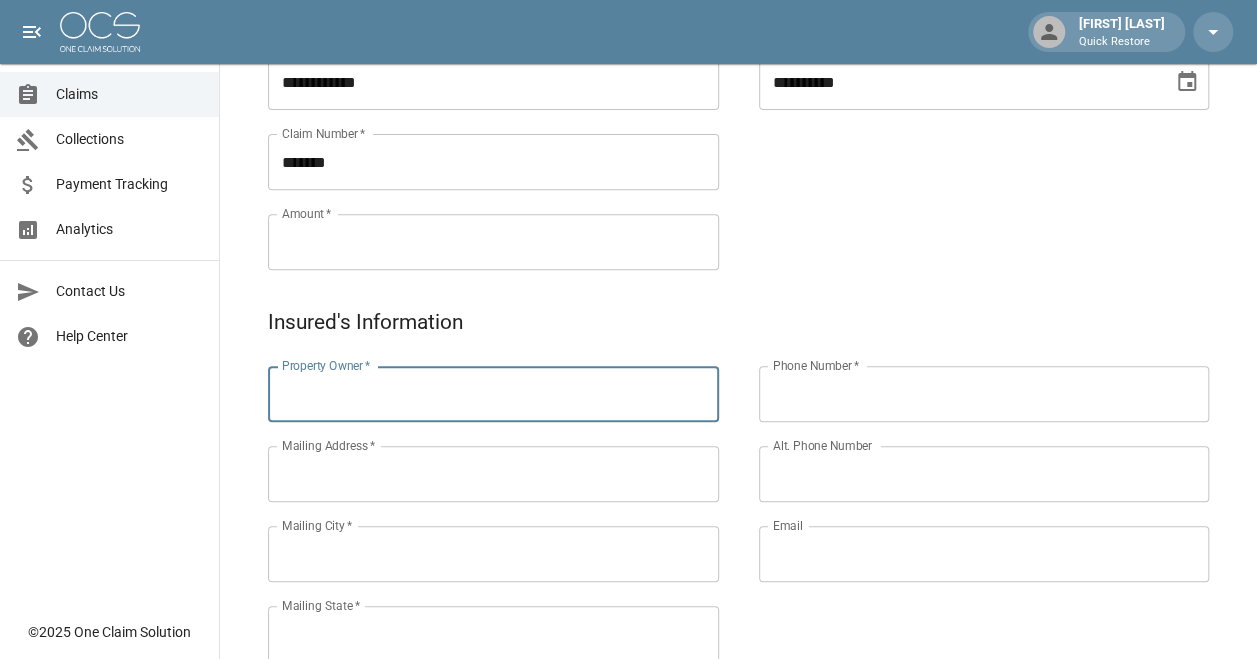 scroll, scrollTop: 289, scrollLeft: 0, axis: vertical 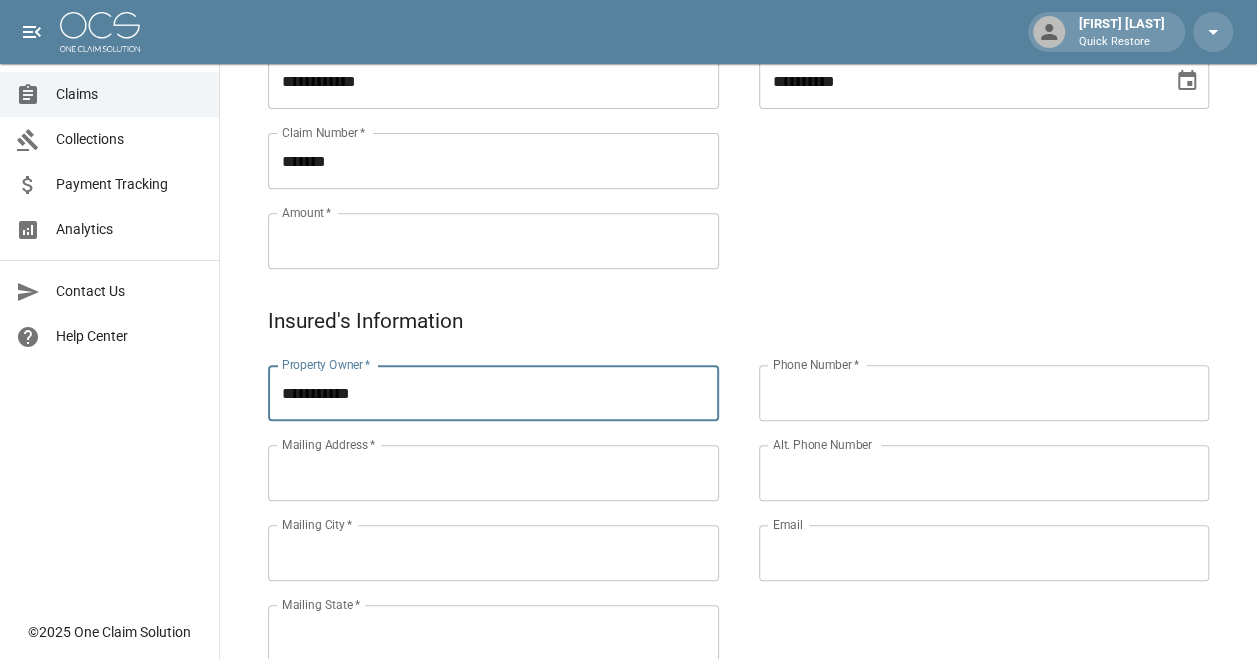 type on "**********" 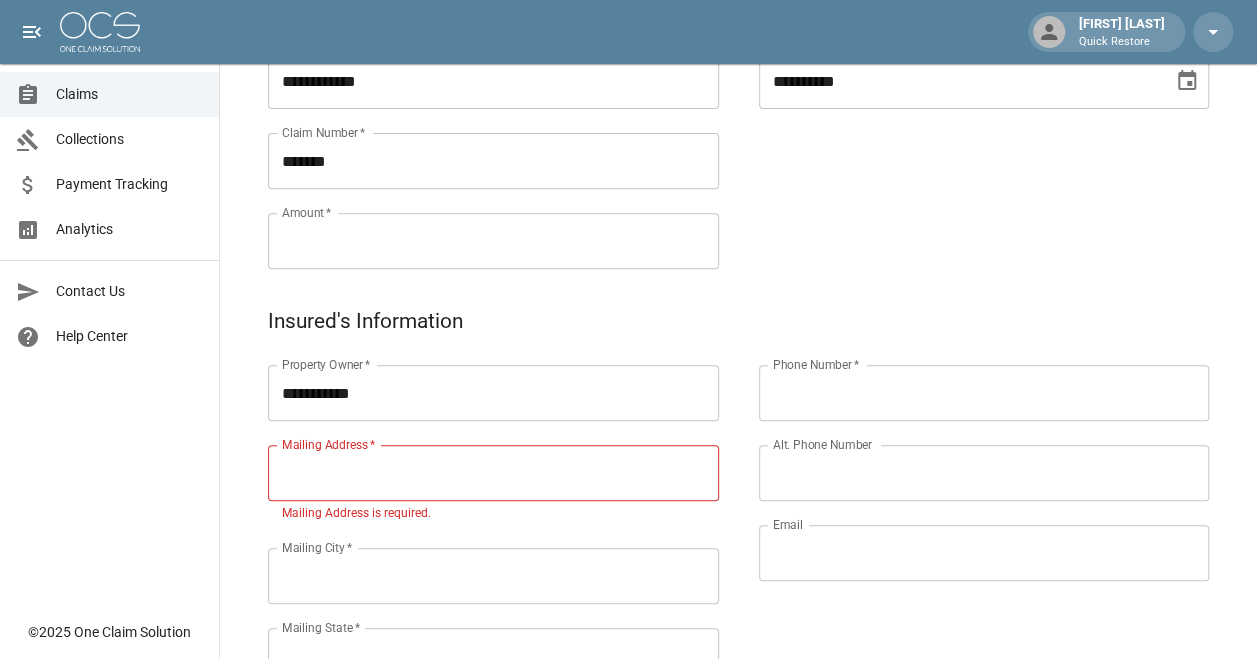 click on "Mailing Address   *" at bounding box center (493, 473) 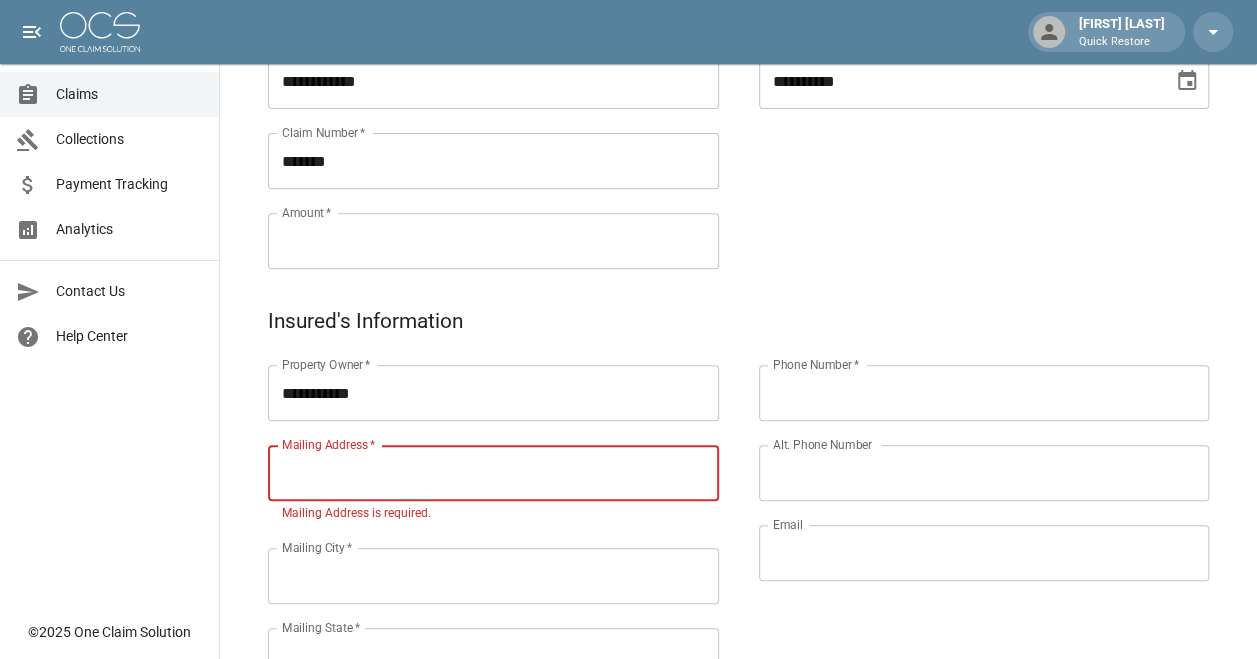paste on "**********" 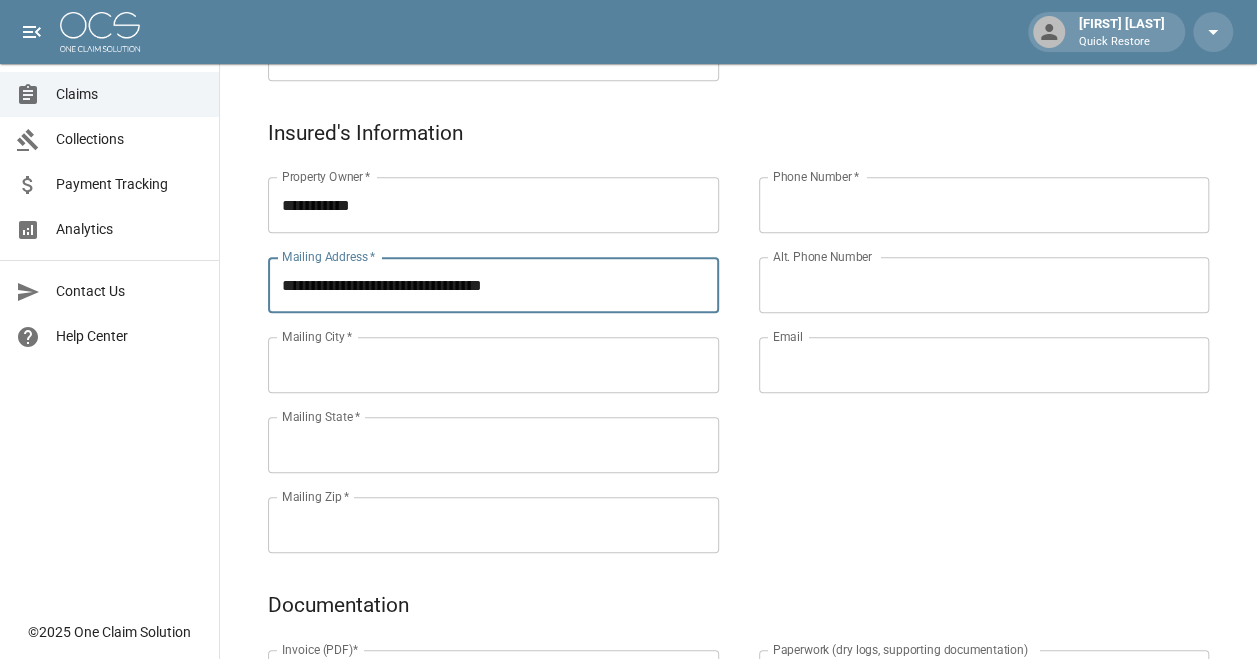 type on "**********" 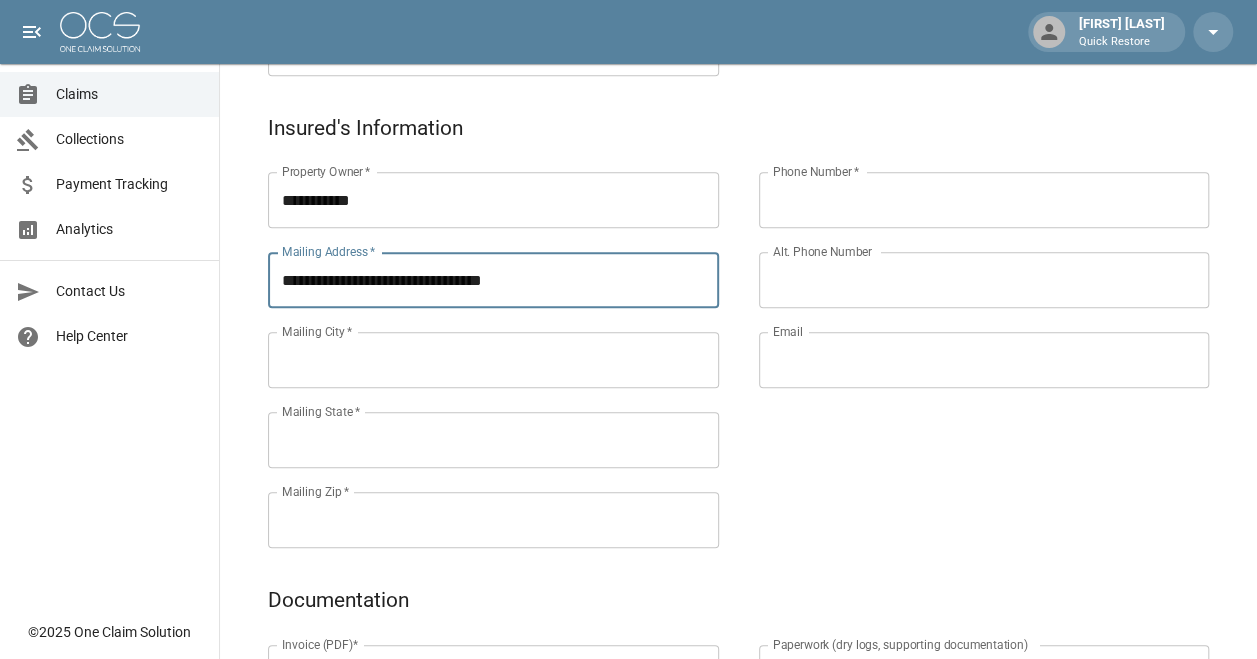 click on "Mailing City   *" at bounding box center [493, 360] 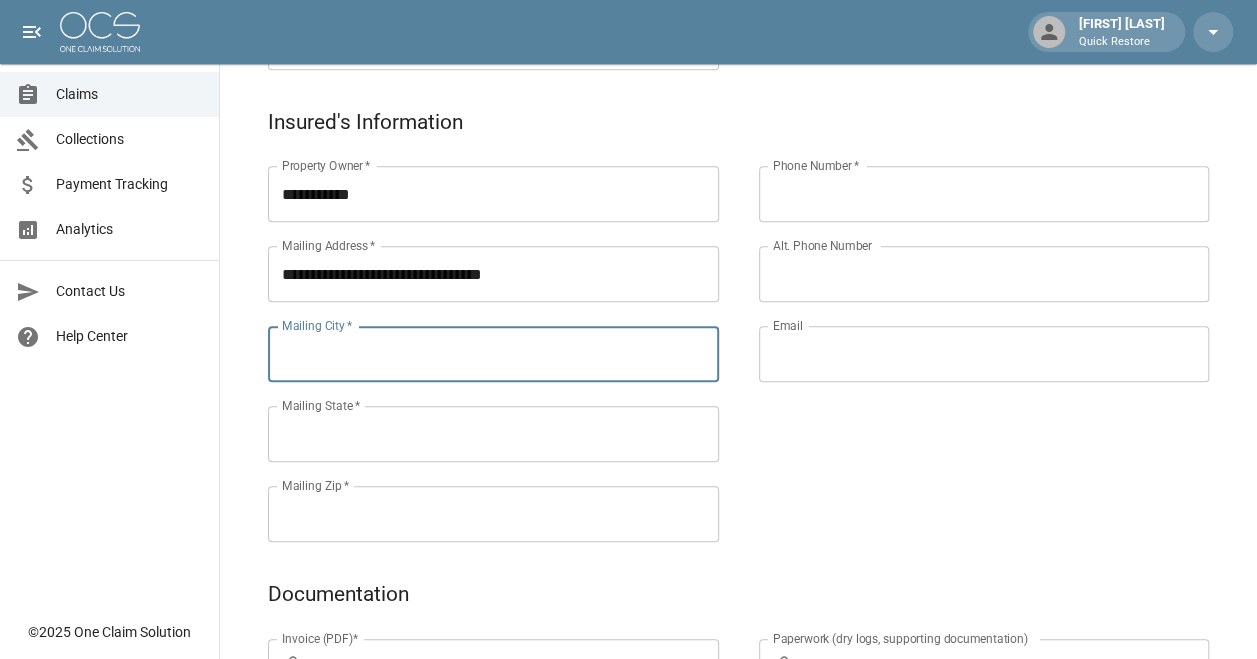 scroll, scrollTop: 488, scrollLeft: 0, axis: vertical 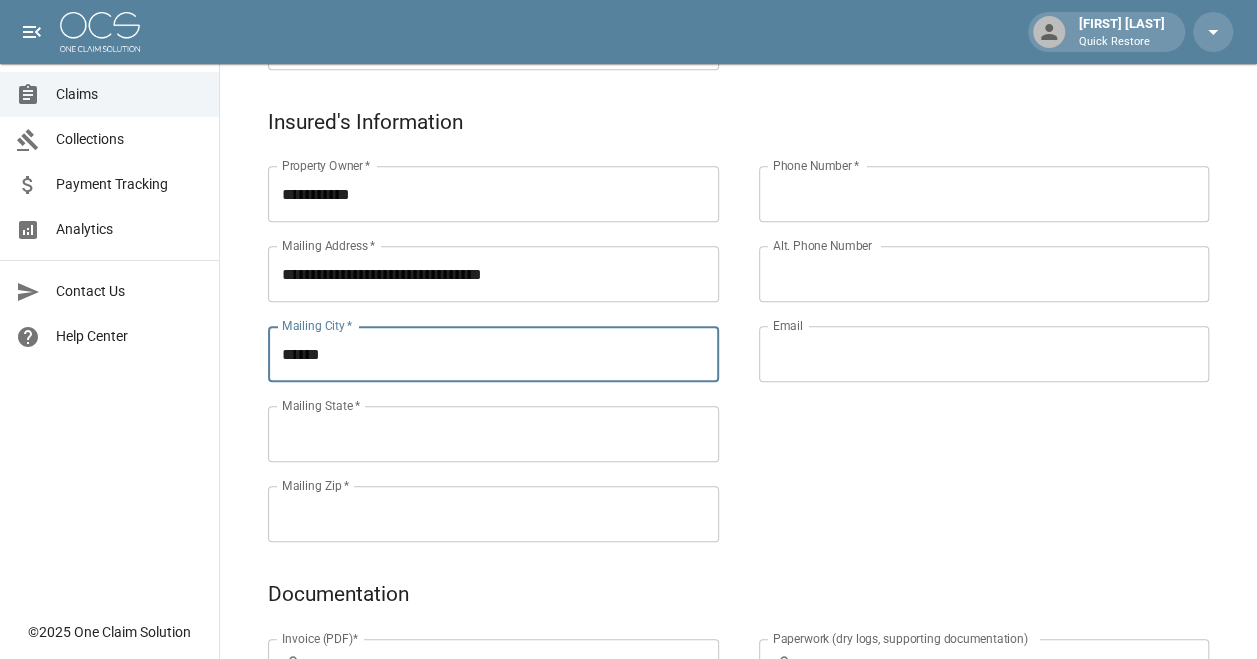 type on "******" 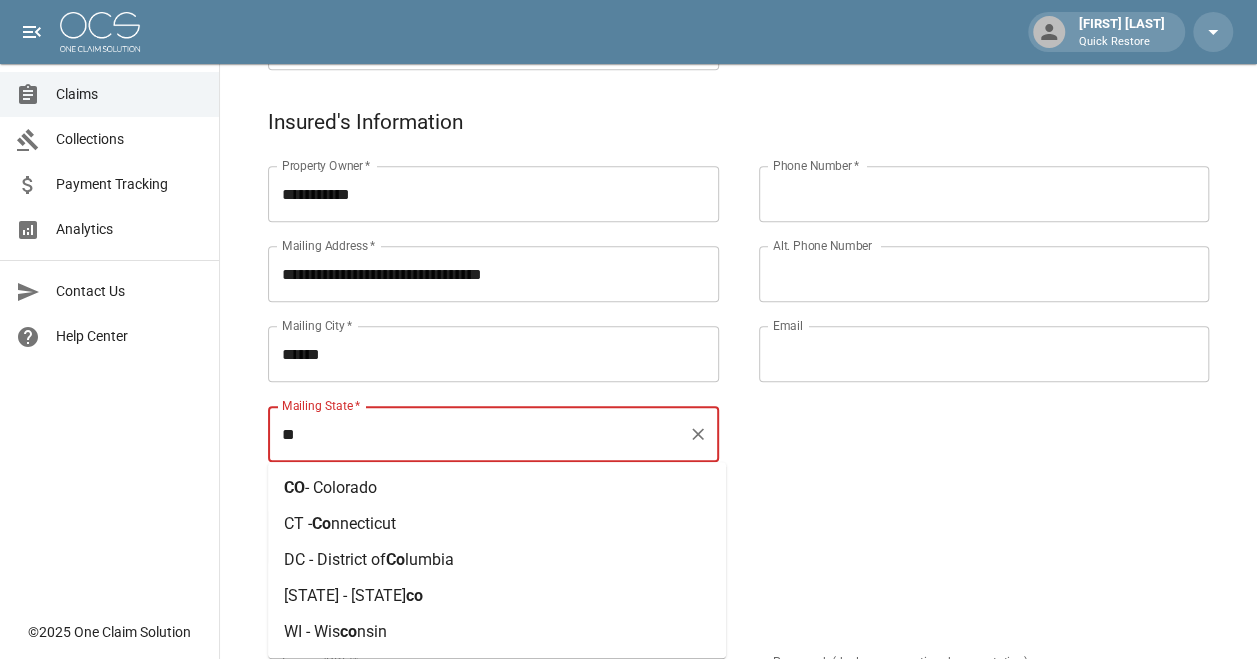 click on "- Colorado" at bounding box center (341, 487) 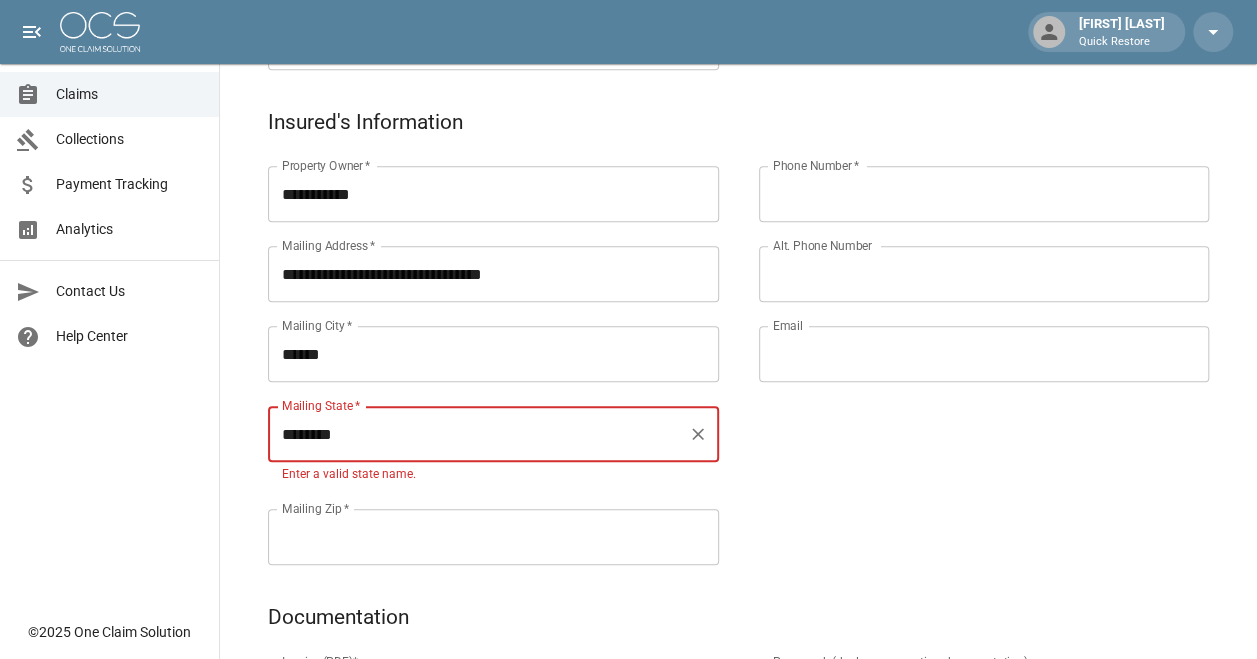 type on "********" 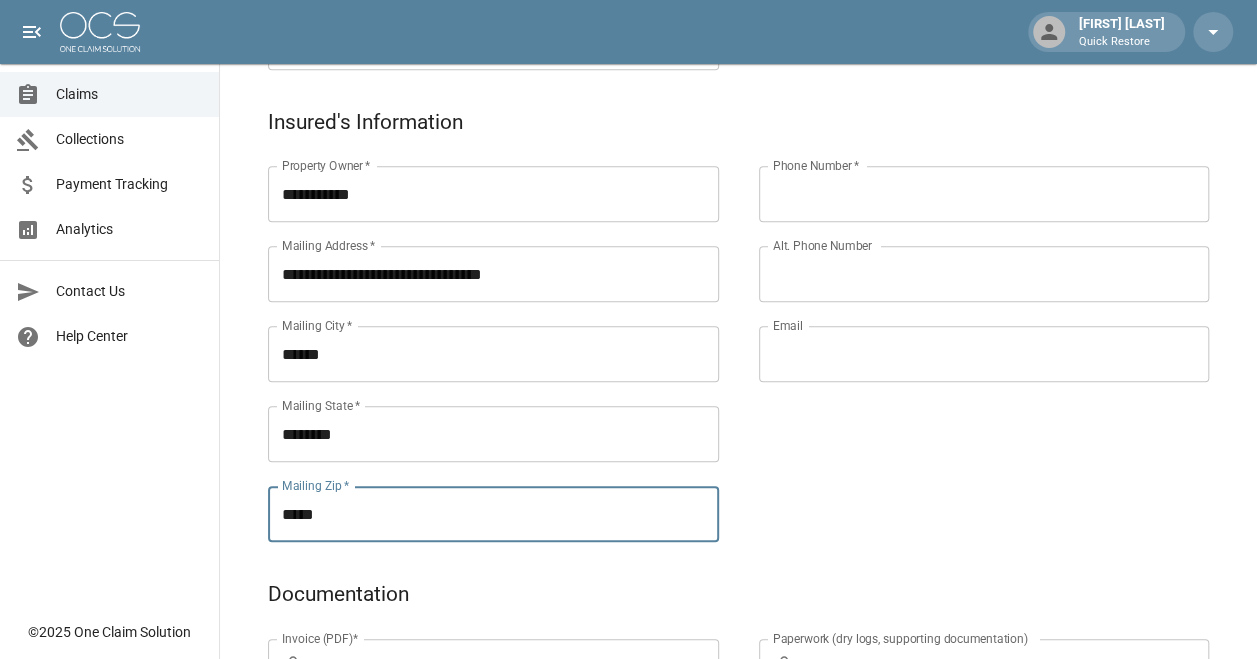 type on "*****" 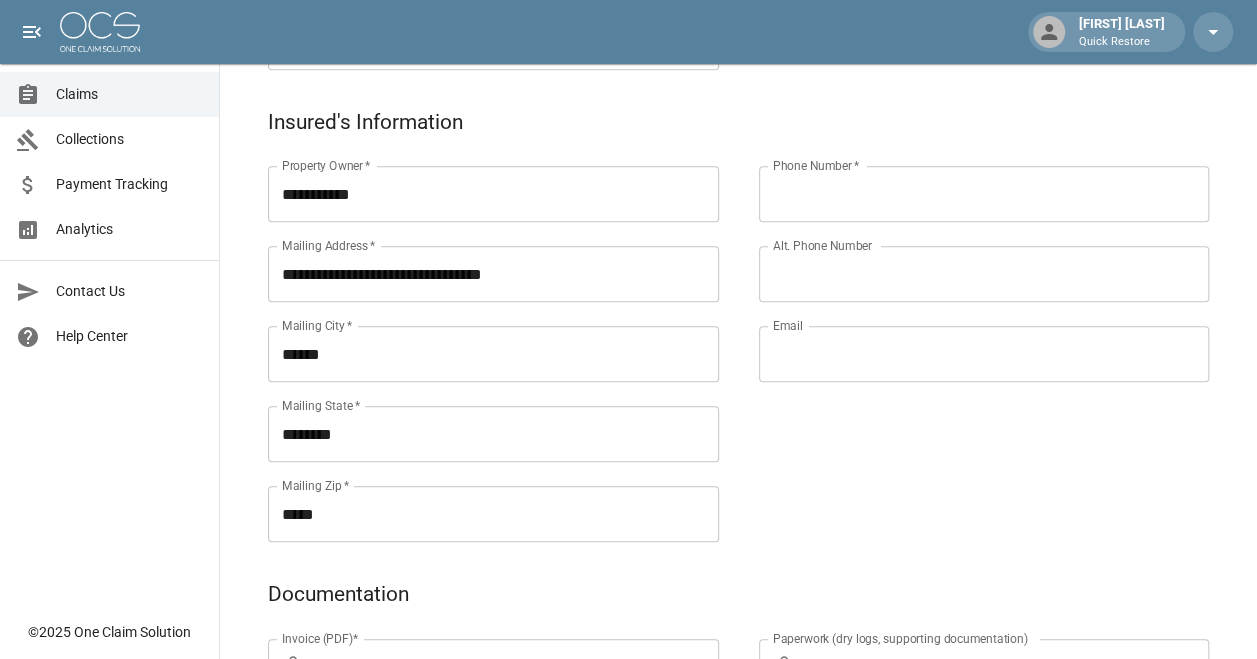 click on "Phone Number   *" at bounding box center [984, 194] 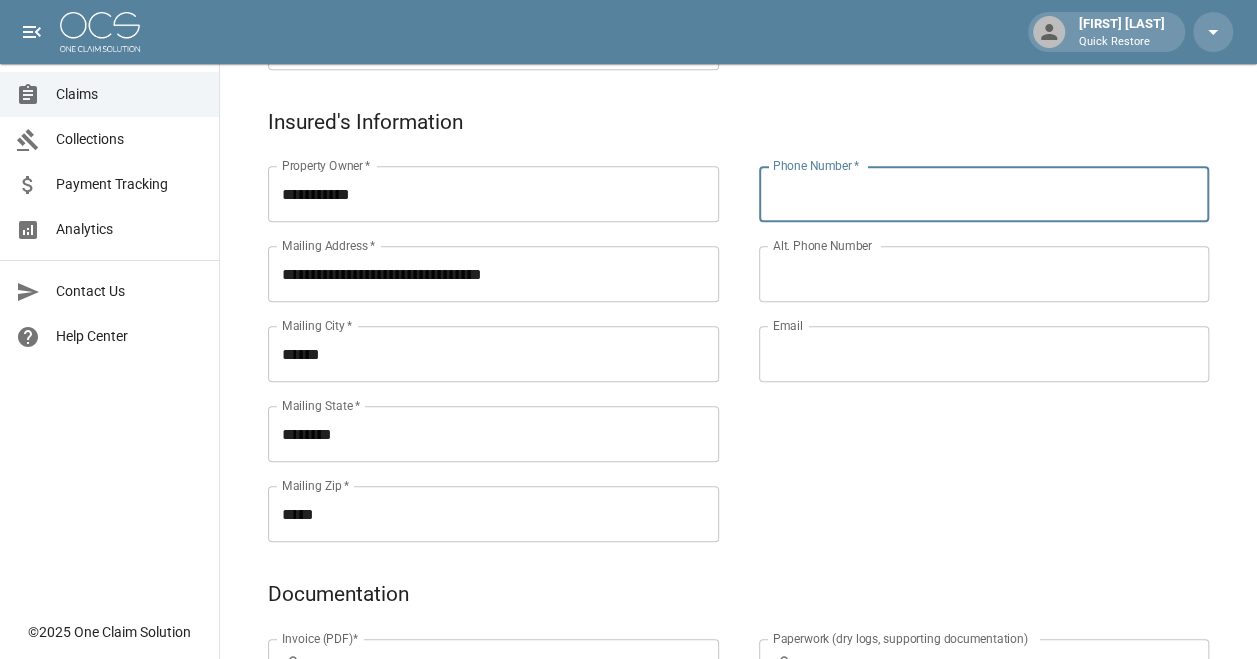 paste on "**********" 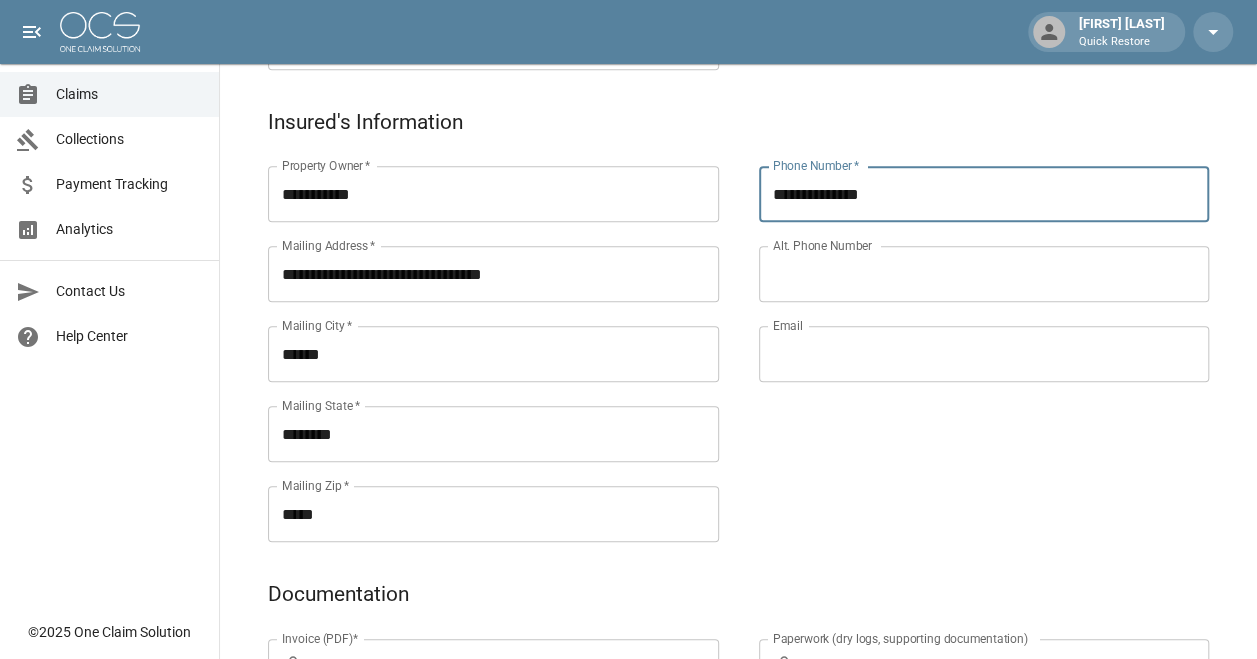 type on "**********" 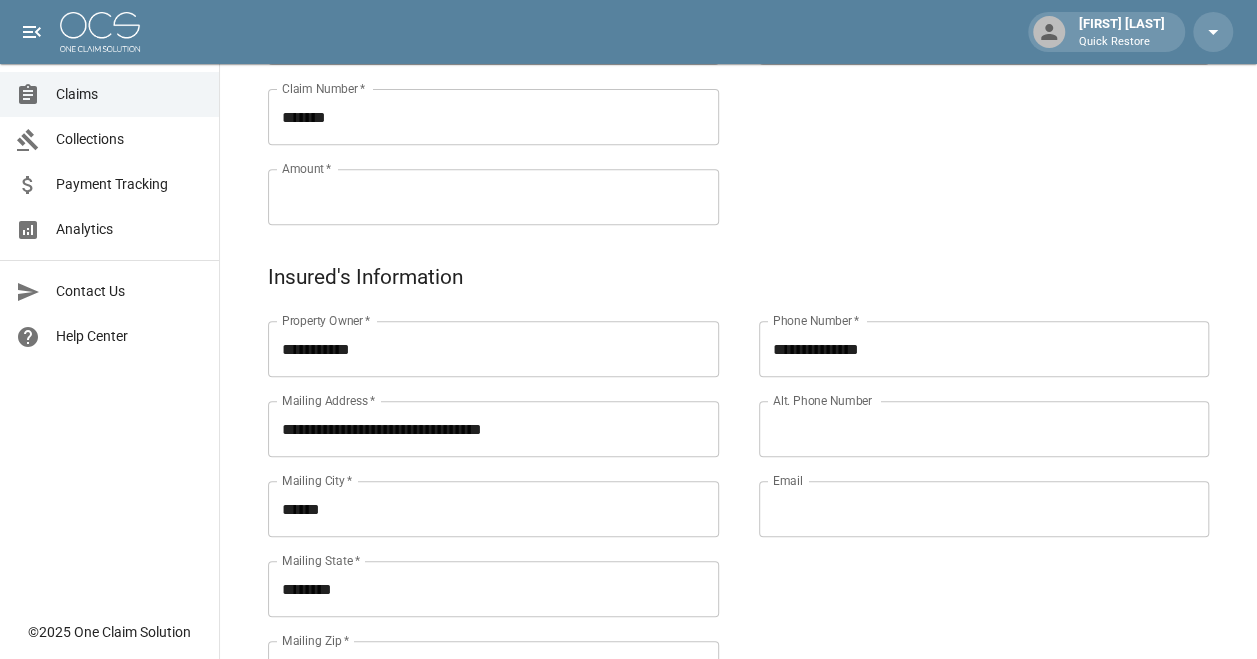 scroll, scrollTop: 334, scrollLeft: 0, axis: vertical 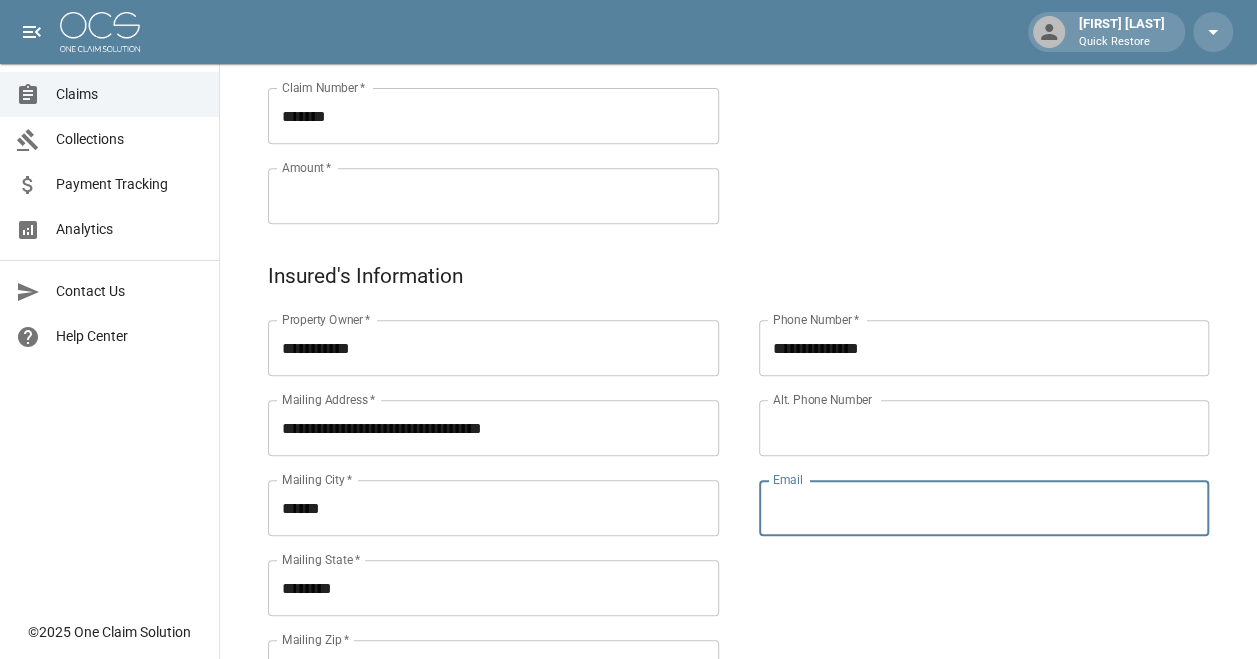 click on "Email" at bounding box center (984, 508) 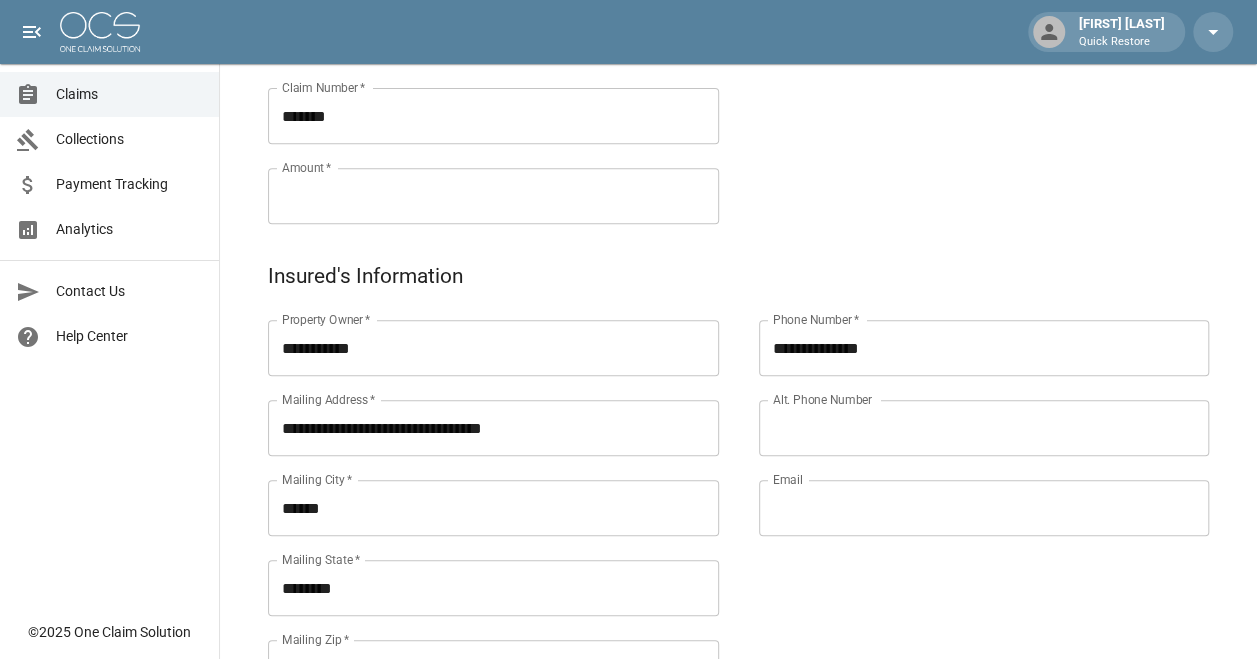 click on "**********" at bounding box center (964, 52) 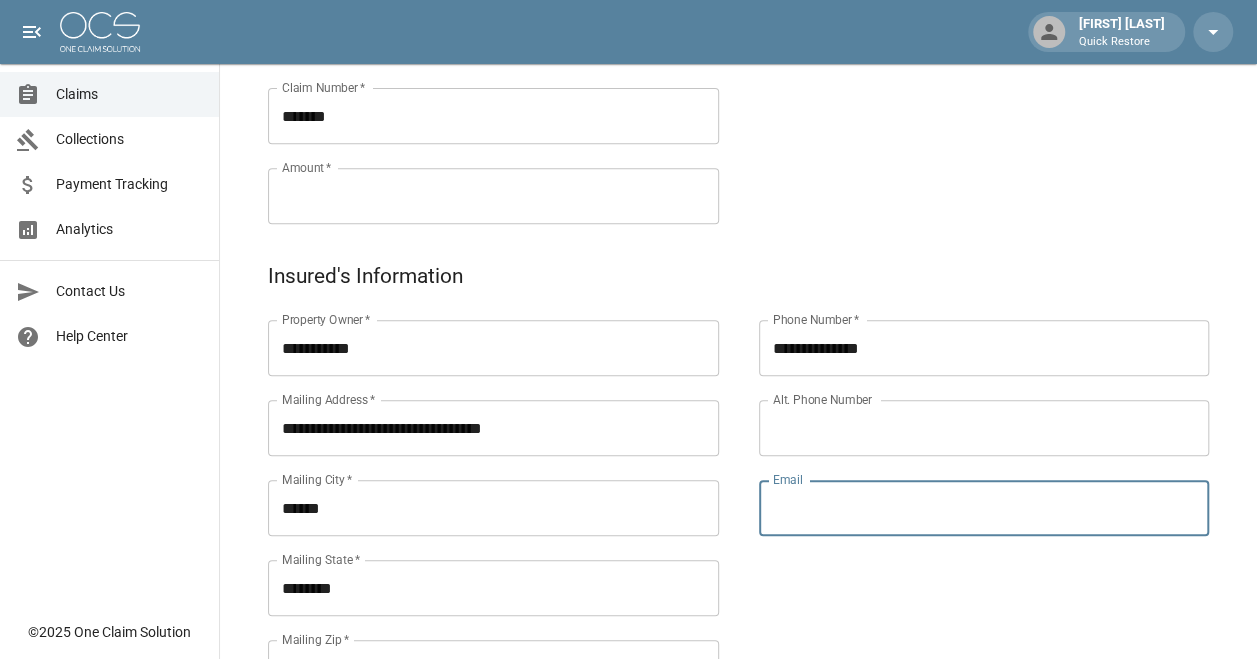 paste on "**********" 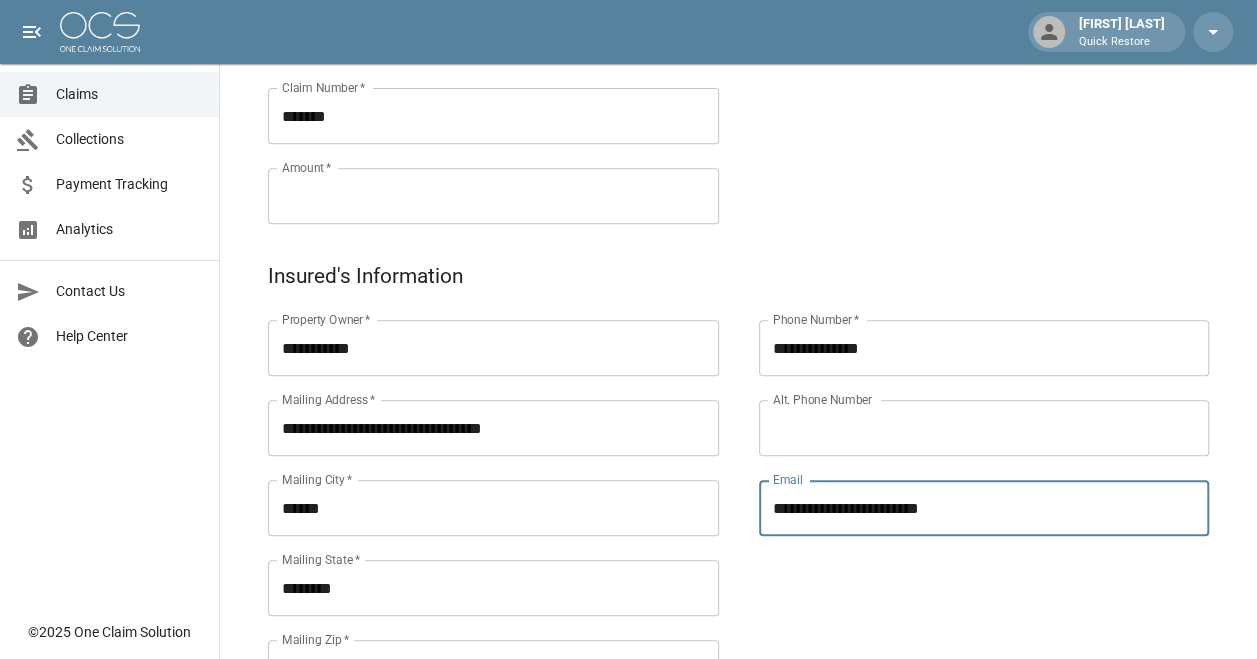 type on "**********" 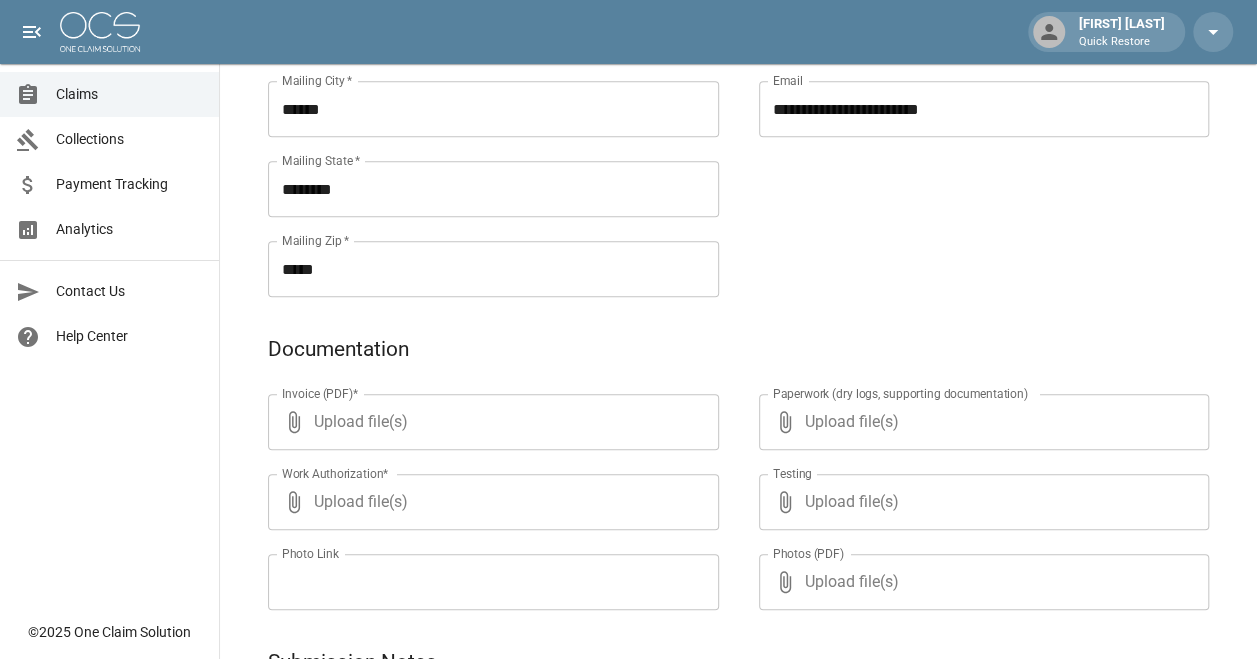 click on "Upload file(s)" at bounding box center (489, 422) 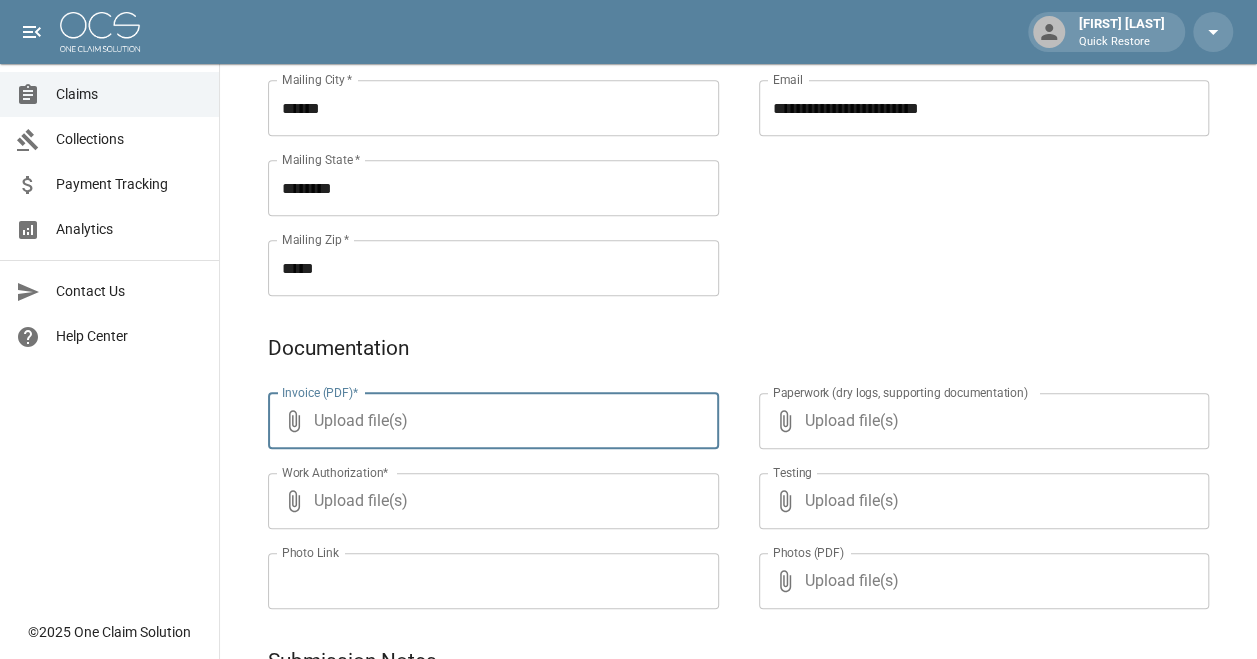 type on "**********" 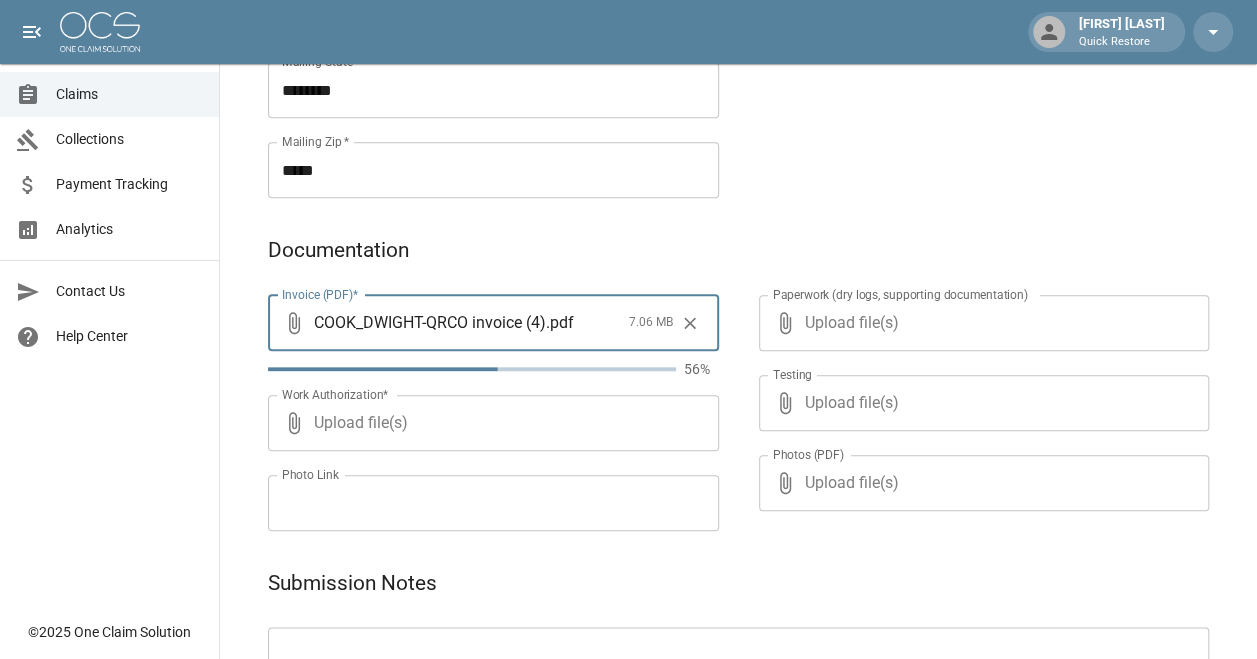 scroll, scrollTop: 833, scrollLeft: 0, axis: vertical 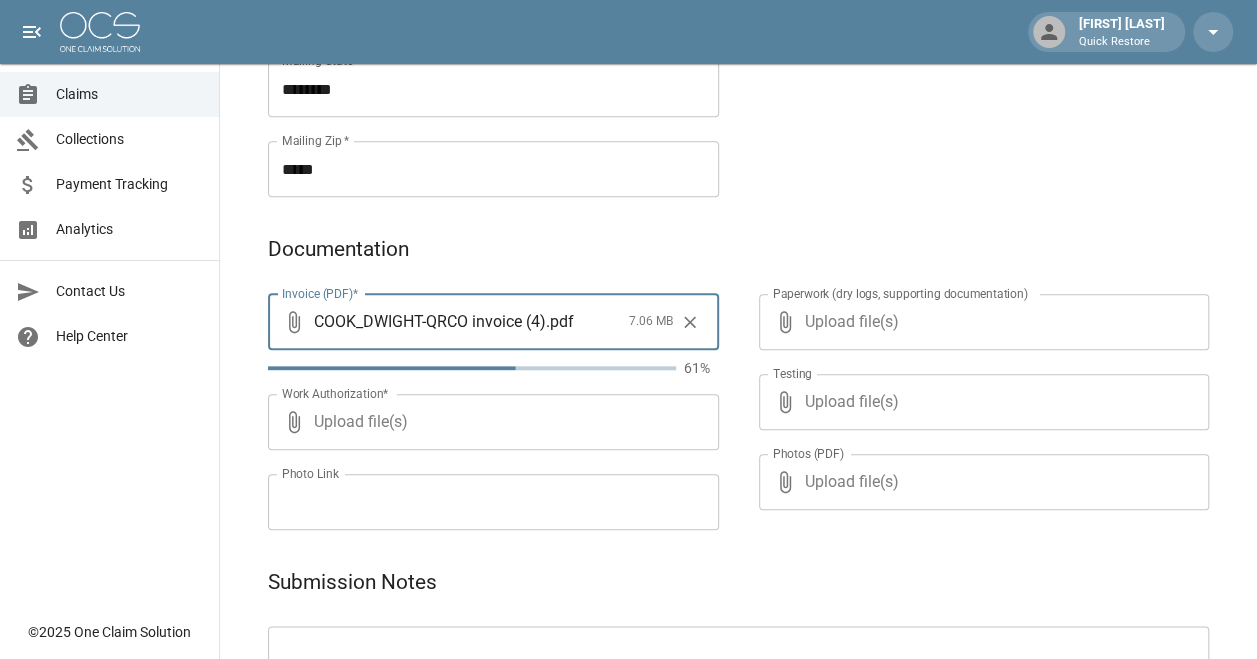click 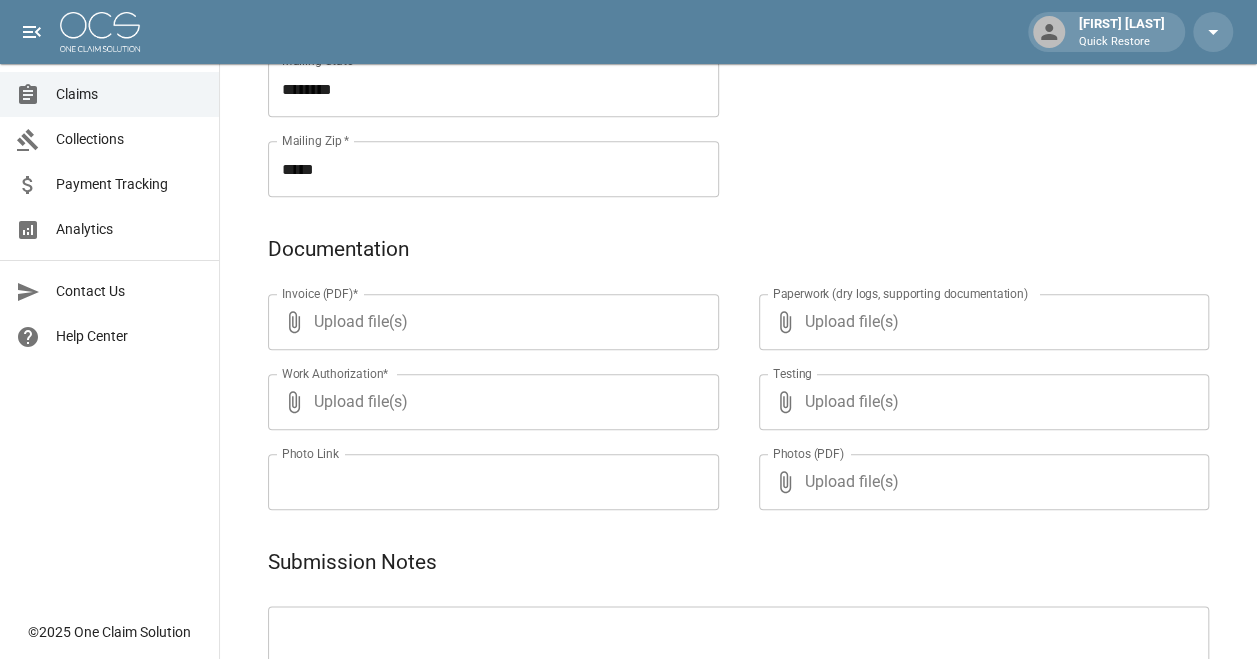 click on "Upload file(s)" at bounding box center (489, 322) 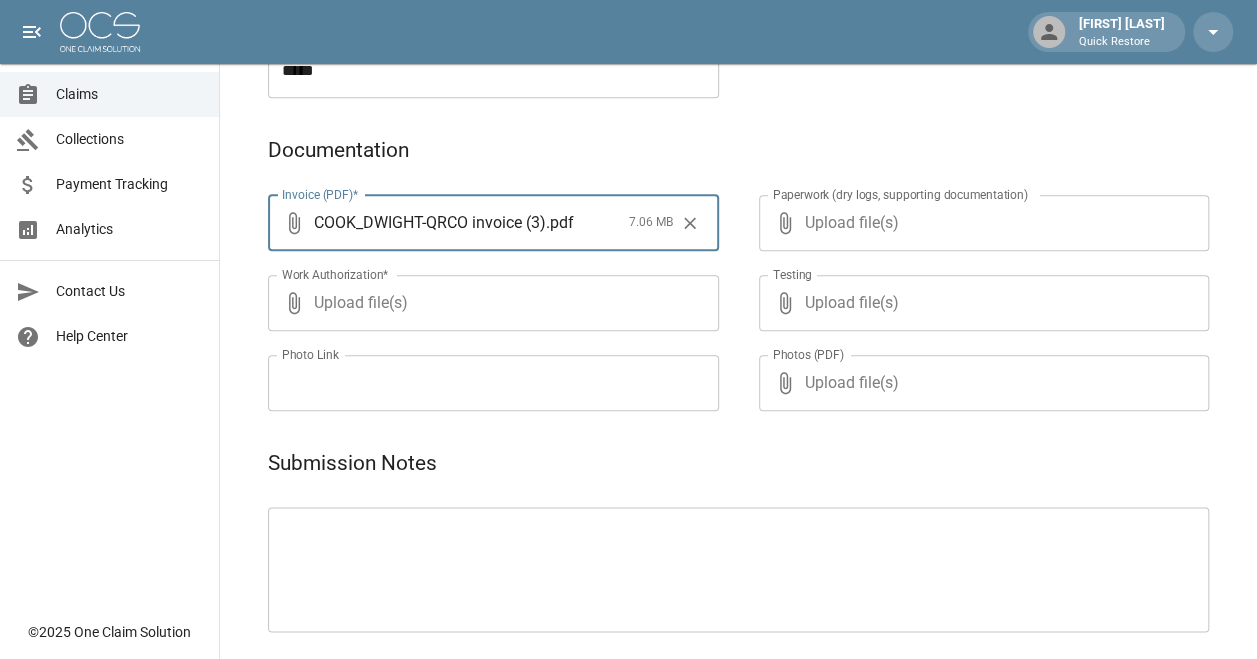 scroll, scrollTop: 933, scrollLeft: 0, axis: vertical 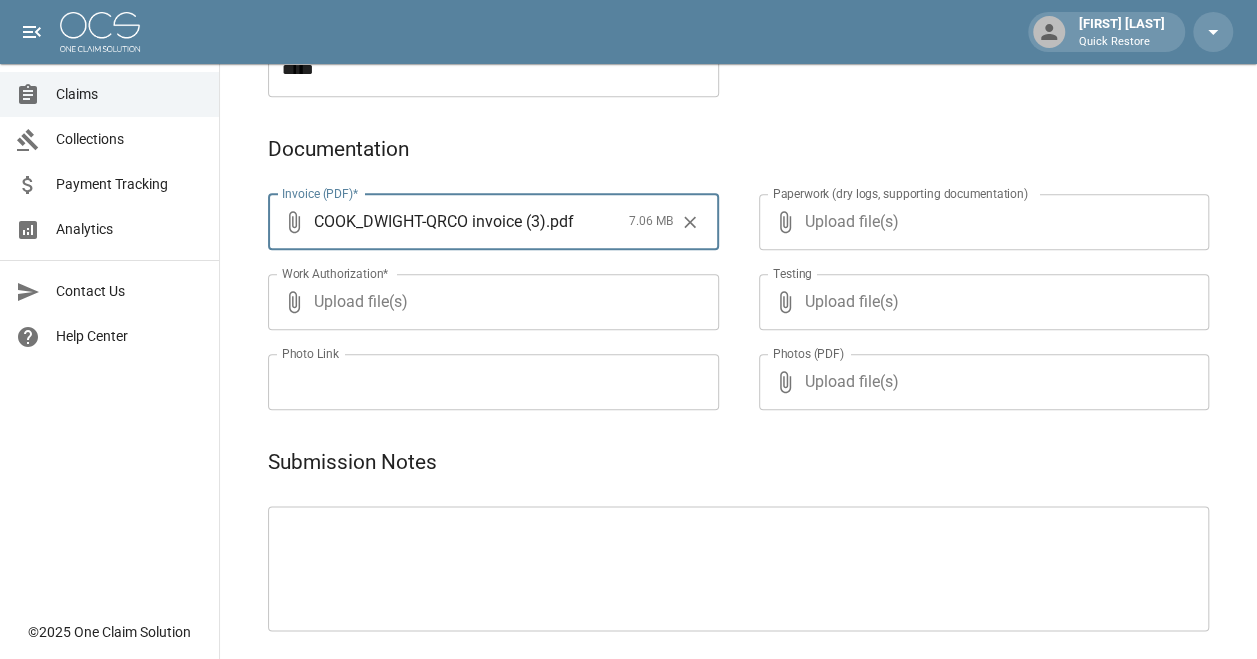 click on "Upload file(s)" at bounding box center (980, 382) 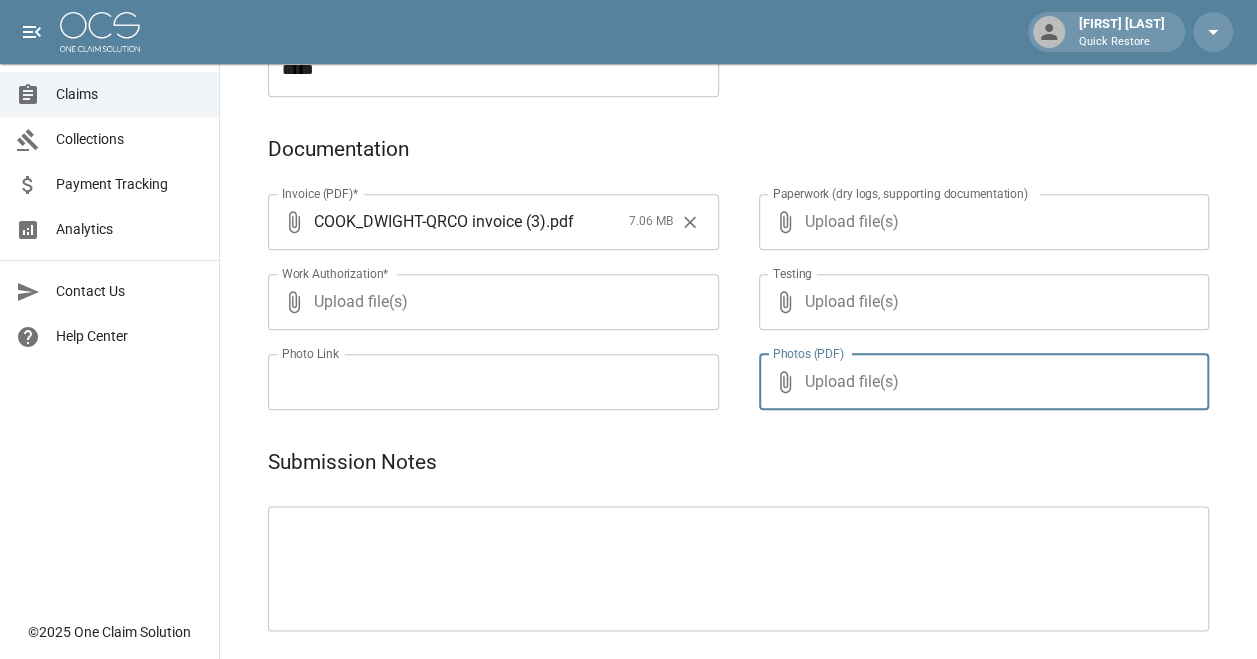 type on "**********" 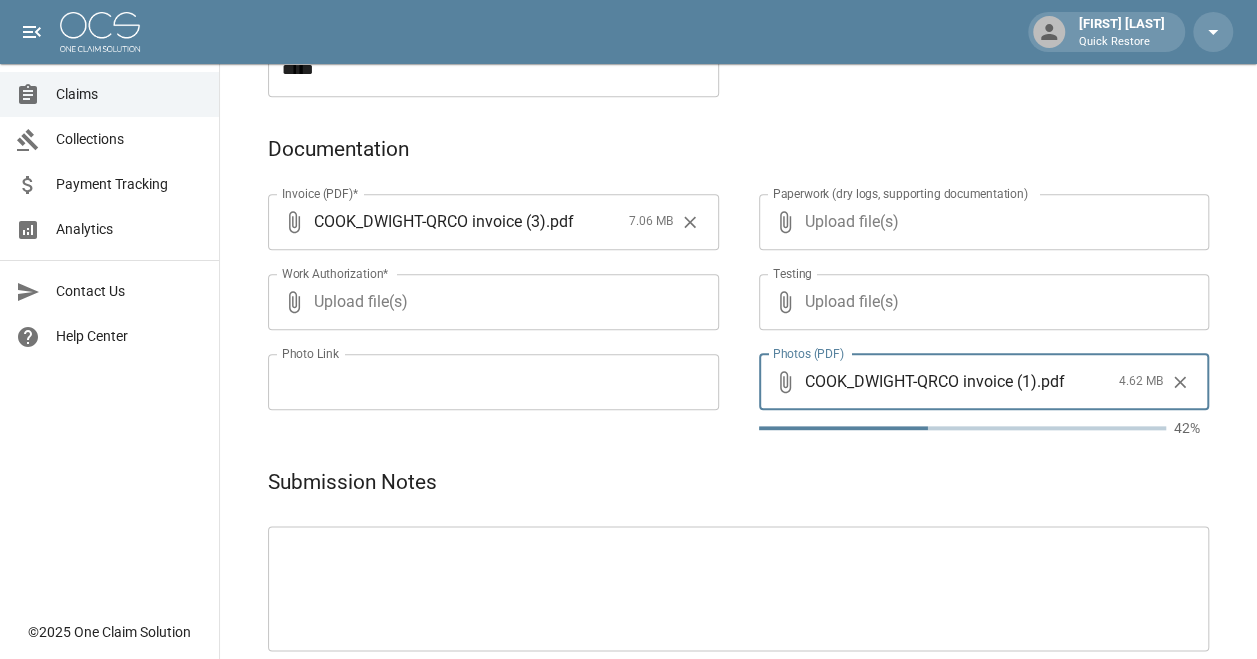 click on "Upload file(s)" at bounding box center (980, 222) 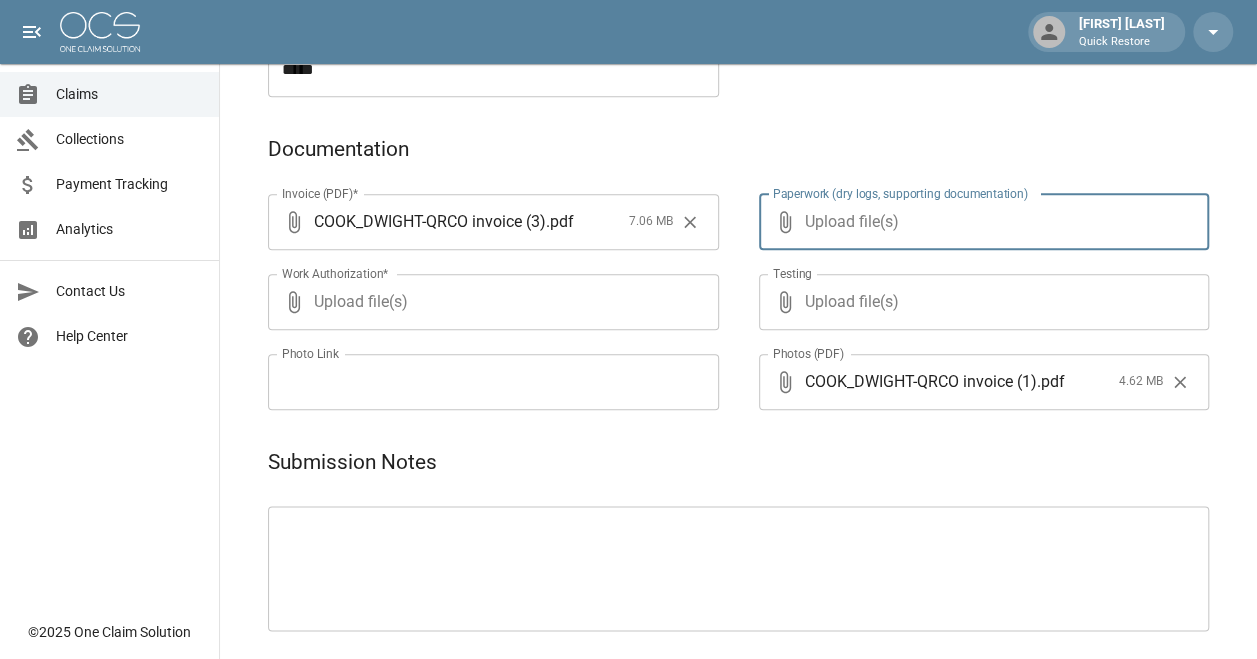 type on "**********" 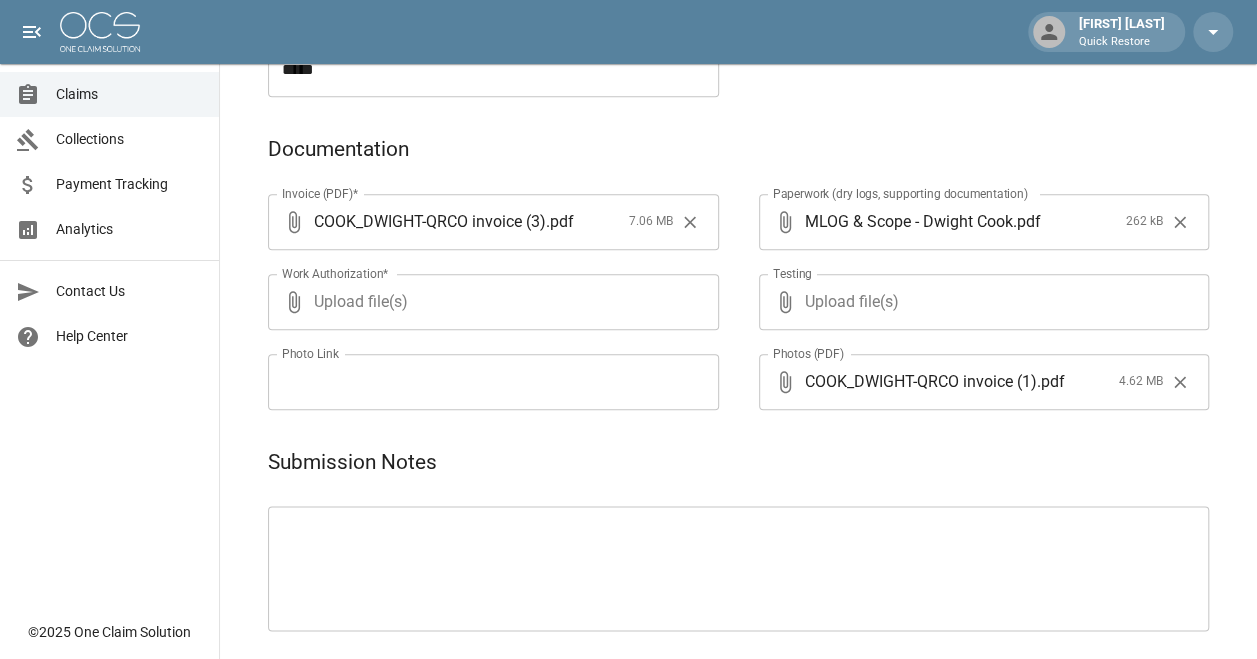 click on "Upload file(s)" at bounding box center (980, 302) 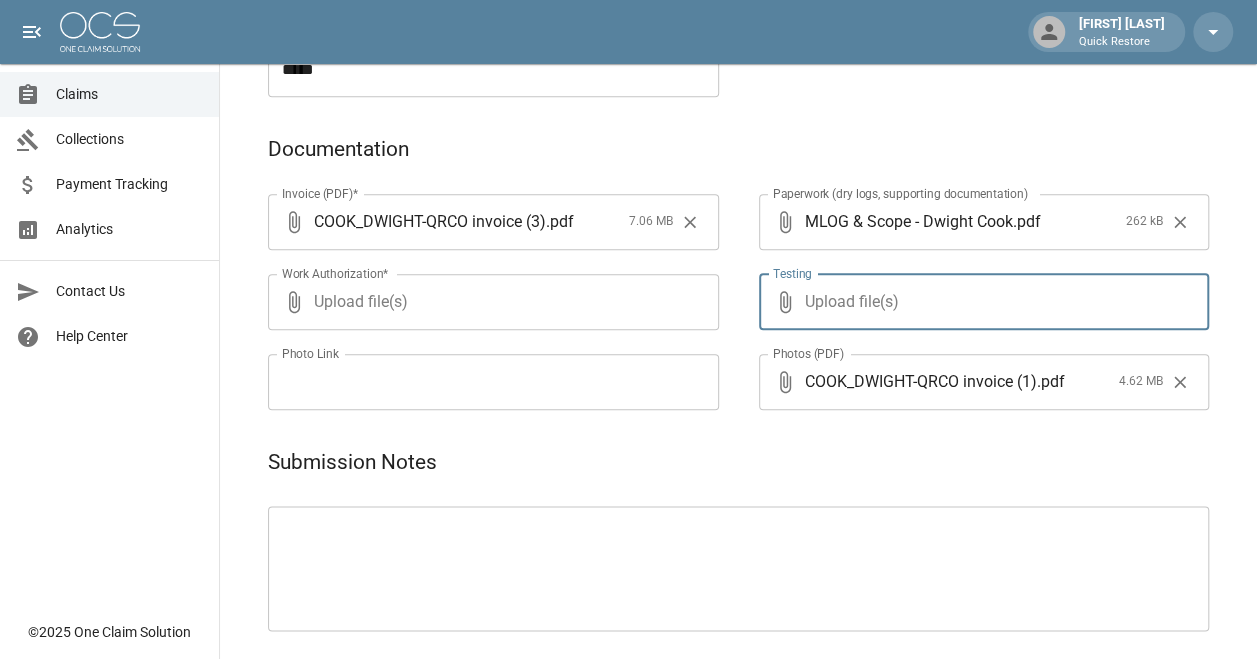 type on "**********" 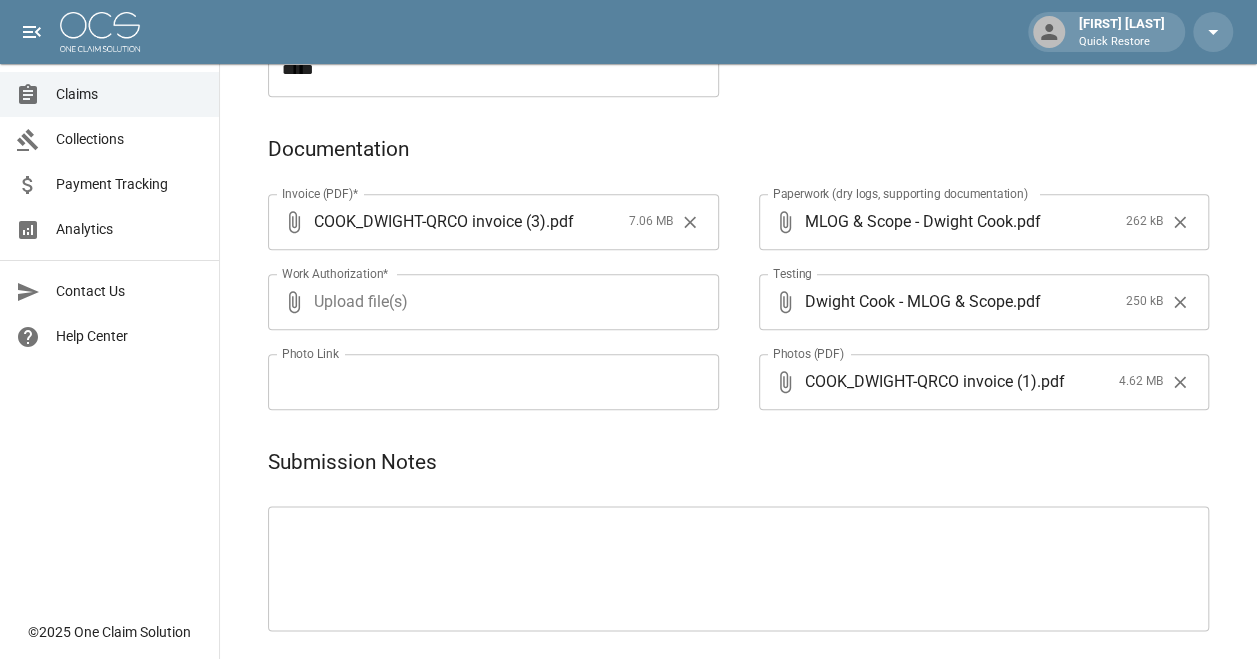 click on "Upload file(s)" at bounding box center [489, 302] 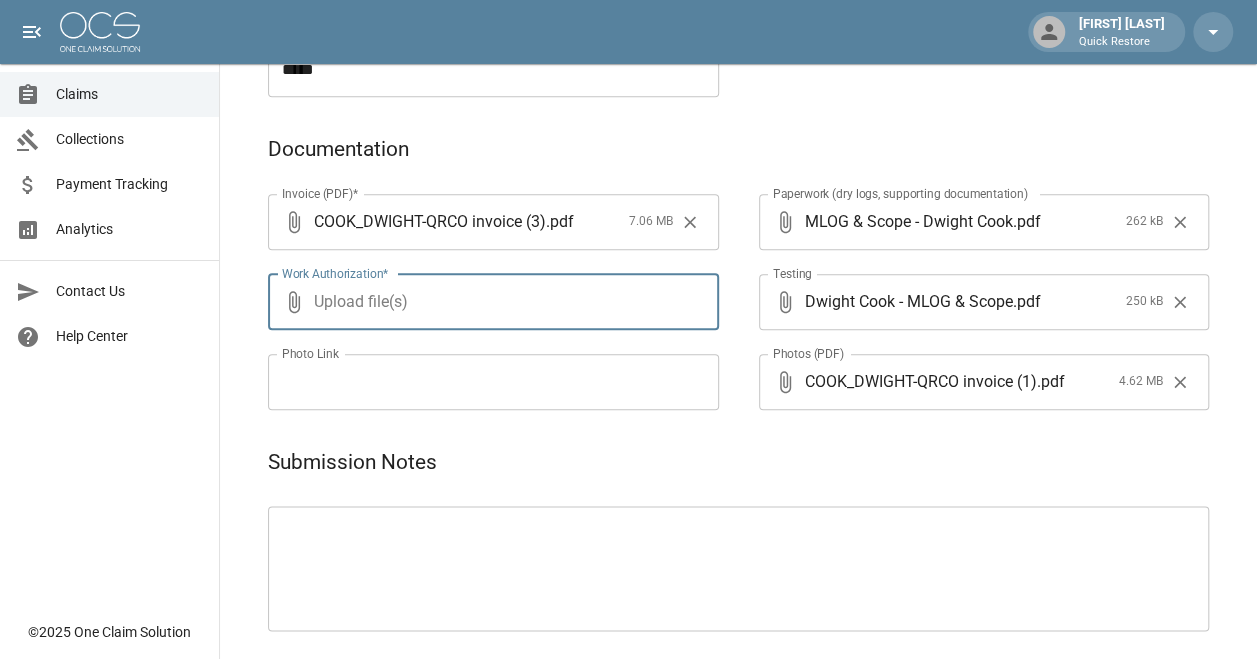 type on "**********" 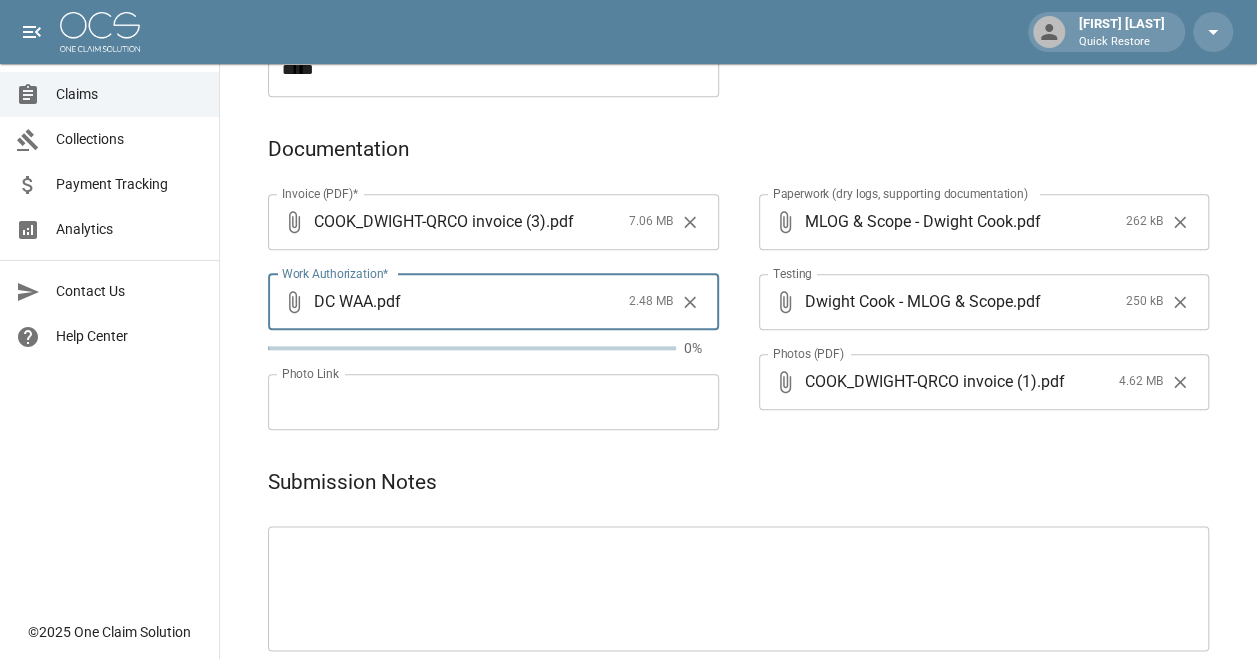 click on "Photos (PDF) ​ COOK_DWIGHT-QRCO invoice (1) . pdf 4.62 MB Photos (PDF)" at bounding box center [984, 378] 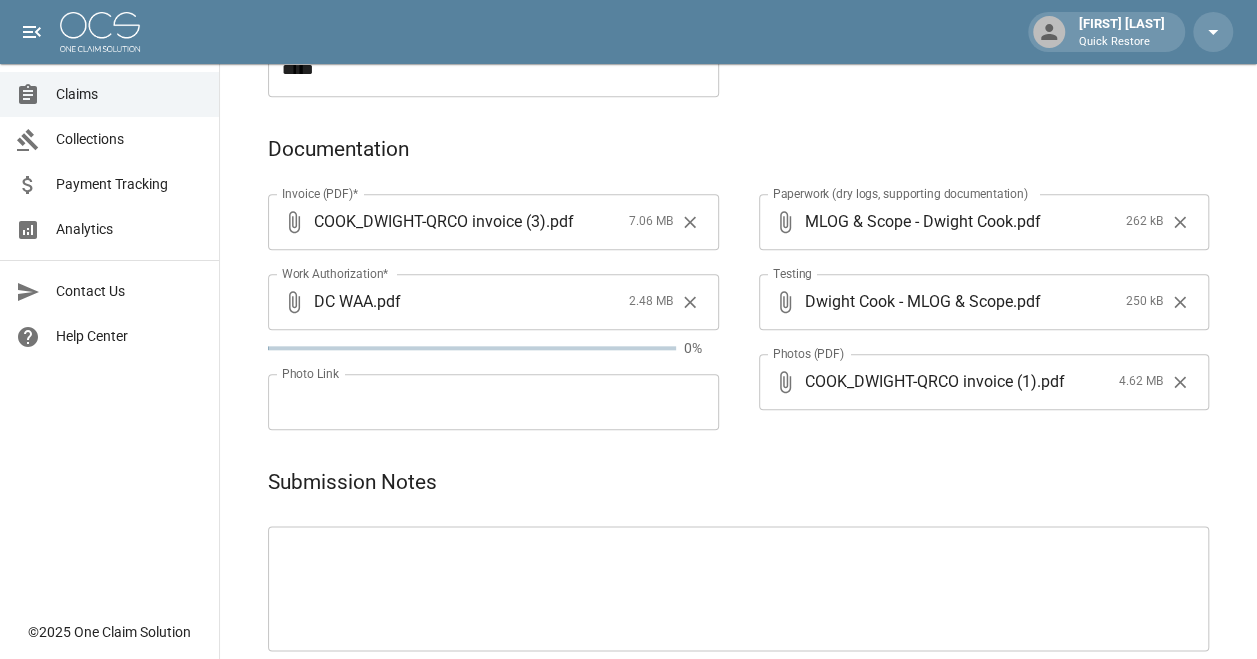 click at bounding box center [738, 588] 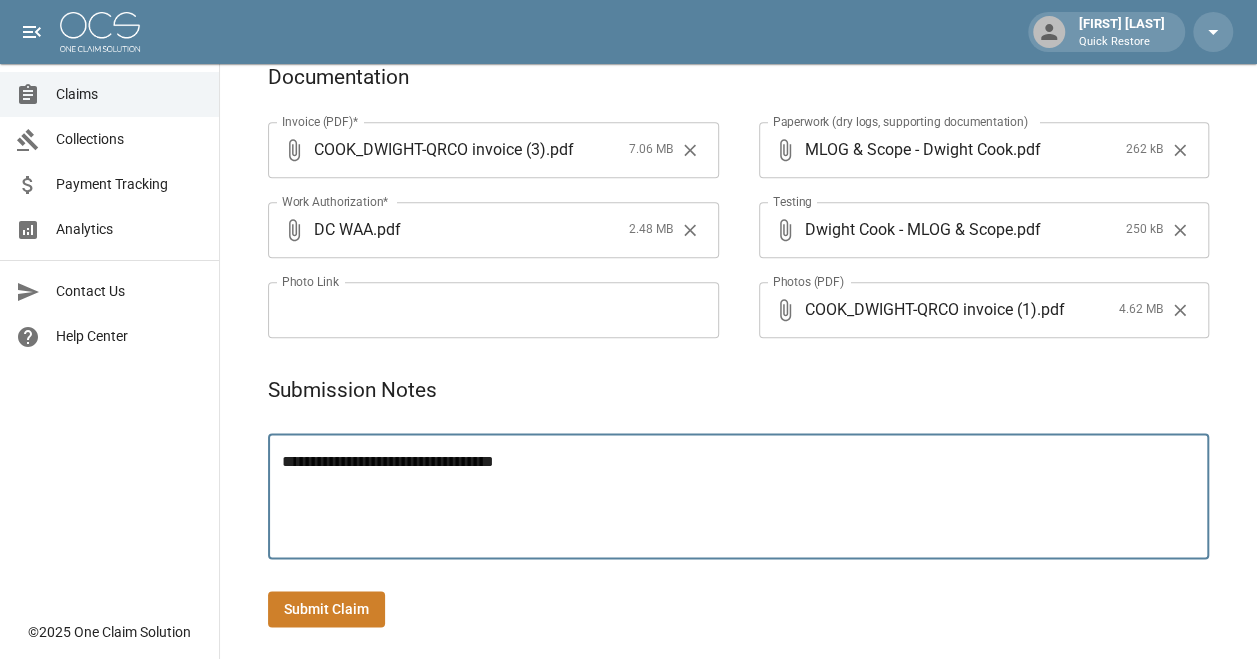 scroll, scrollTop: 1013, scrollLeft: 0, axis: vertical 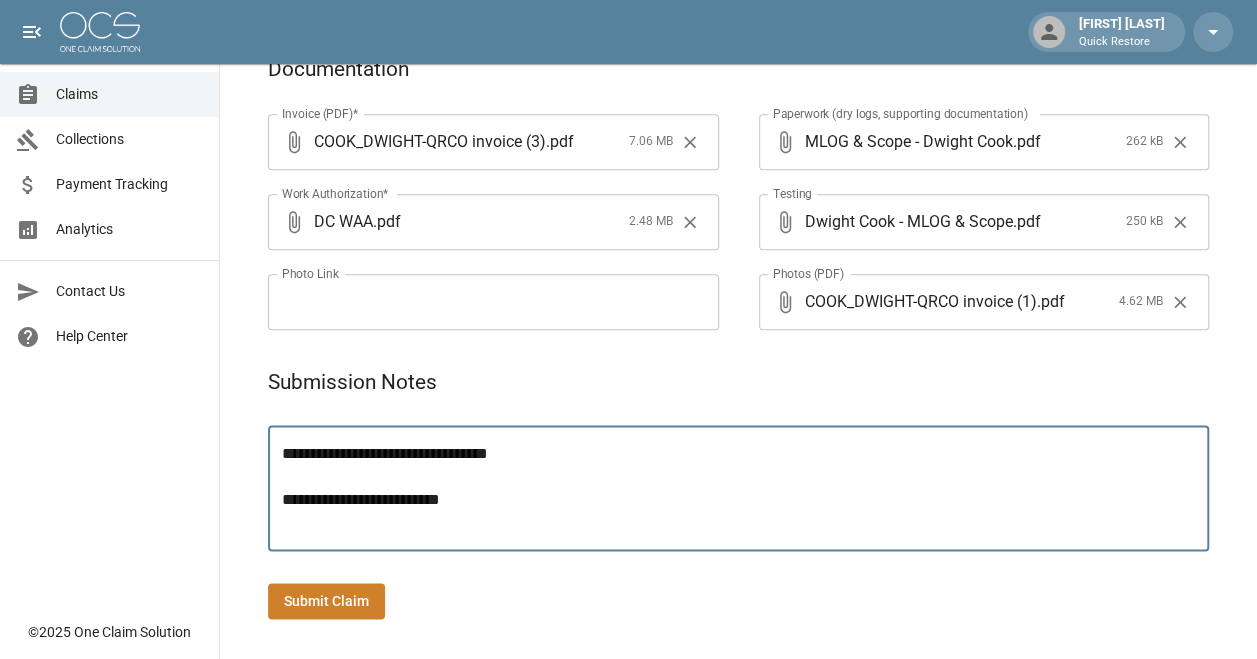 click on "**********" at bounding box center (738, 488) 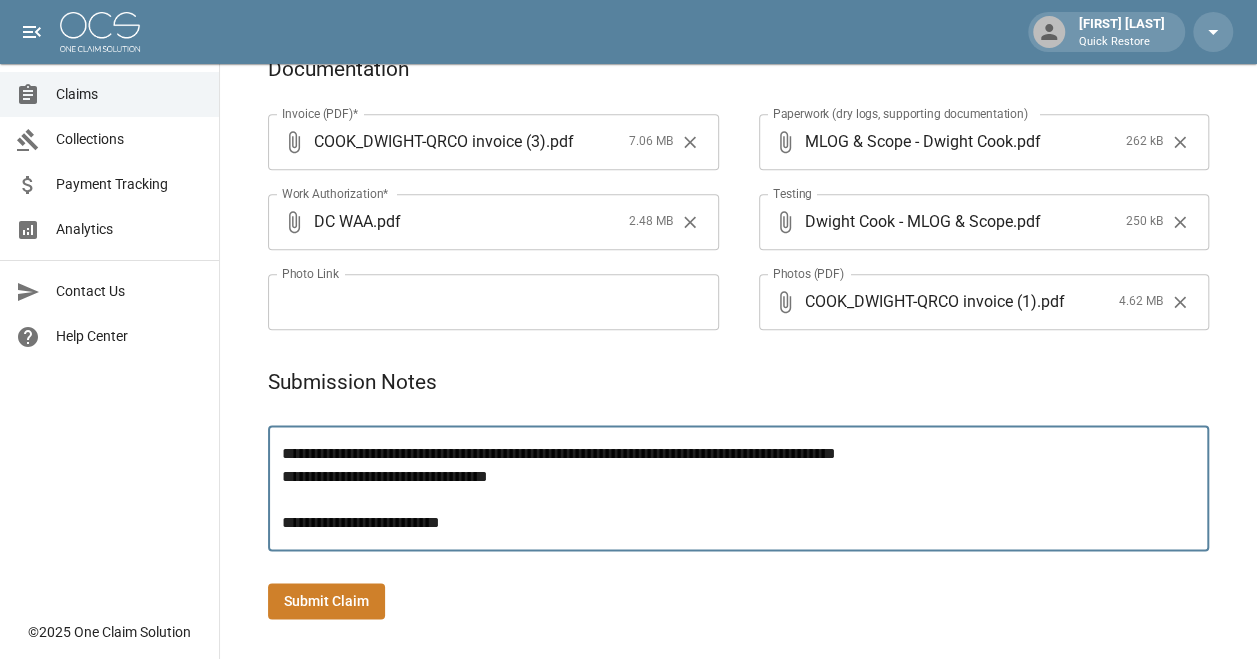 type on "**********" 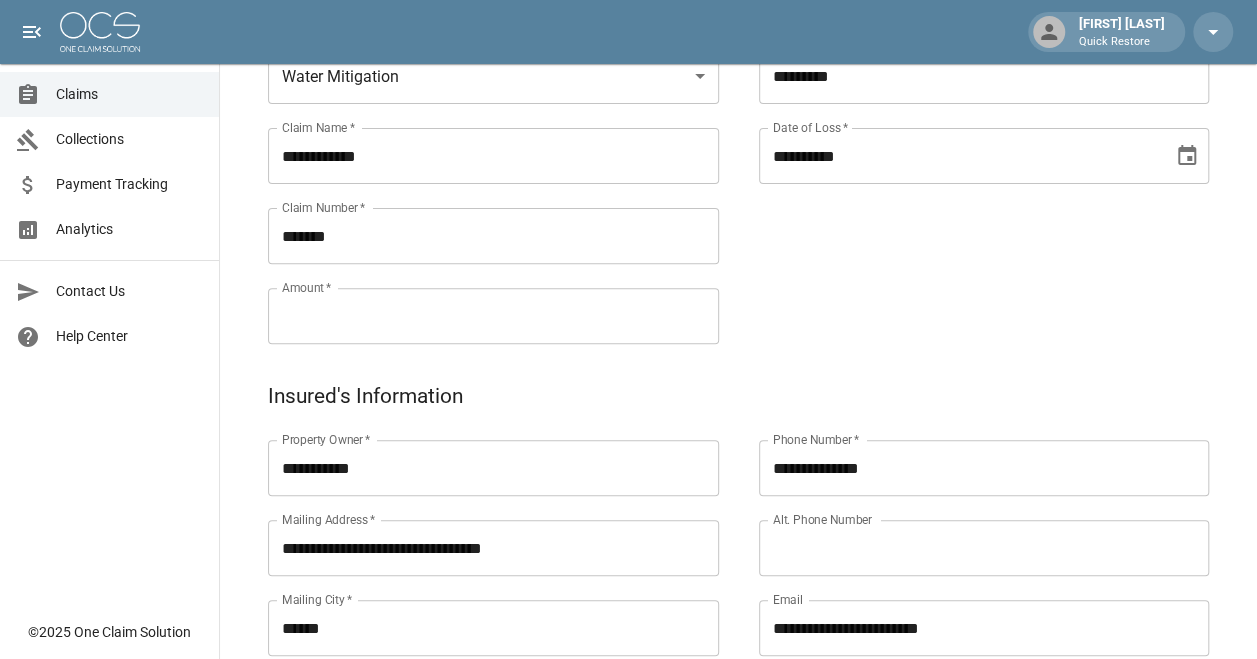 scroll, scrollTop: 213, scrollLeft: 0, axis: vertical 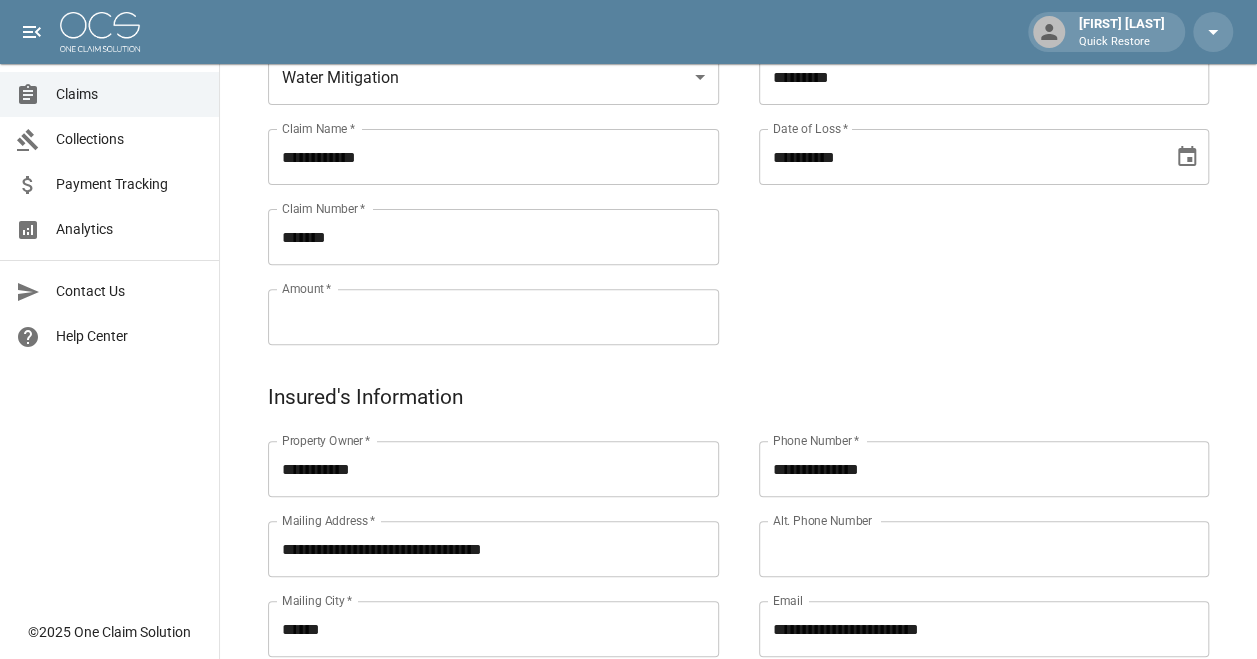 click on "Amount   *" at bounding box center [493, 317] 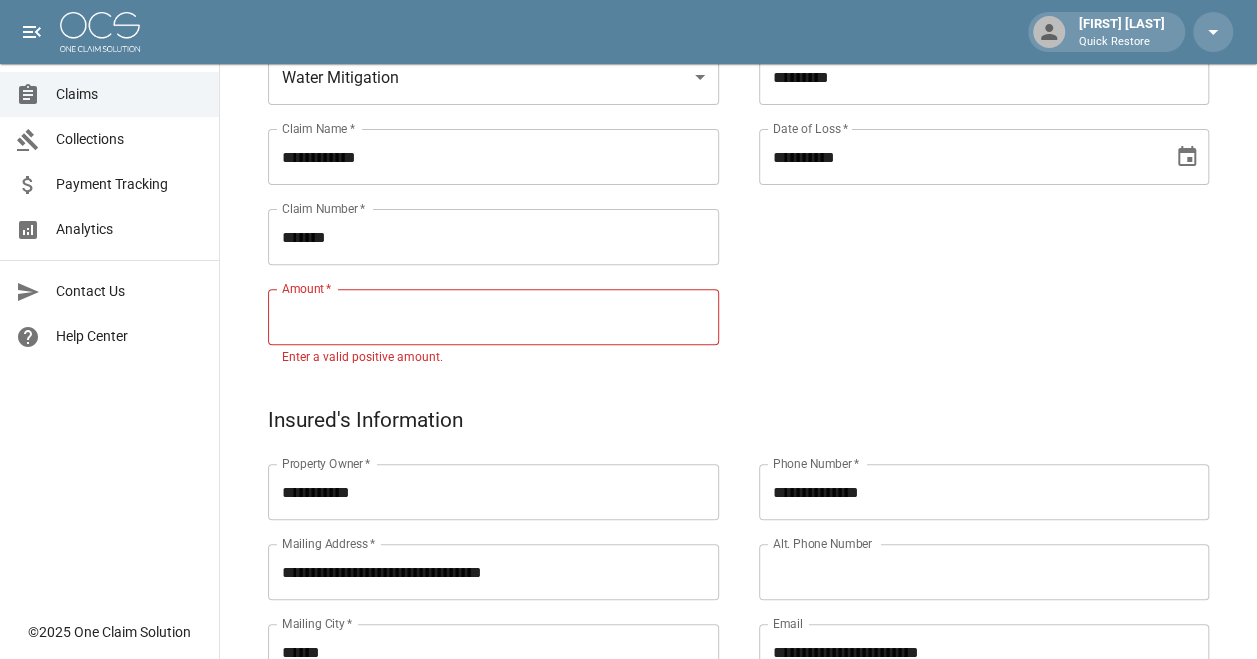 click on "Amount   *" at bounding box center (493, 317) 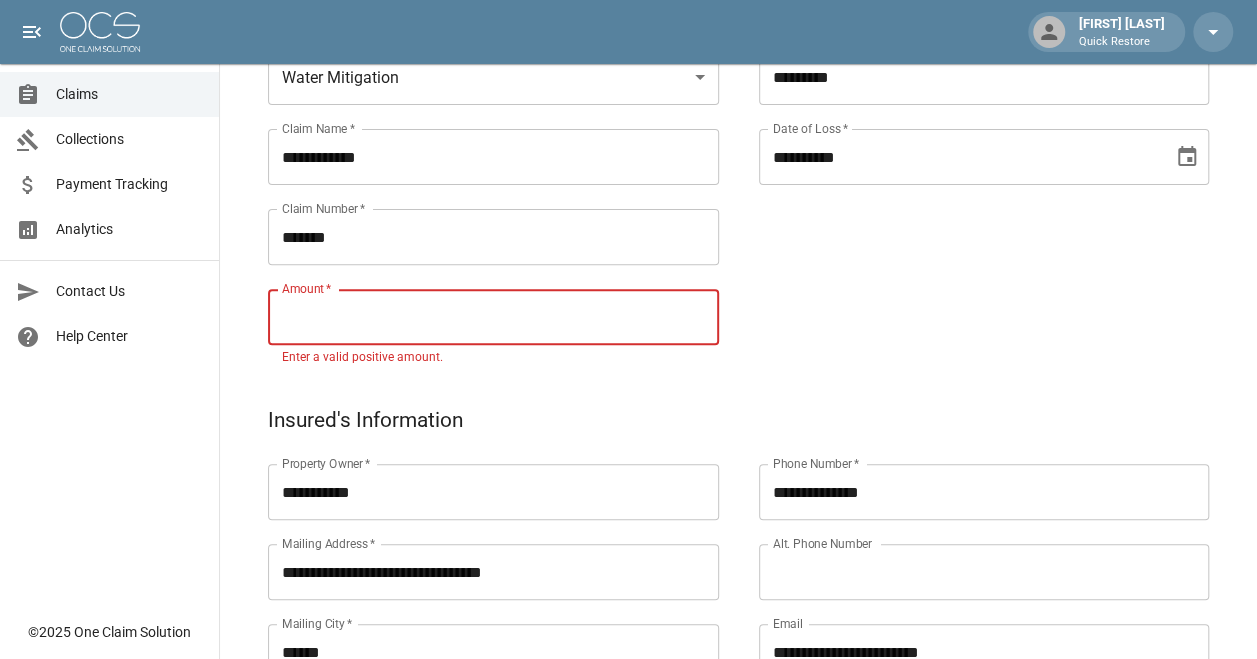 paste on "**********" 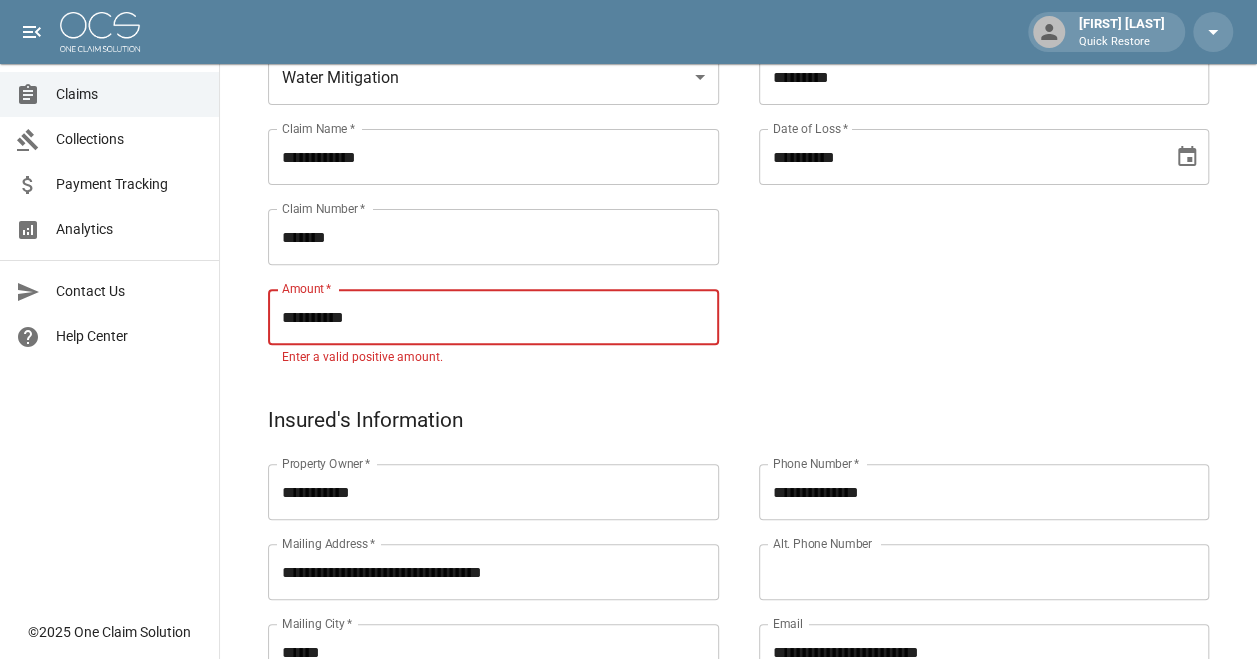 type on "**********" 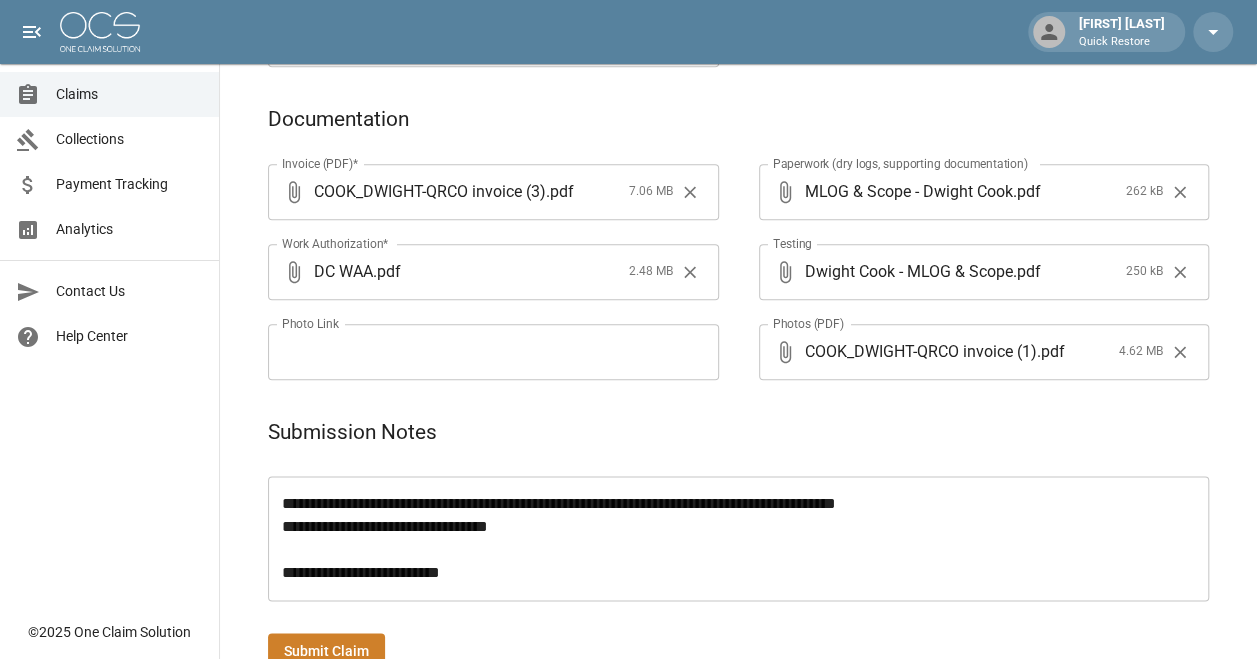 scroll, scrollTop: 1013, scrollLeft: 0, axis: vertical 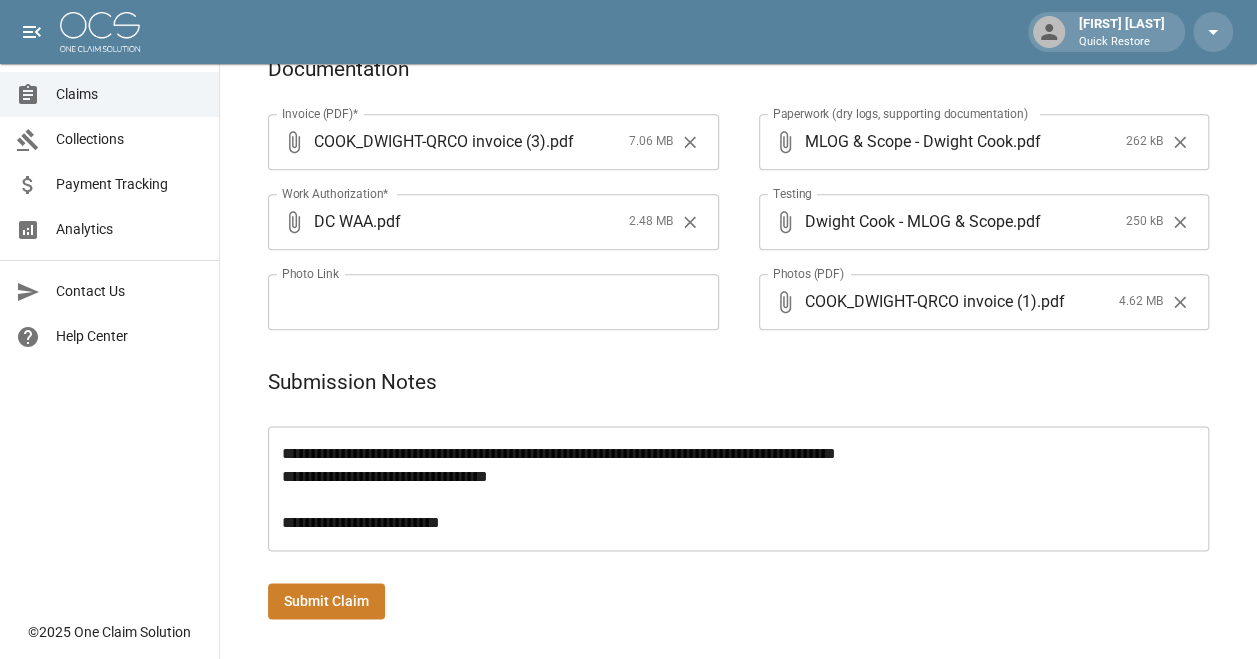 click on "Submit Claim" at bounding box center (326, 601) 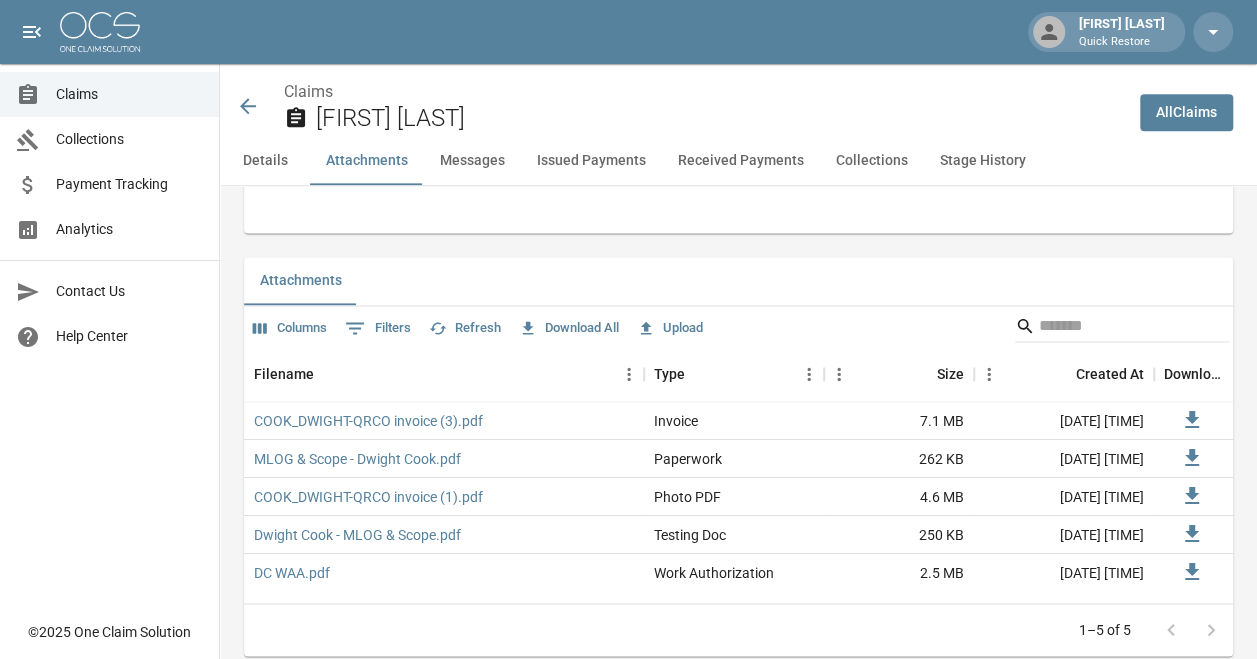 scroll, scrollTop: 1212, scrollLeft: 0, axis: vertical 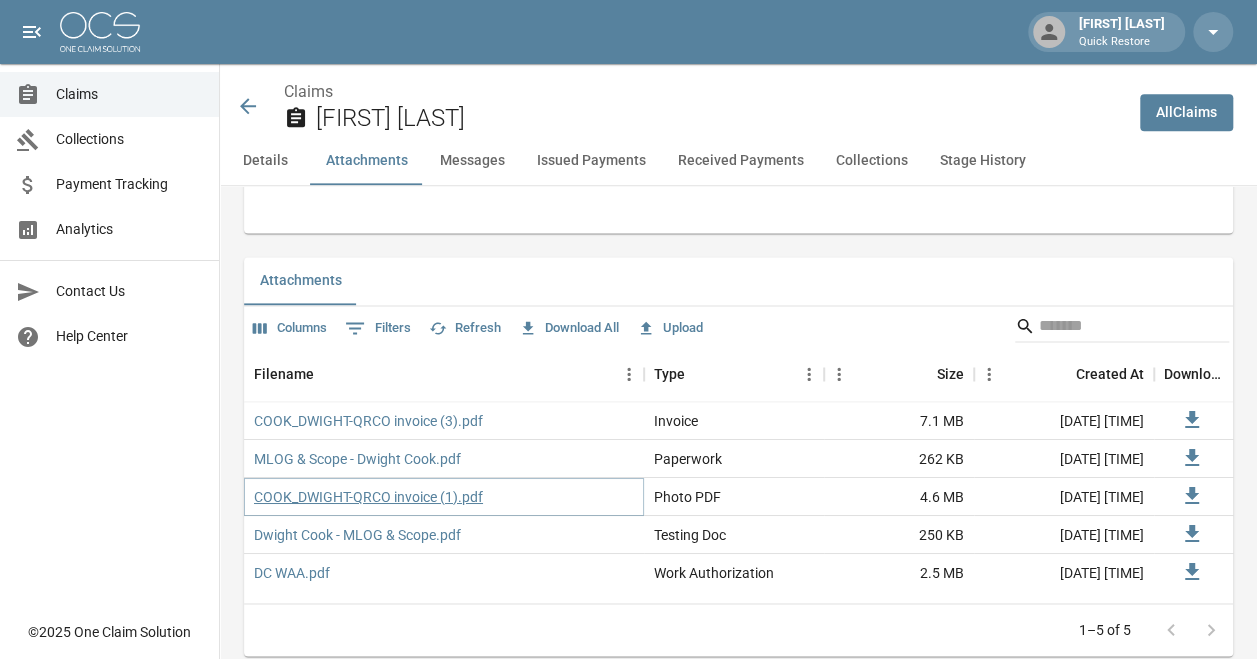 click on "COOK_DWIGHT-QRCO invoice (1).pdf" at bounding box center (368, 497) 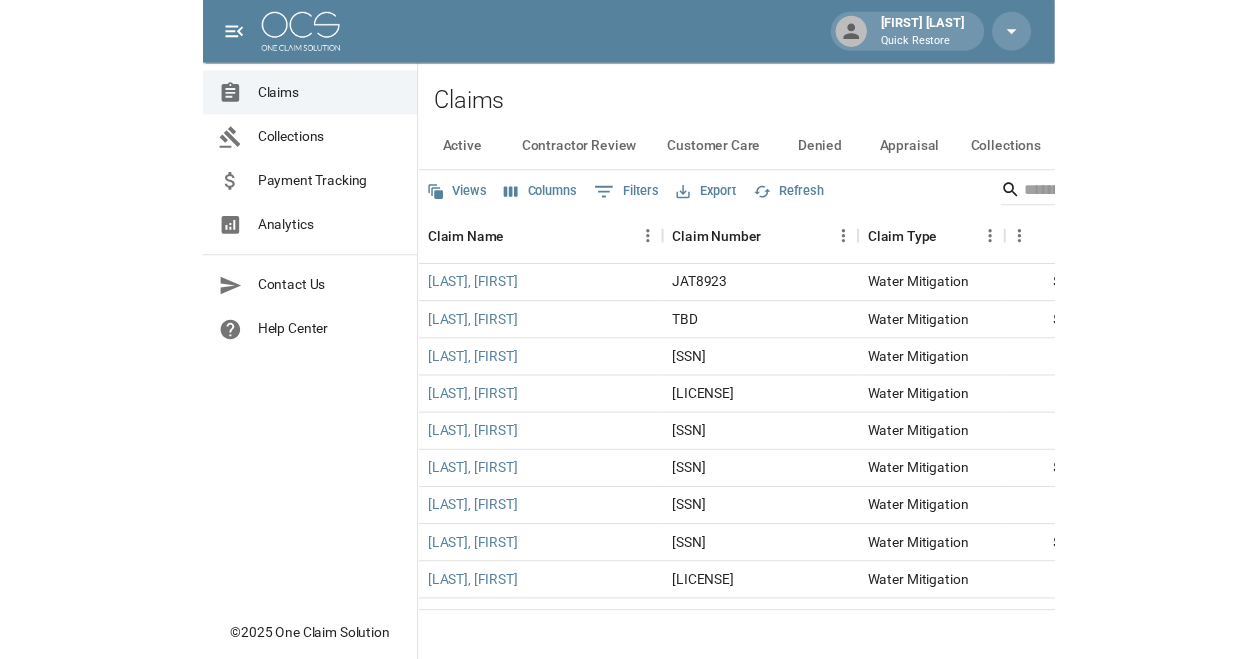 scroll, scrollTop: 0, scrollLeft: 0, axis: both 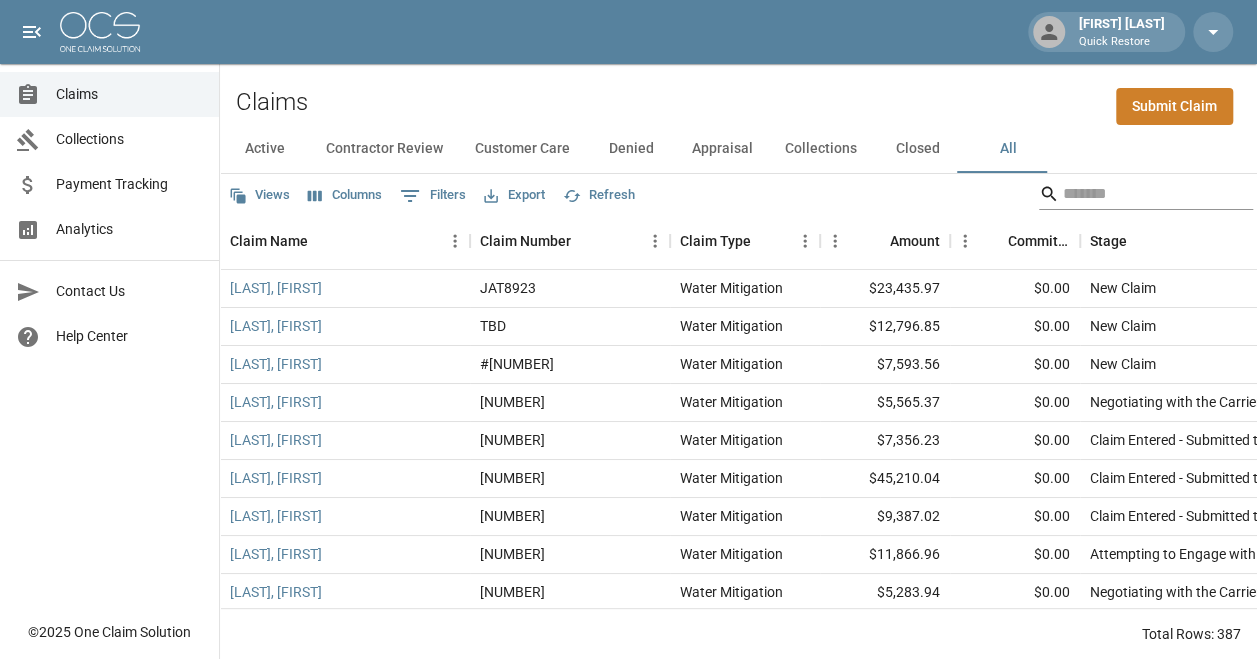 click at bounding box center [1143, 194] 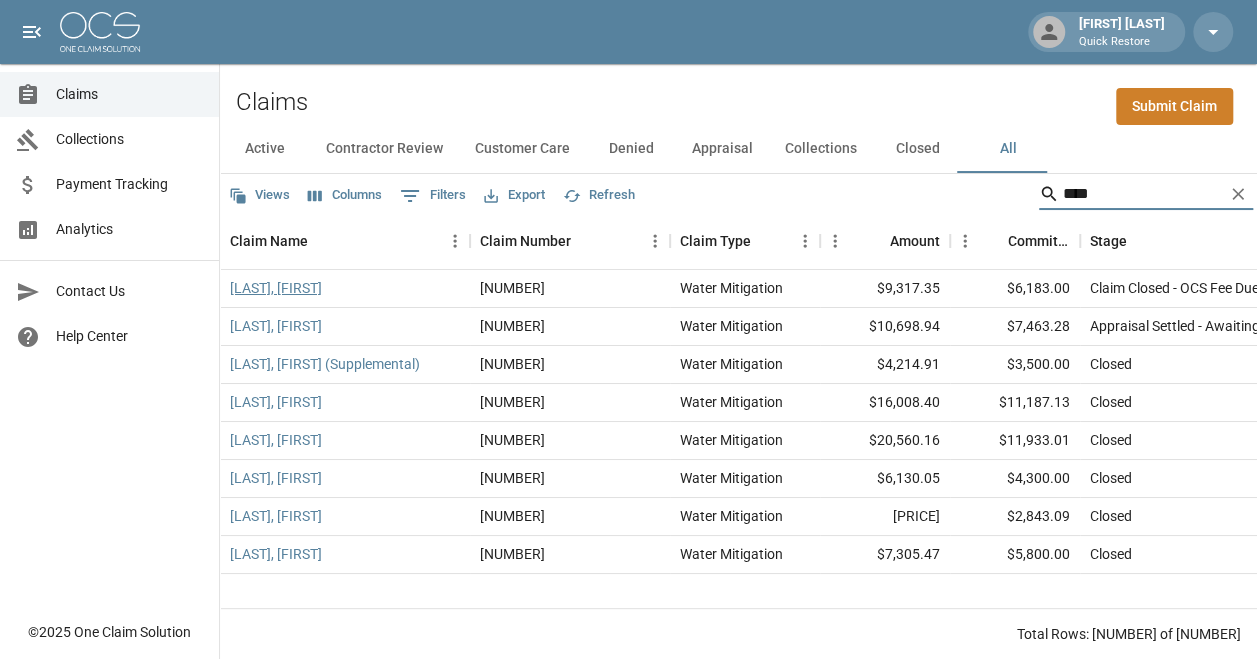 type on "****" 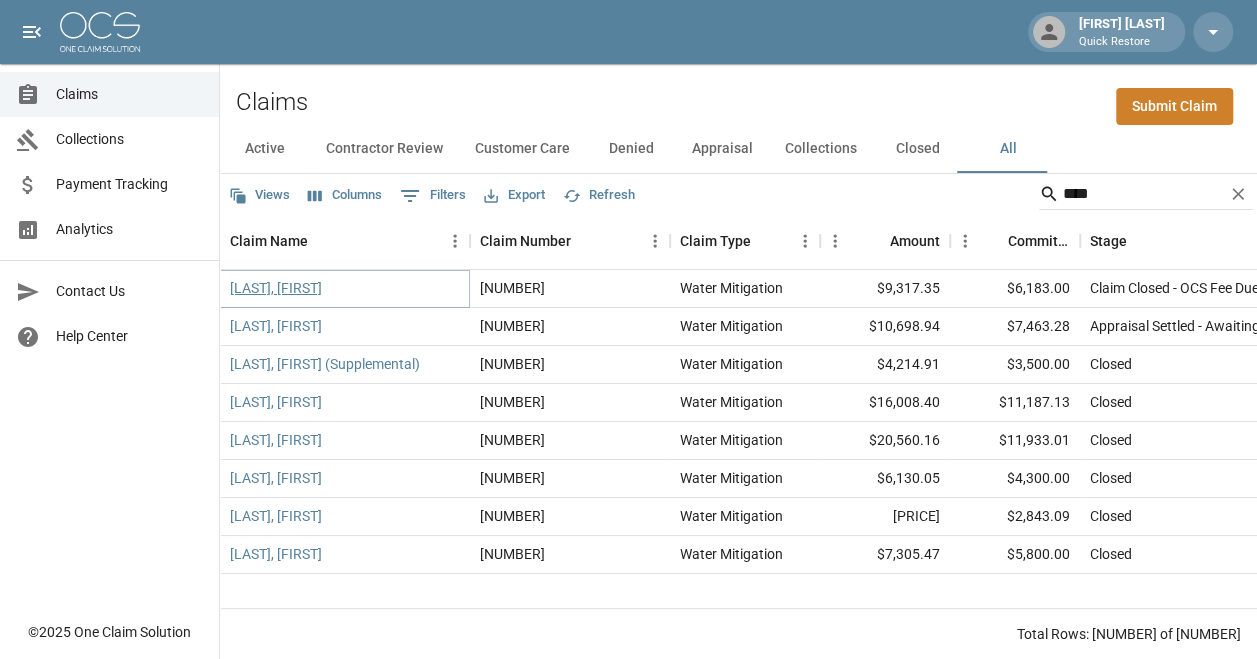 click on "Romero, Lisa" at bounding box center (276, 288) 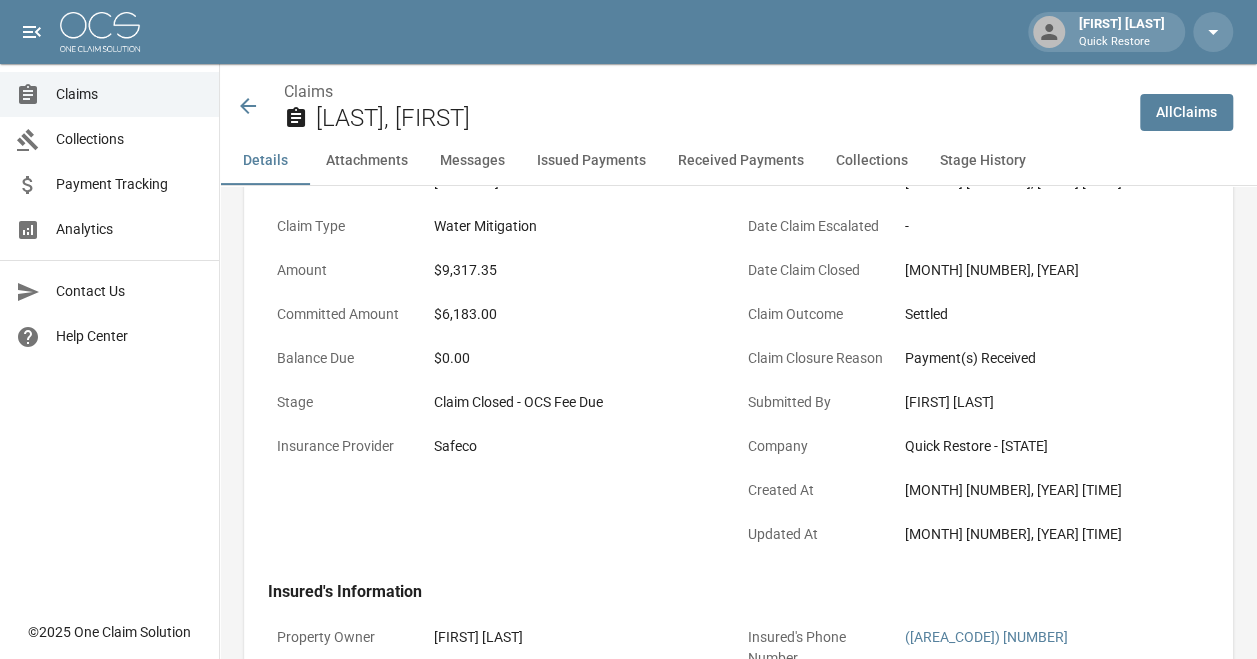 scroll, scrollTop: 200, scrollLeft: 0, axis: vertical 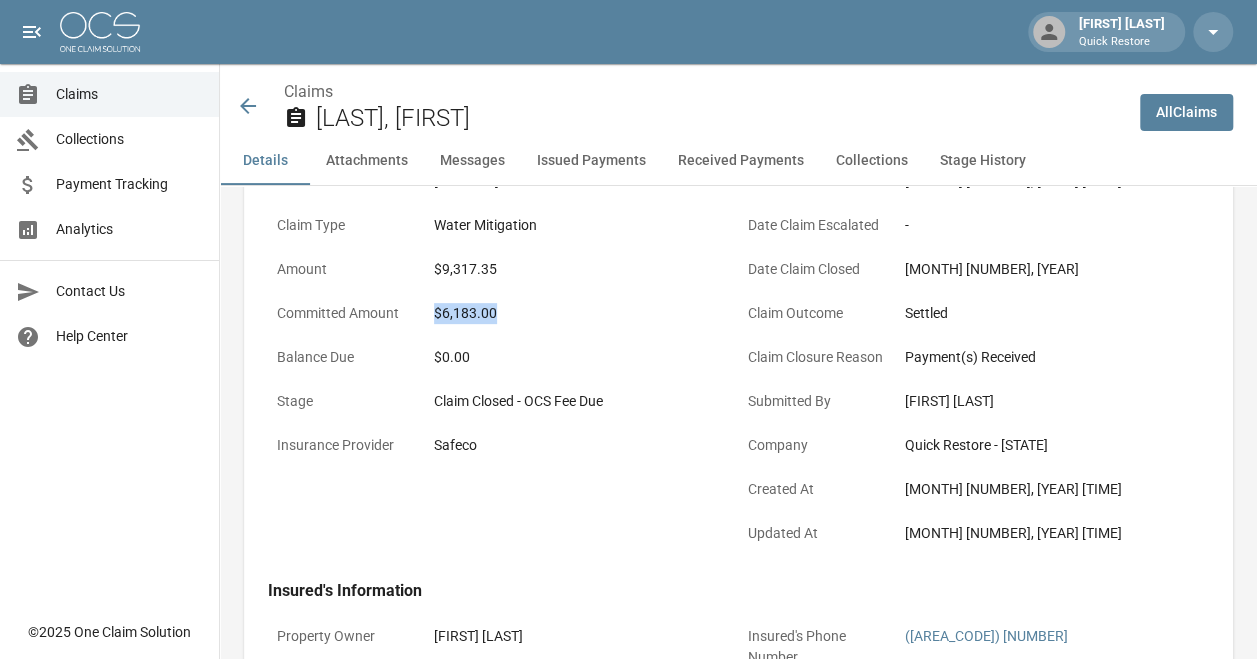drag, startPoint x: 434, startPoint y: 316, endPoint x: 502, endPoint y: 310, distance: 68.26419 